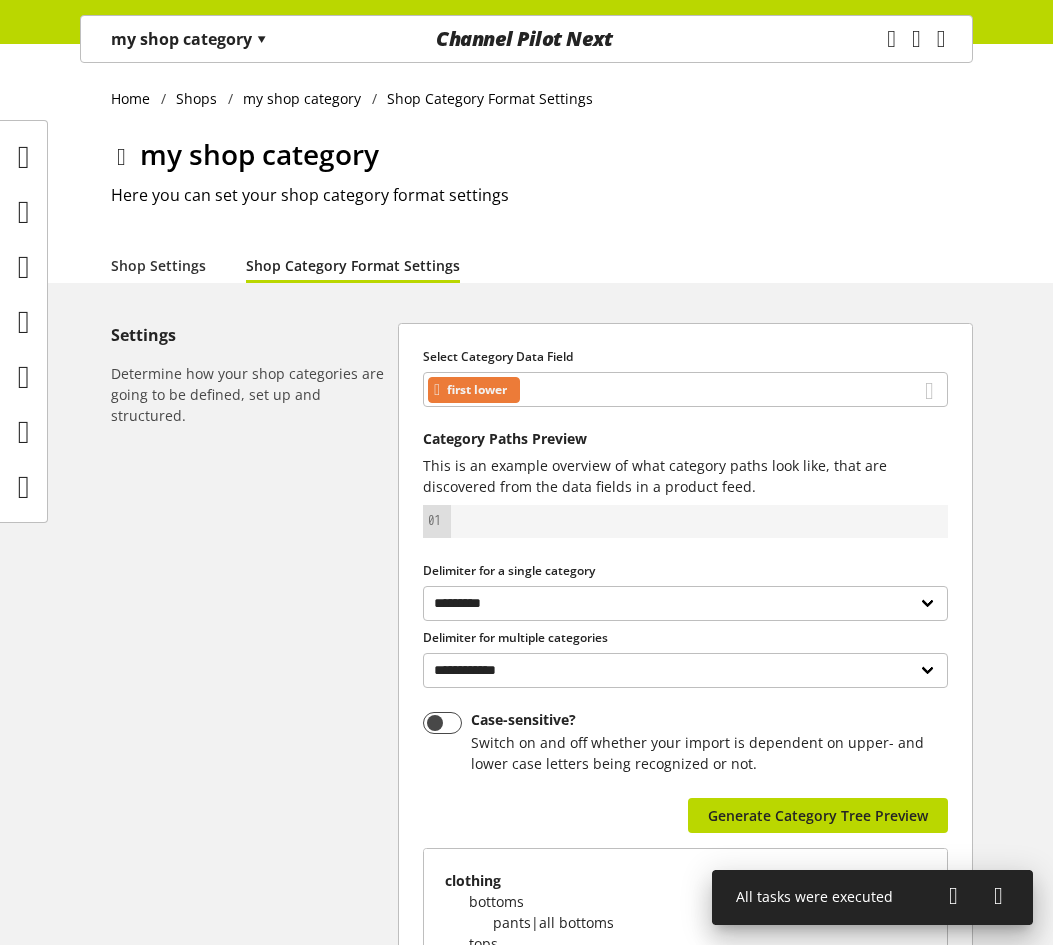 scroll, scrollTop: 384, scrollLeft: 0, axis: vertical 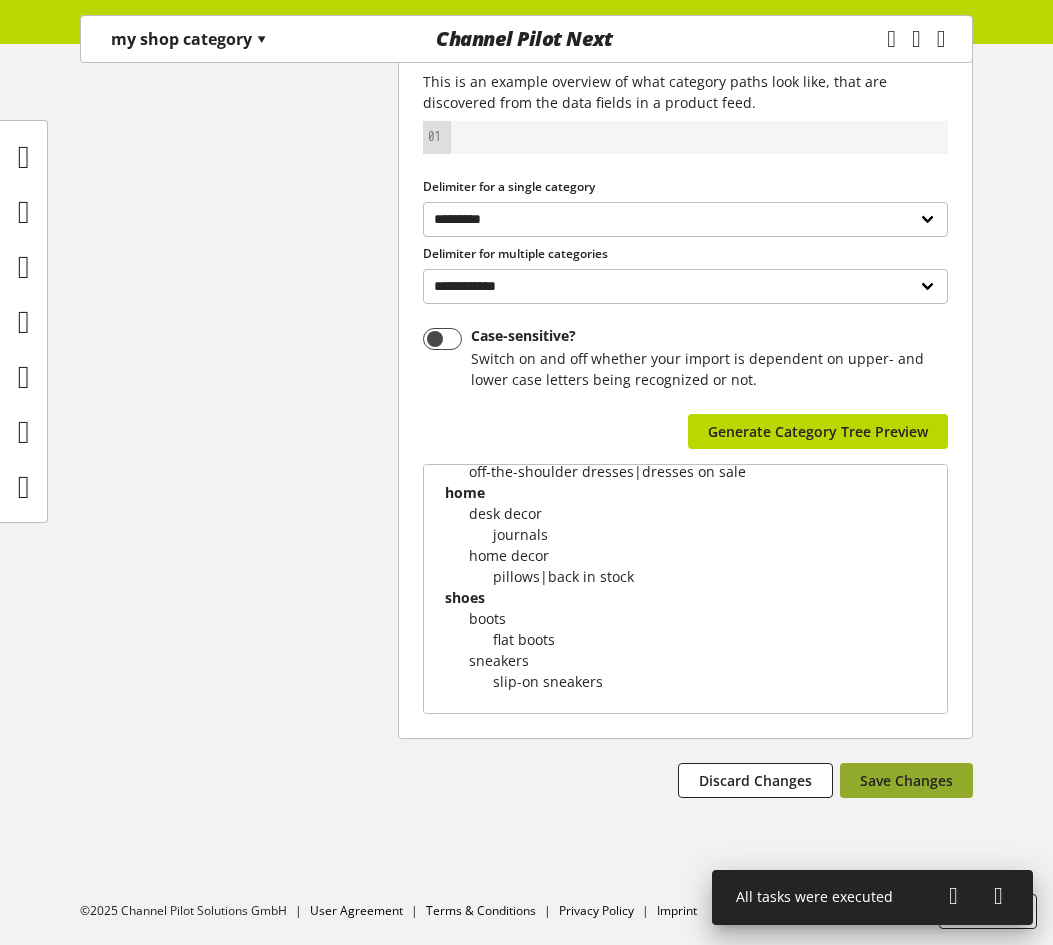 click on "Save Changes" at bounding box center [906, 780] 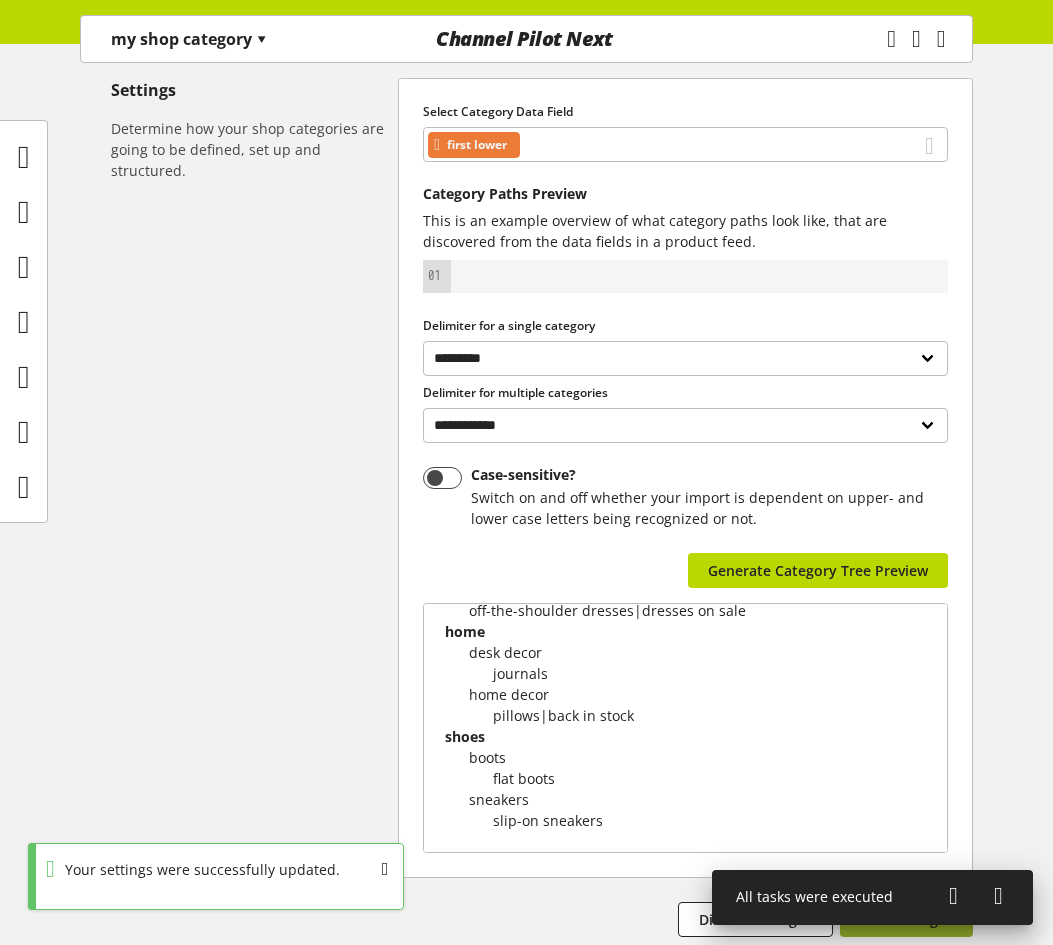 scroll, scrollTop: 0, scrollLeft: 0, axis: both 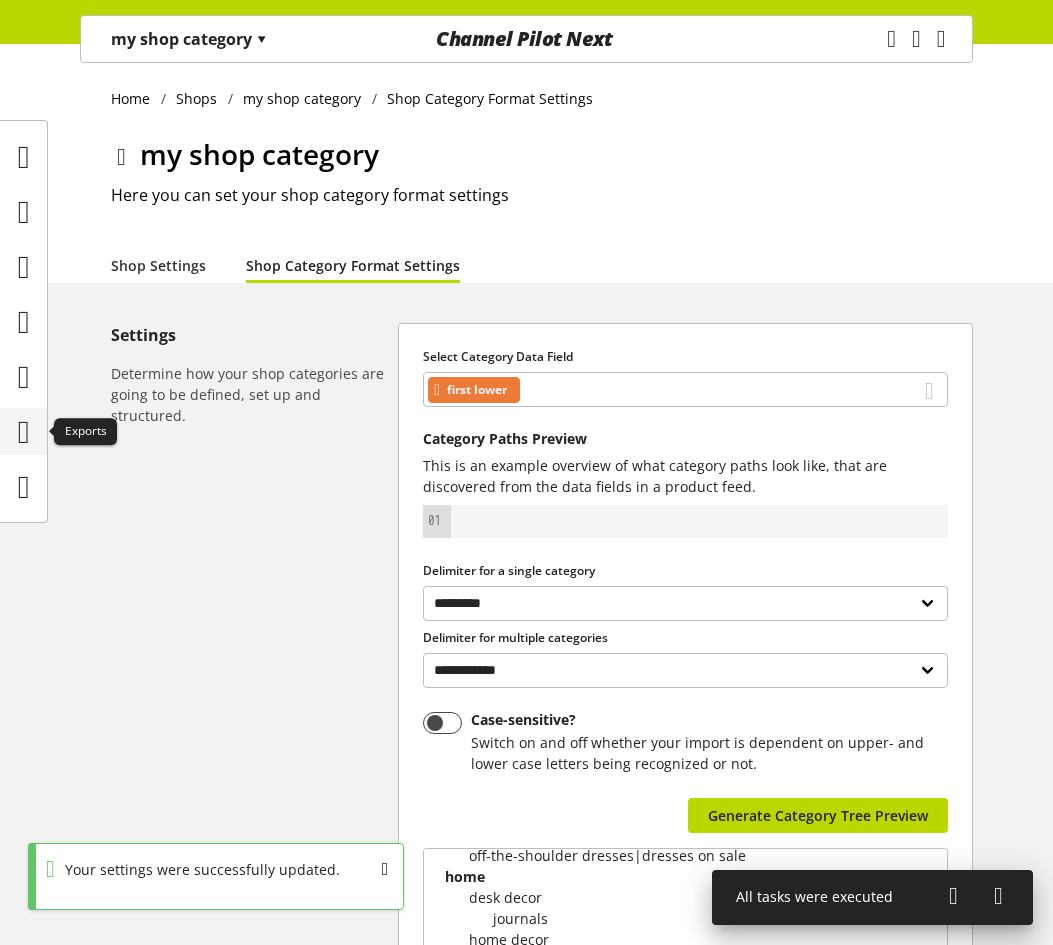 click at bounding box center [23, 431] 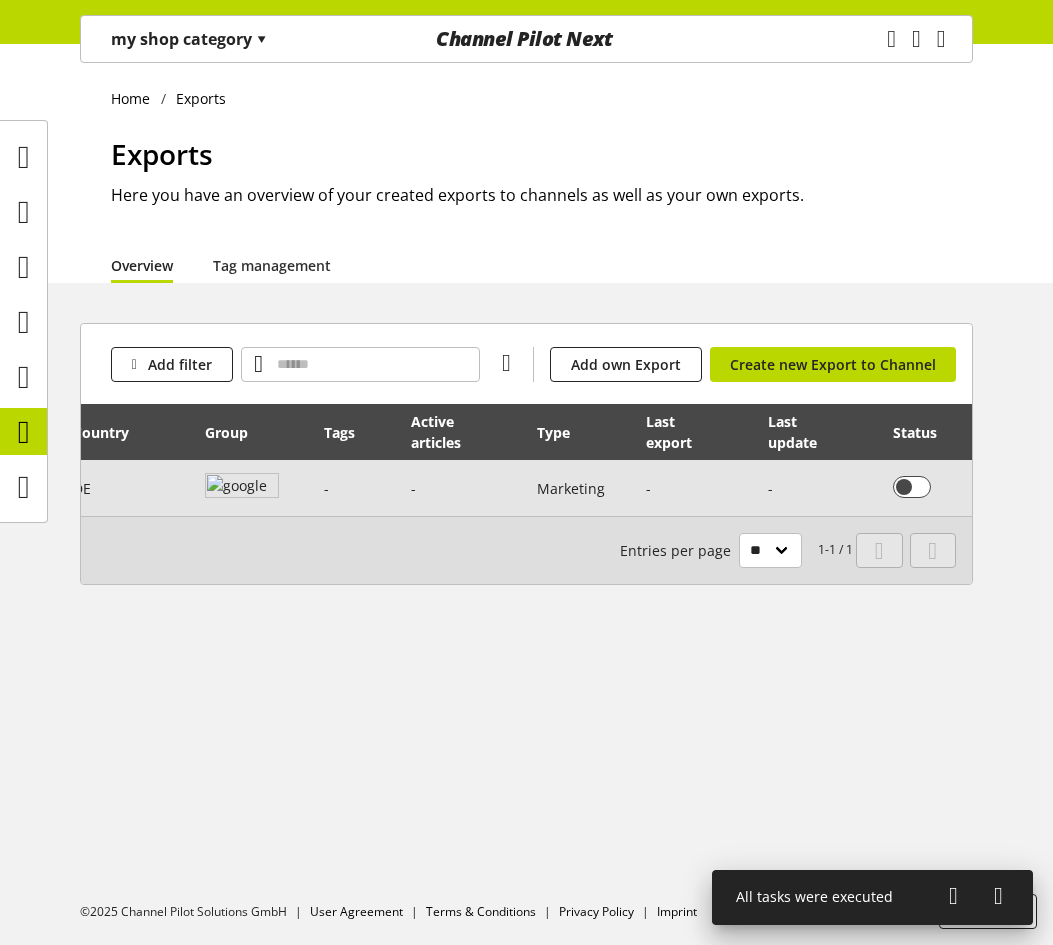 scroll, scrollTop: 0, scrollLeft: 218, axis: horizontal 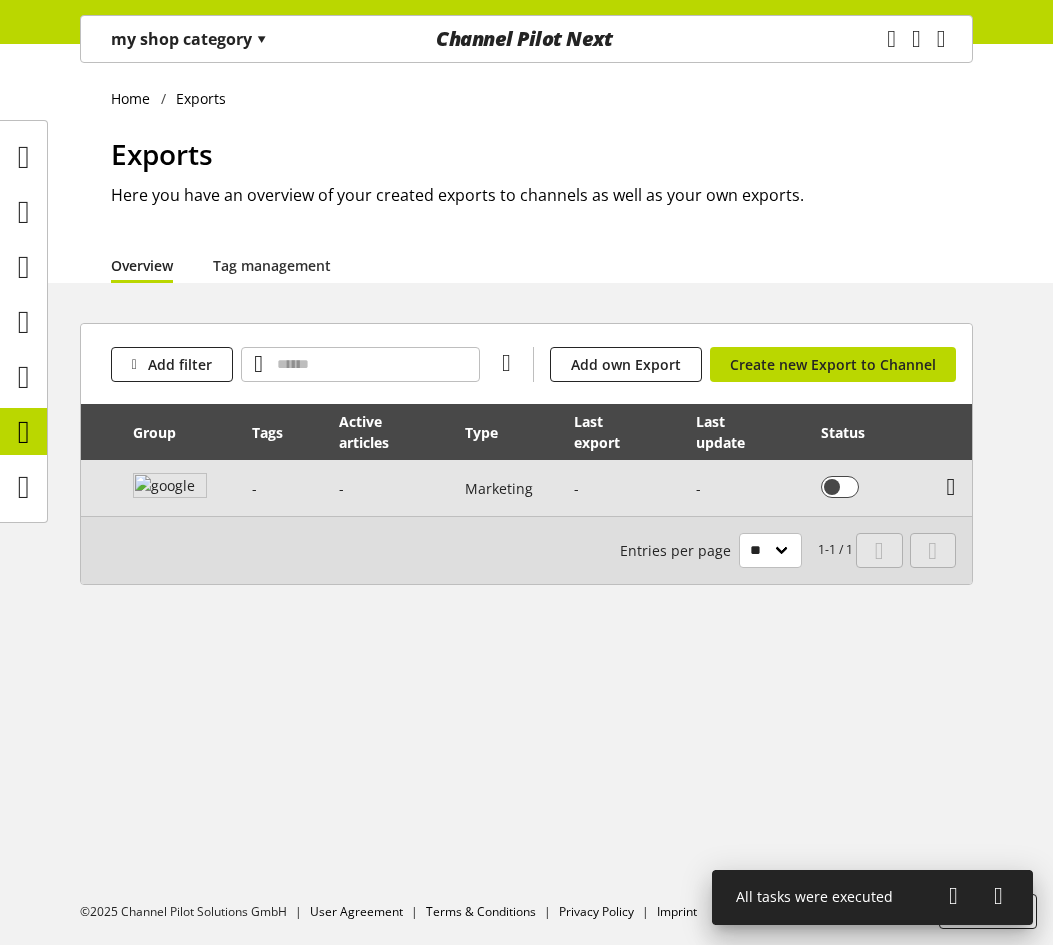 click at bounding box center (951, 487) 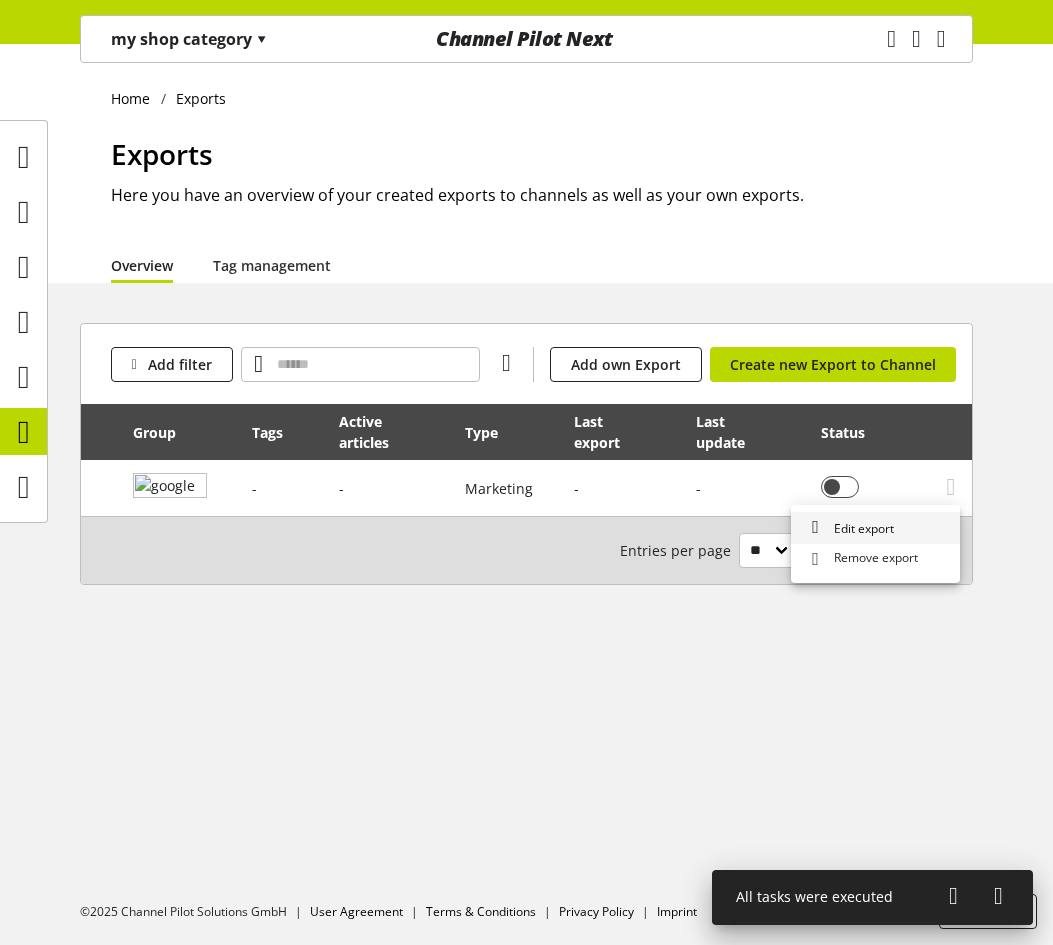 click on "Edit export" at bounding box center (860, 528) 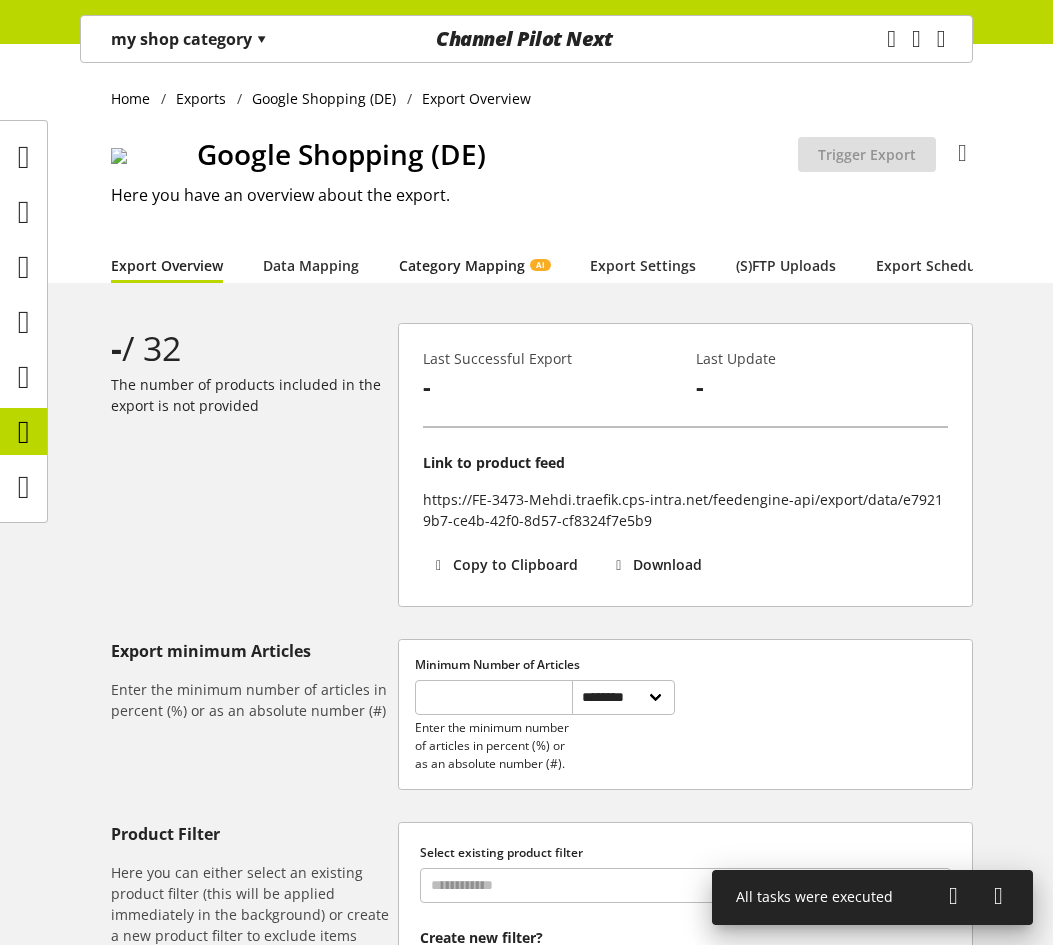 click on "Category Mapping AI" at bounding box center [474, 265] 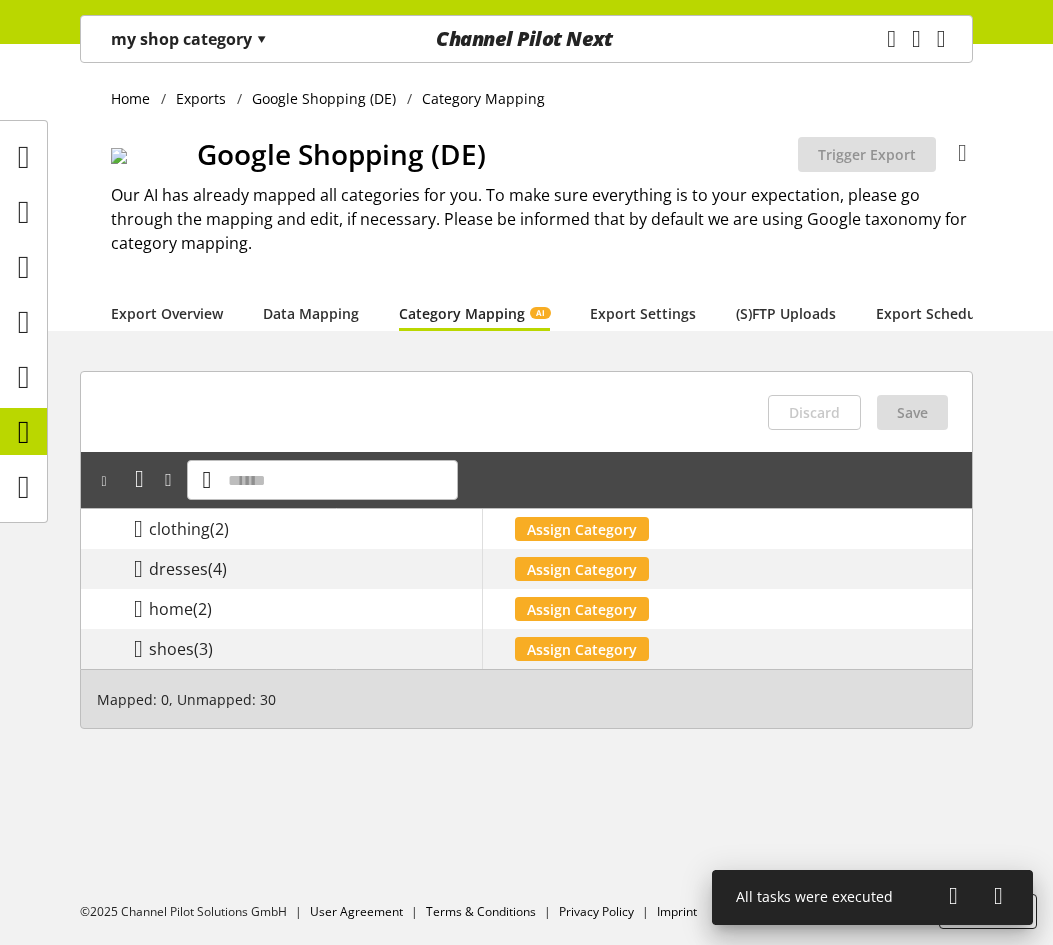 click on "my shop category ▾" at bounding box center [189, 39] 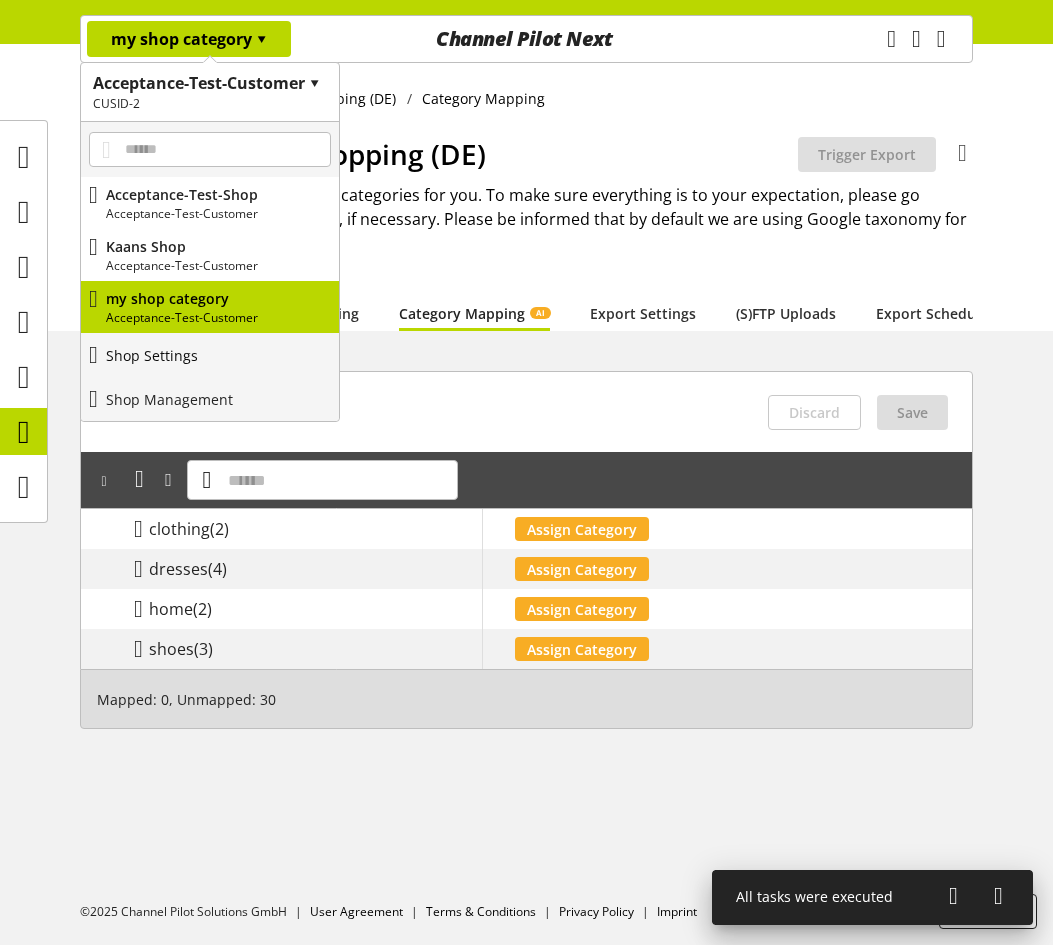 click on "Shop Settings" at bounding box center (210, 355) 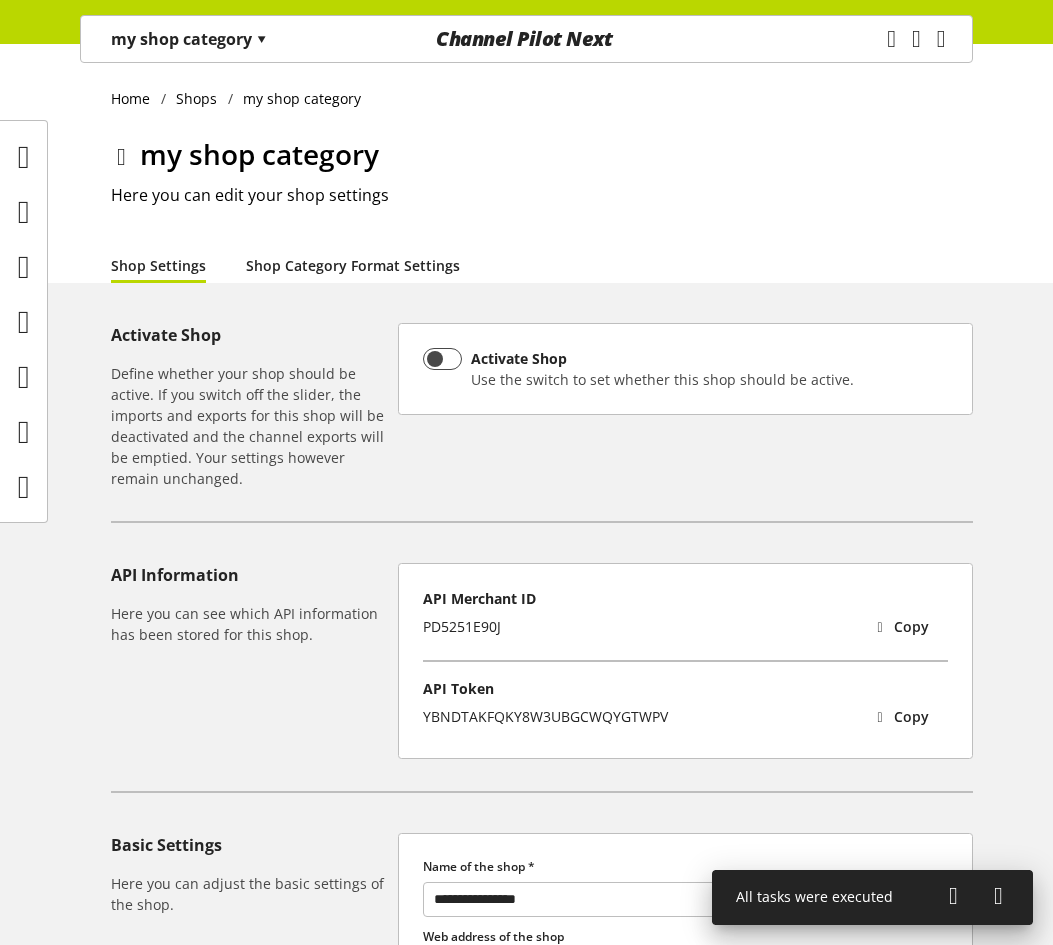 click on "Shop Category Format Settings" at bounding box center (353, 265) 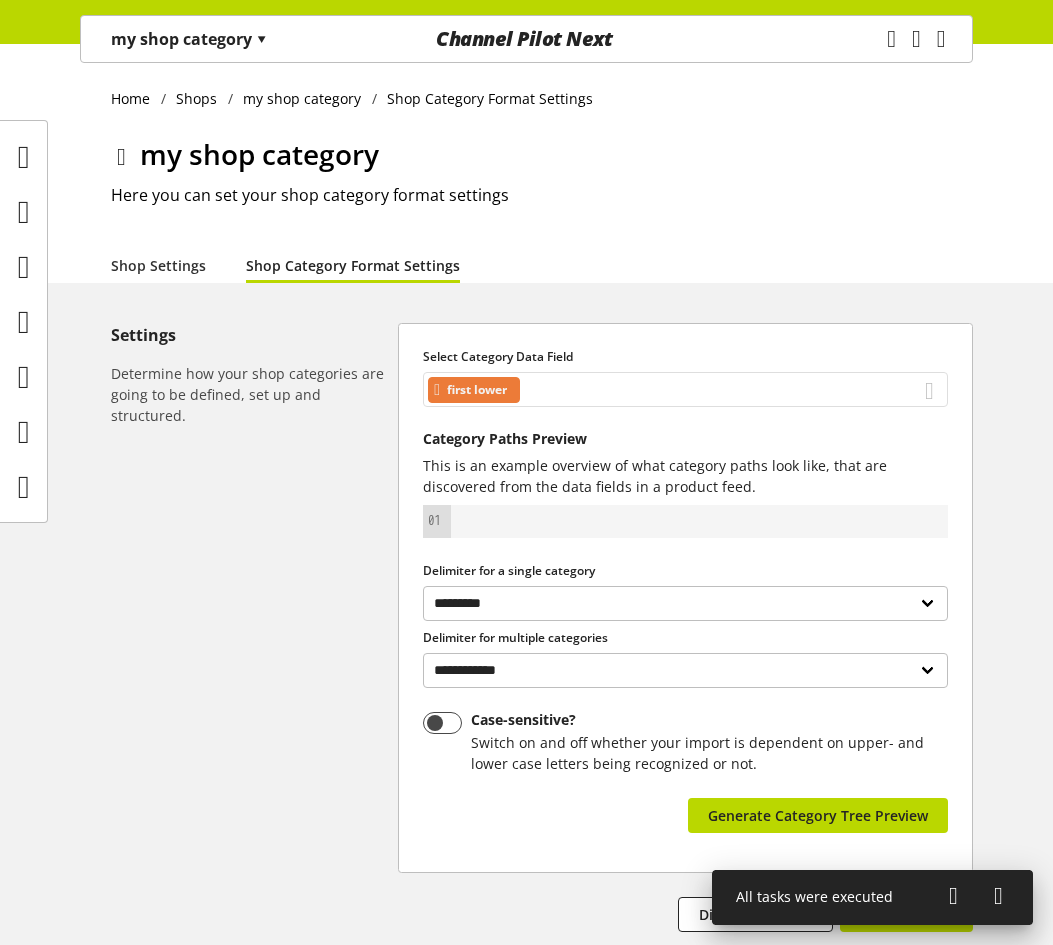 click on "first lower" at bounding box center [685, 389] 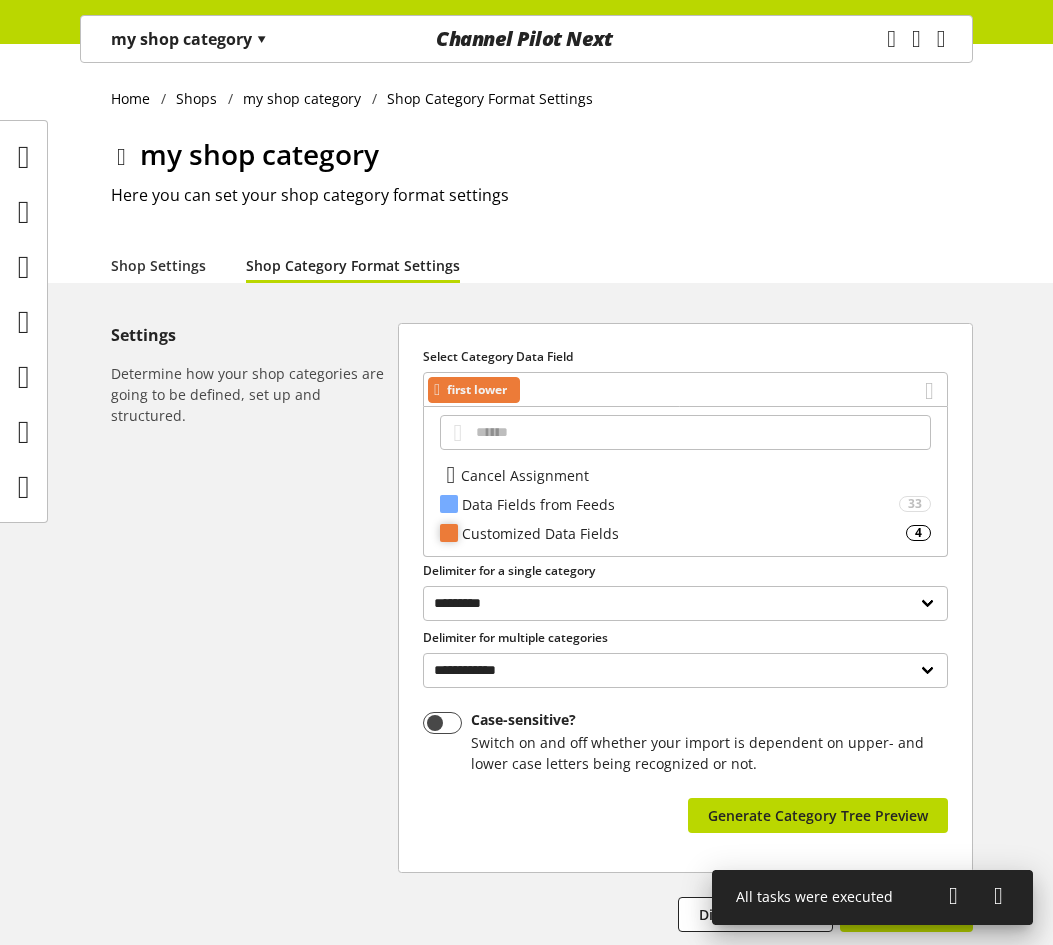 click on "Customized Data Fields" at bounding box center (680, 504) 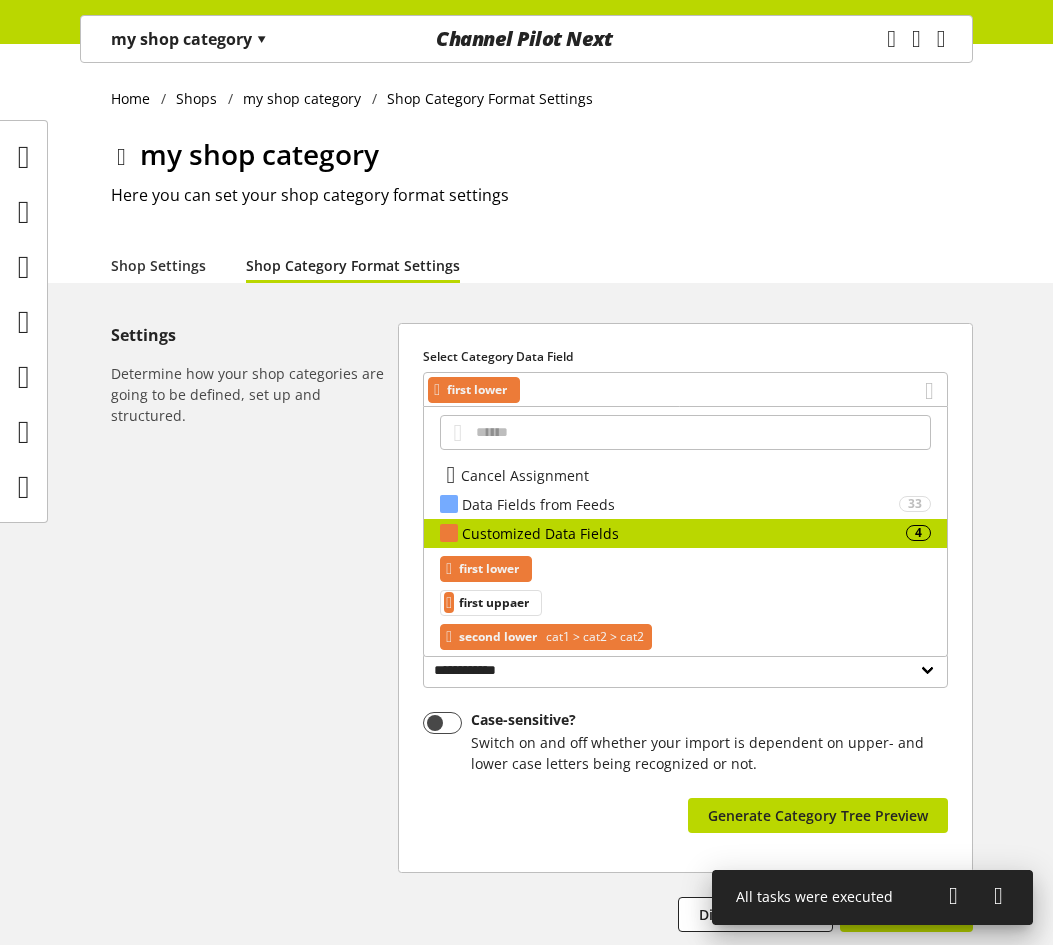 click on "second lower" at bounding box center [489, 569] 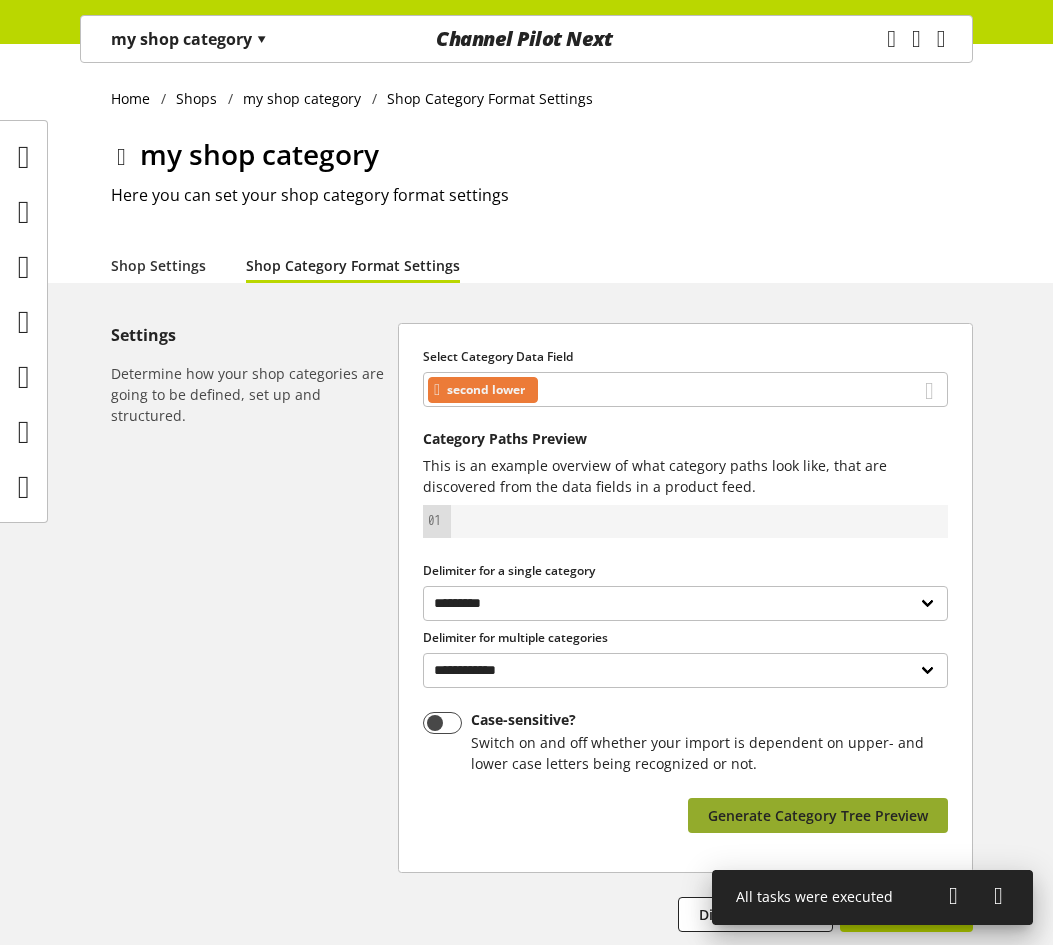 click on "Generate Category Tree Preview" at bounding box center [818, 815] 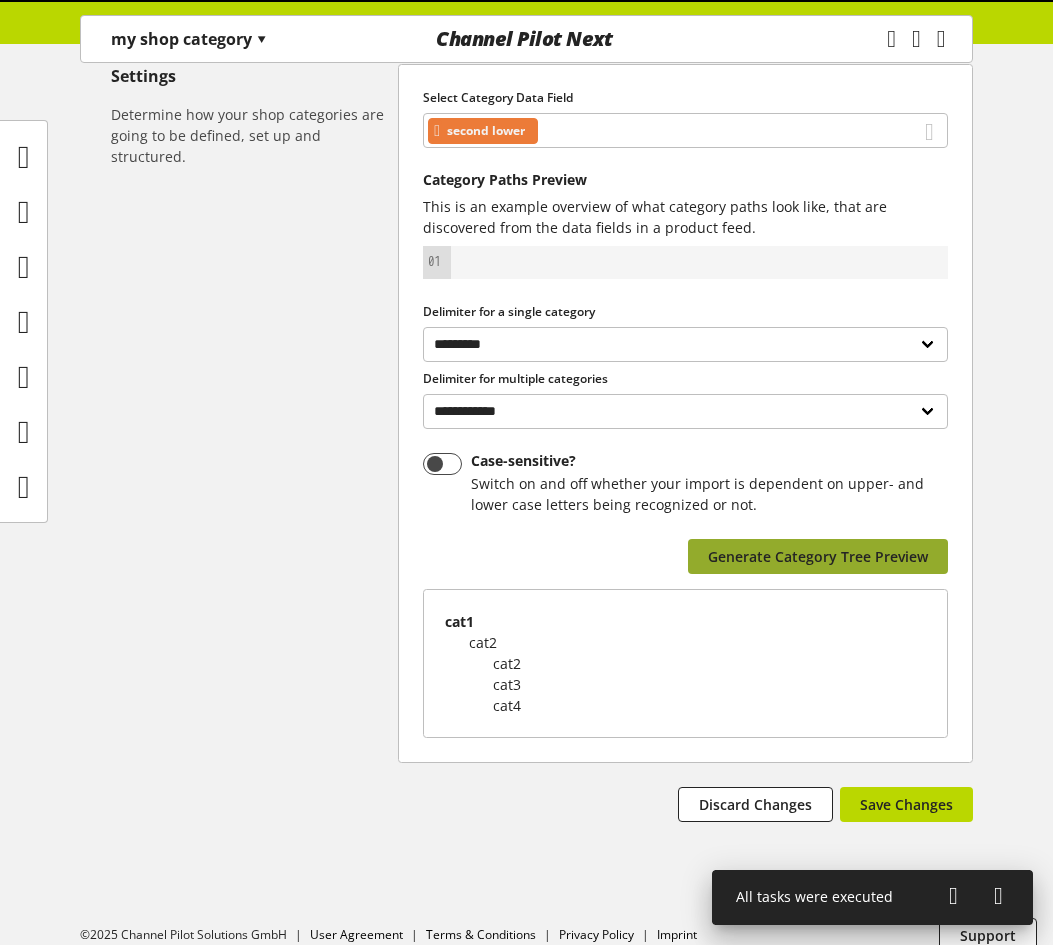 scroll, scrollTop: 283, scrollLeft: 0, axis: vertical 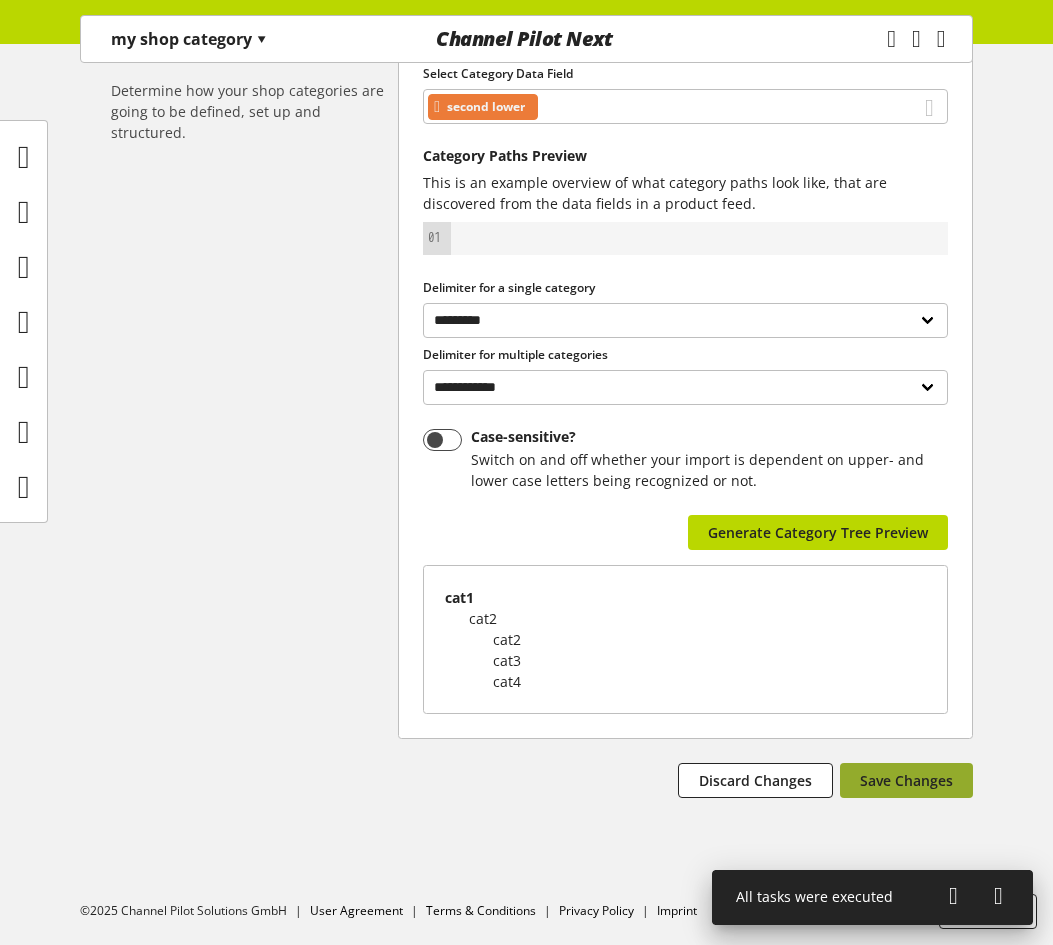 click on "Save Changes" at bounding box center (906, 780) 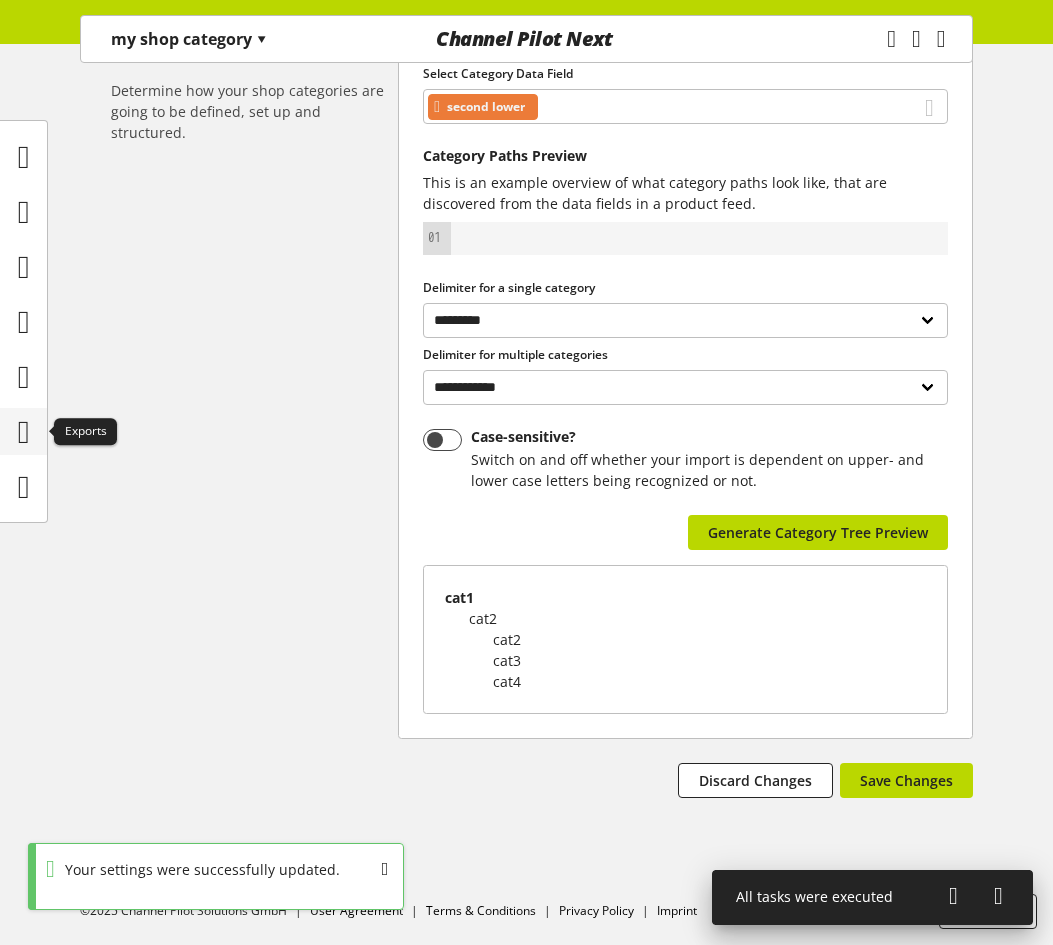 click at bounding box center (24, 432) 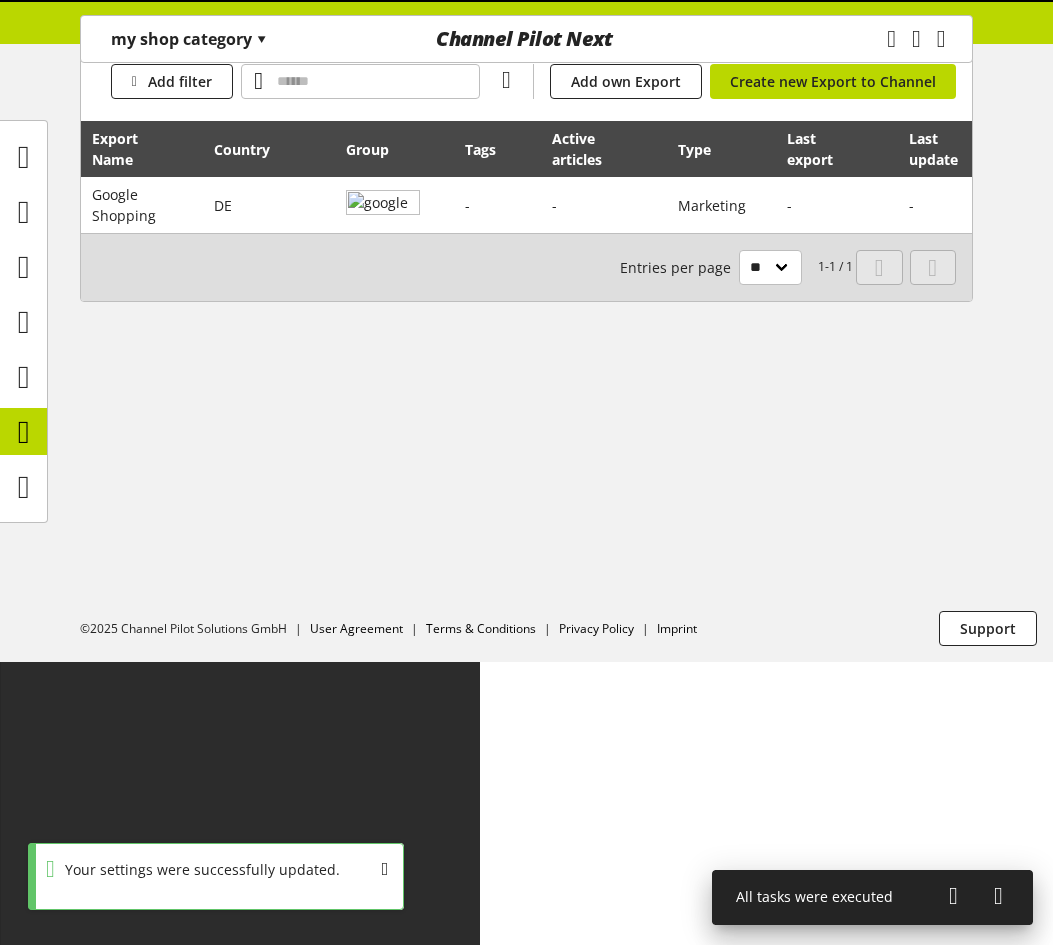 scroll, scrollTop: 0, scrollLeft: 0, axis: both 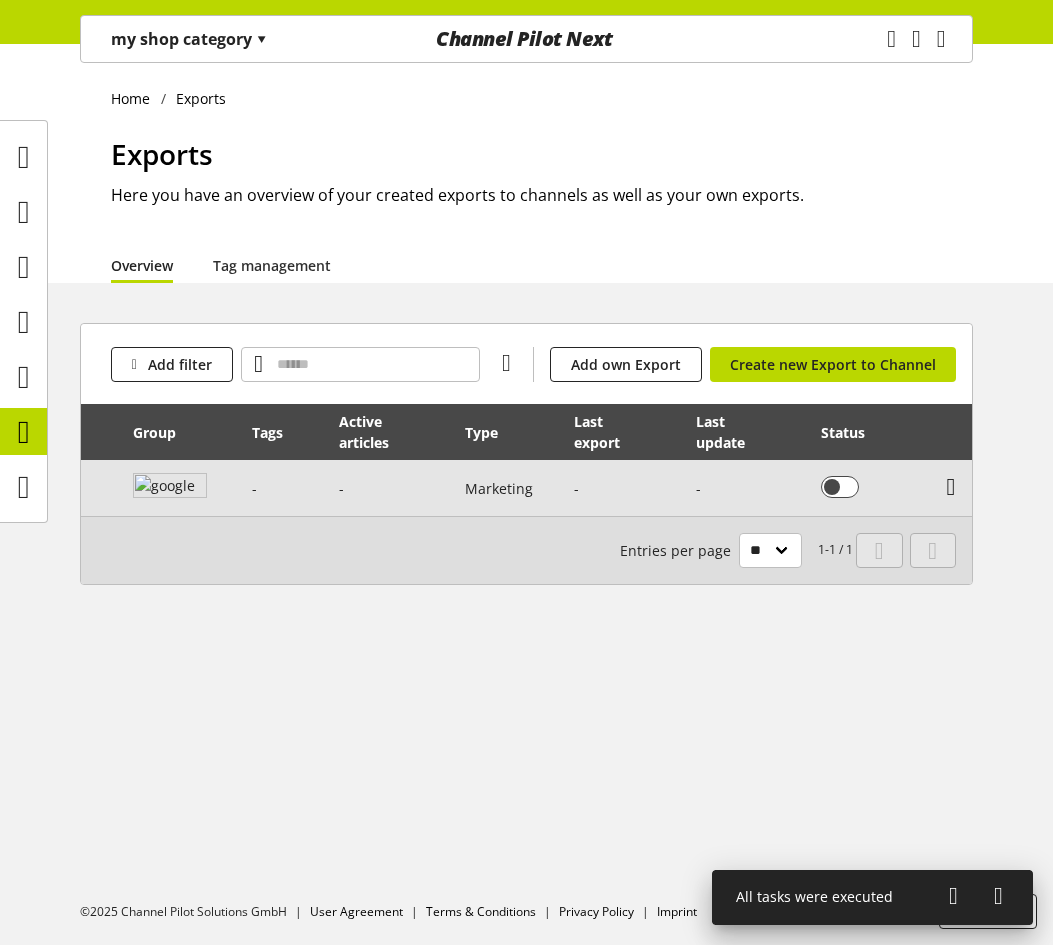 click at bounding box center (951, 487) 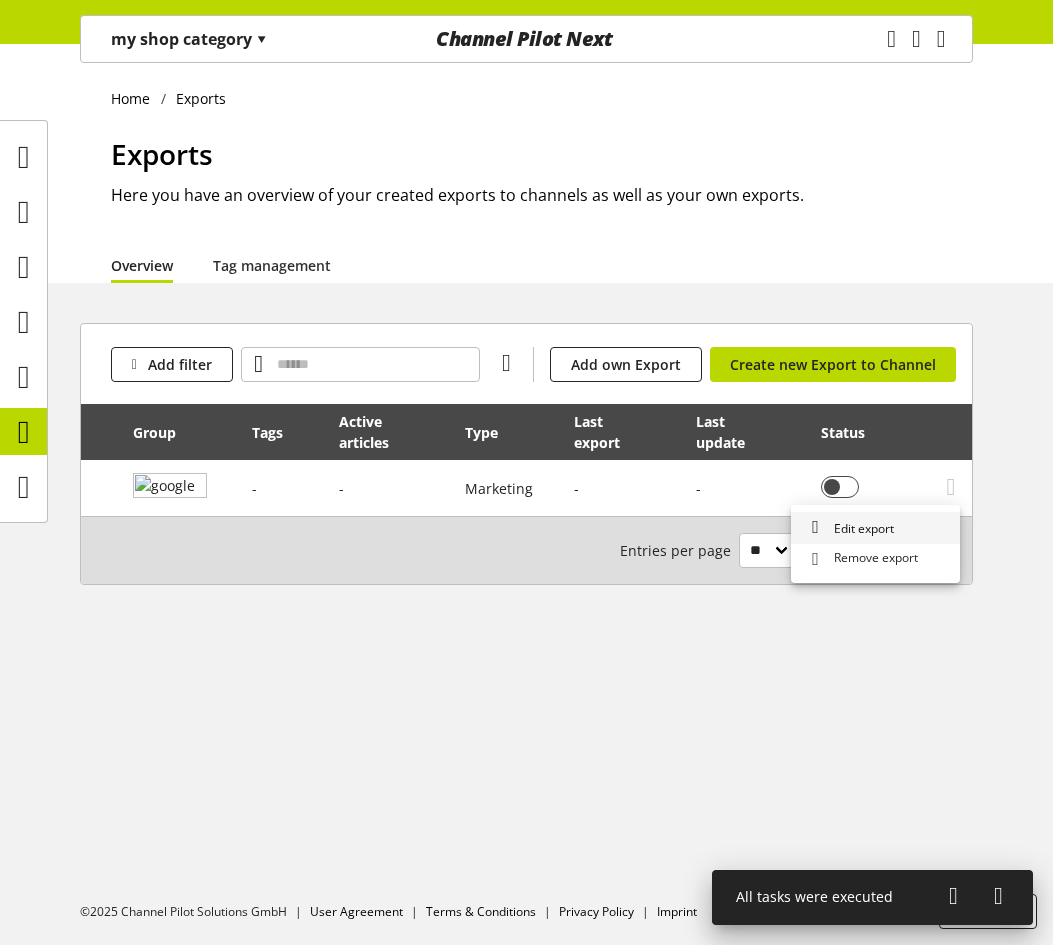 click on "Edit export" at bounding box center (860, 528) 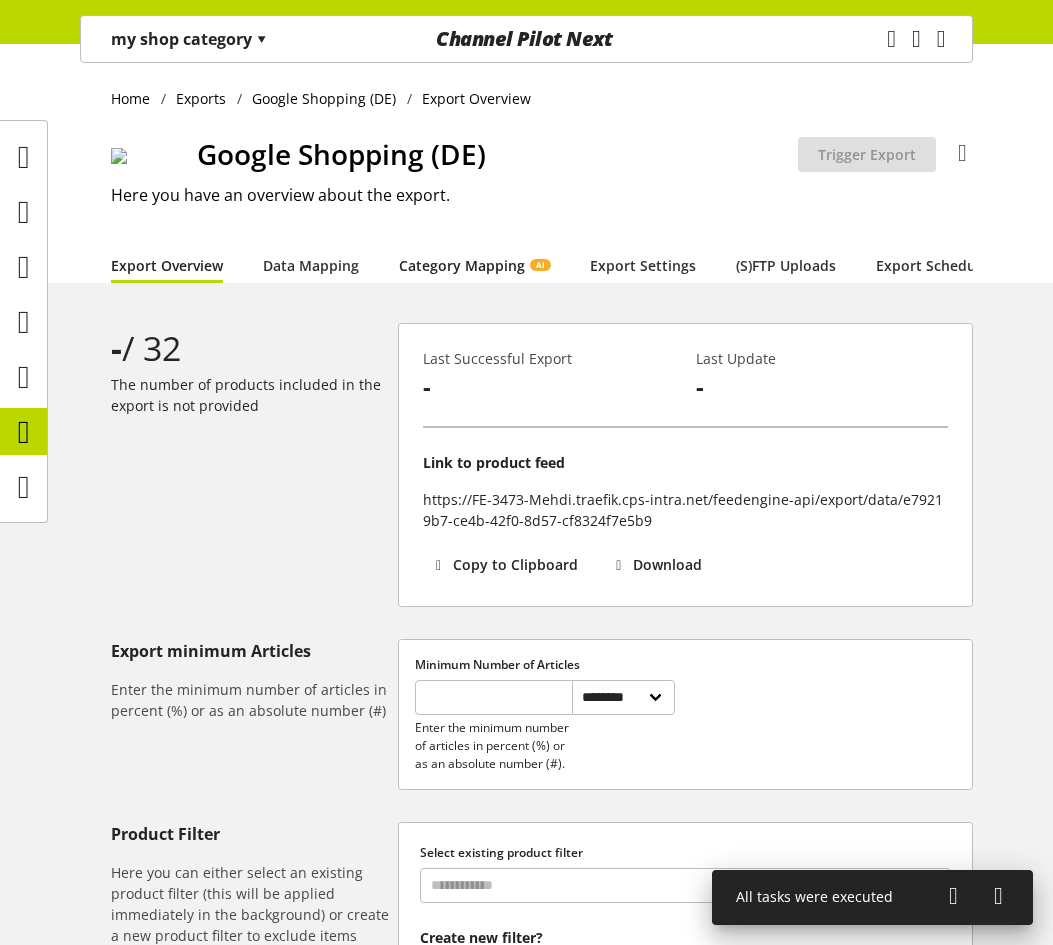 click on "Category Mapping AI" at bounding box center (474, 265) 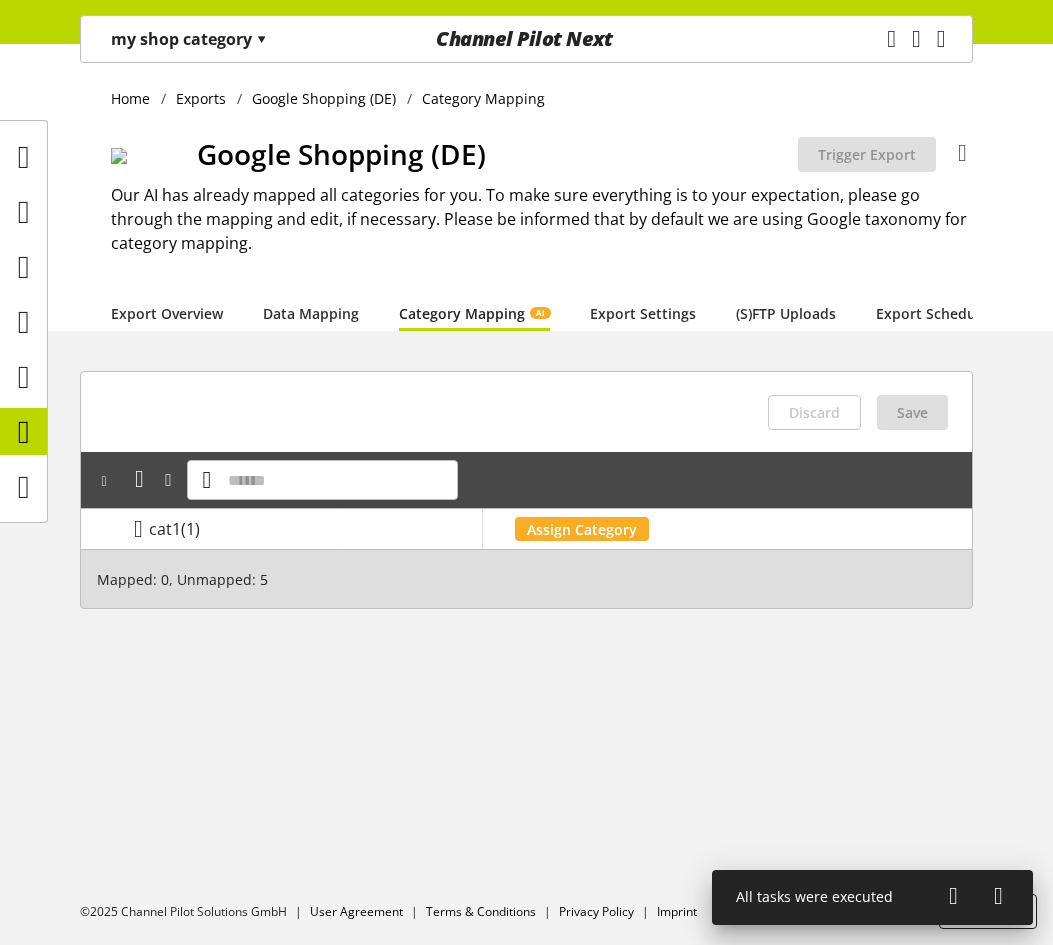 click at bounding box center (135, 529) 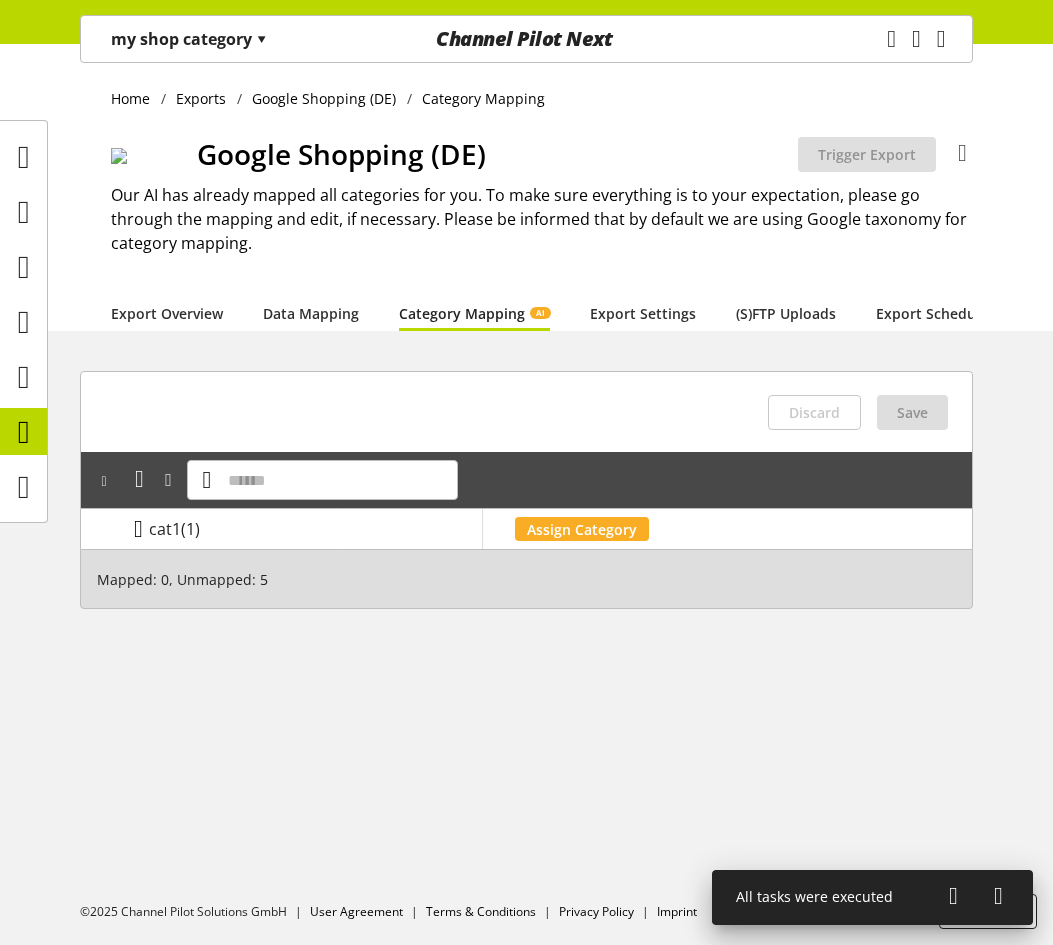 click at bounding box center (138, 529) 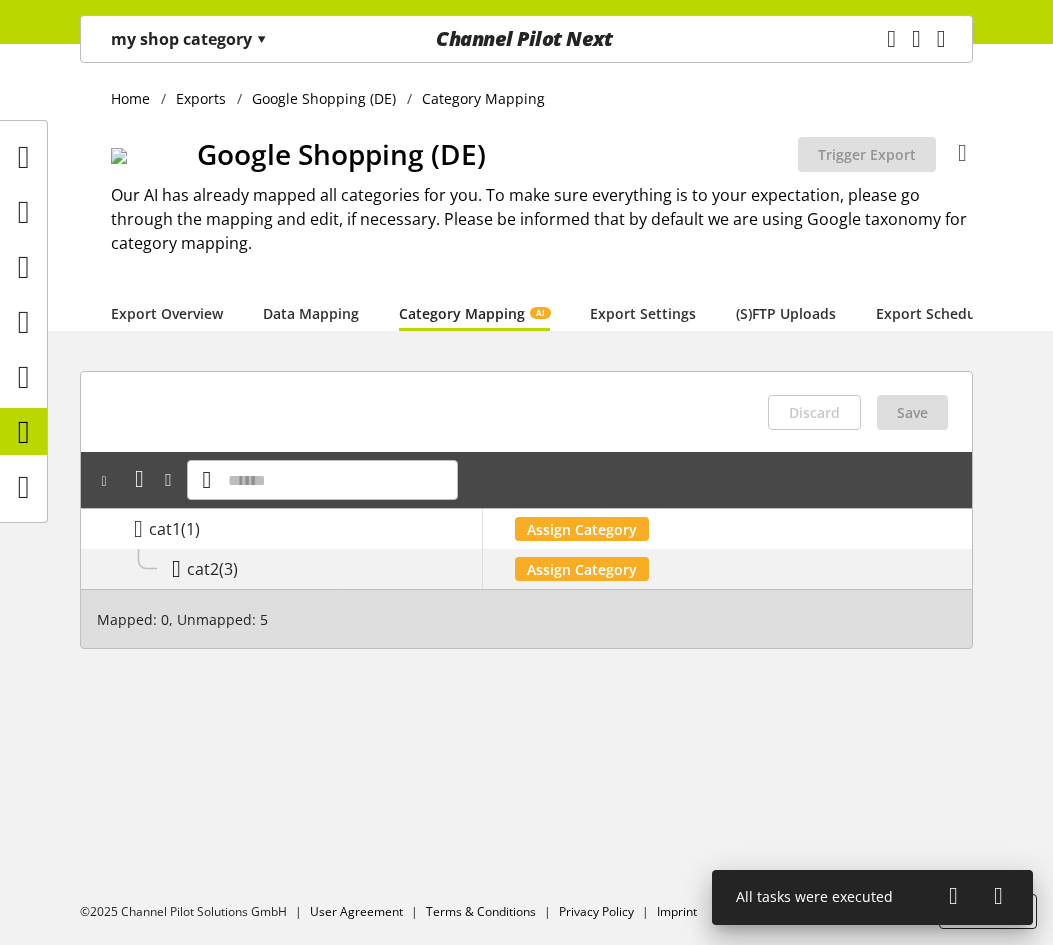 click at bounding box center (176, 569) 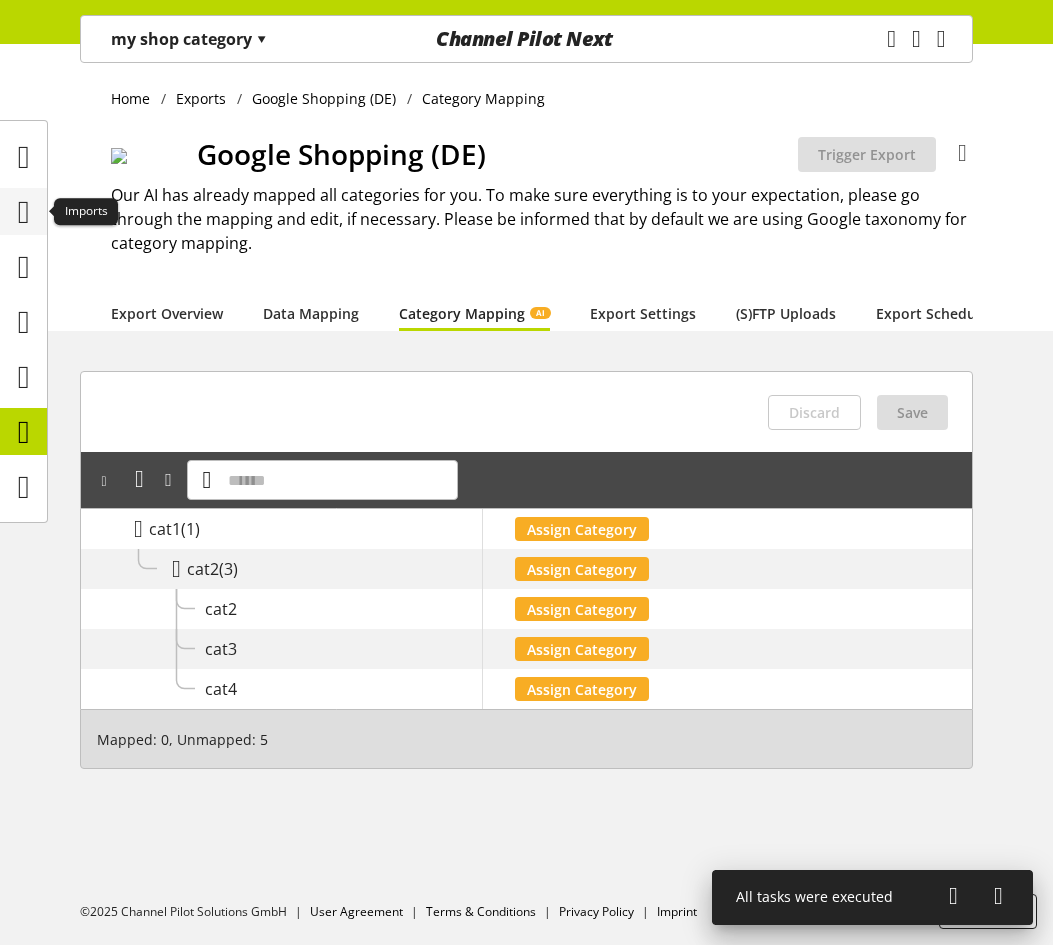 click at bounding box center [24, 212] 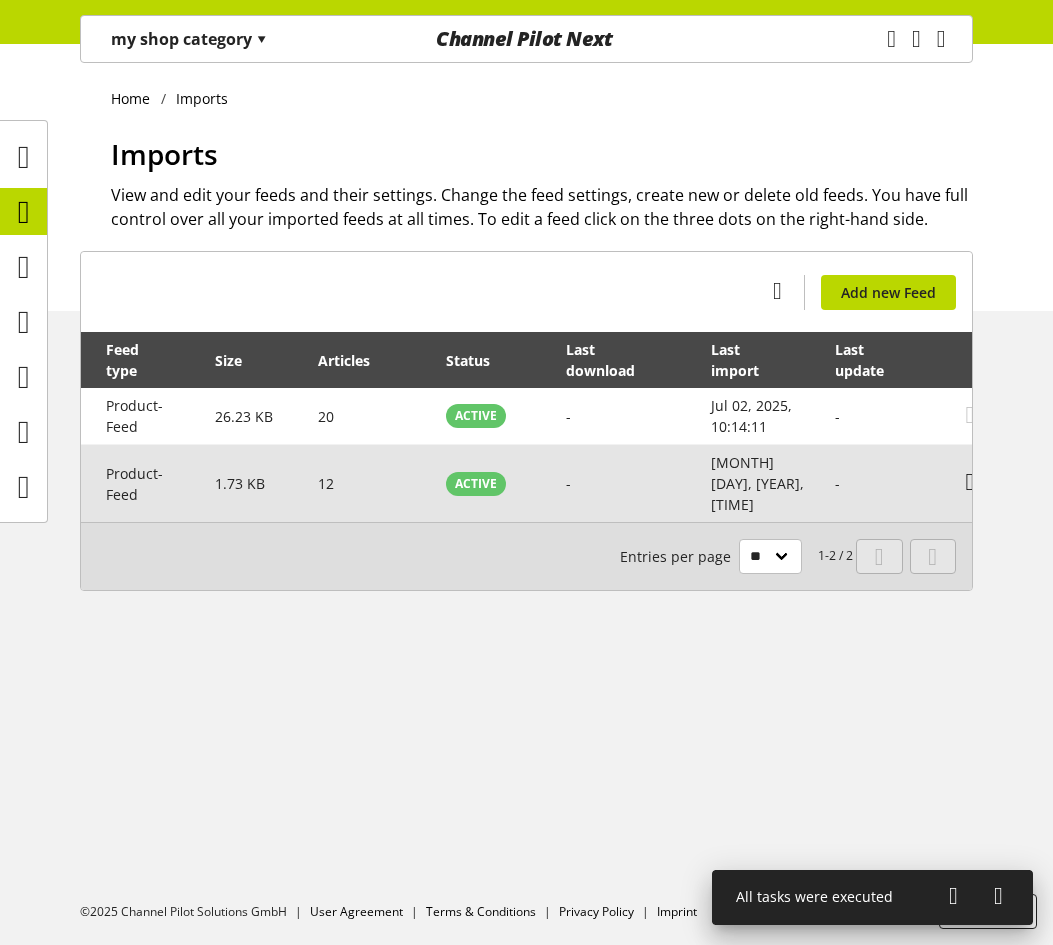 scroll, scrollTop: 0, scrollLeft: 169, axis: horizontal 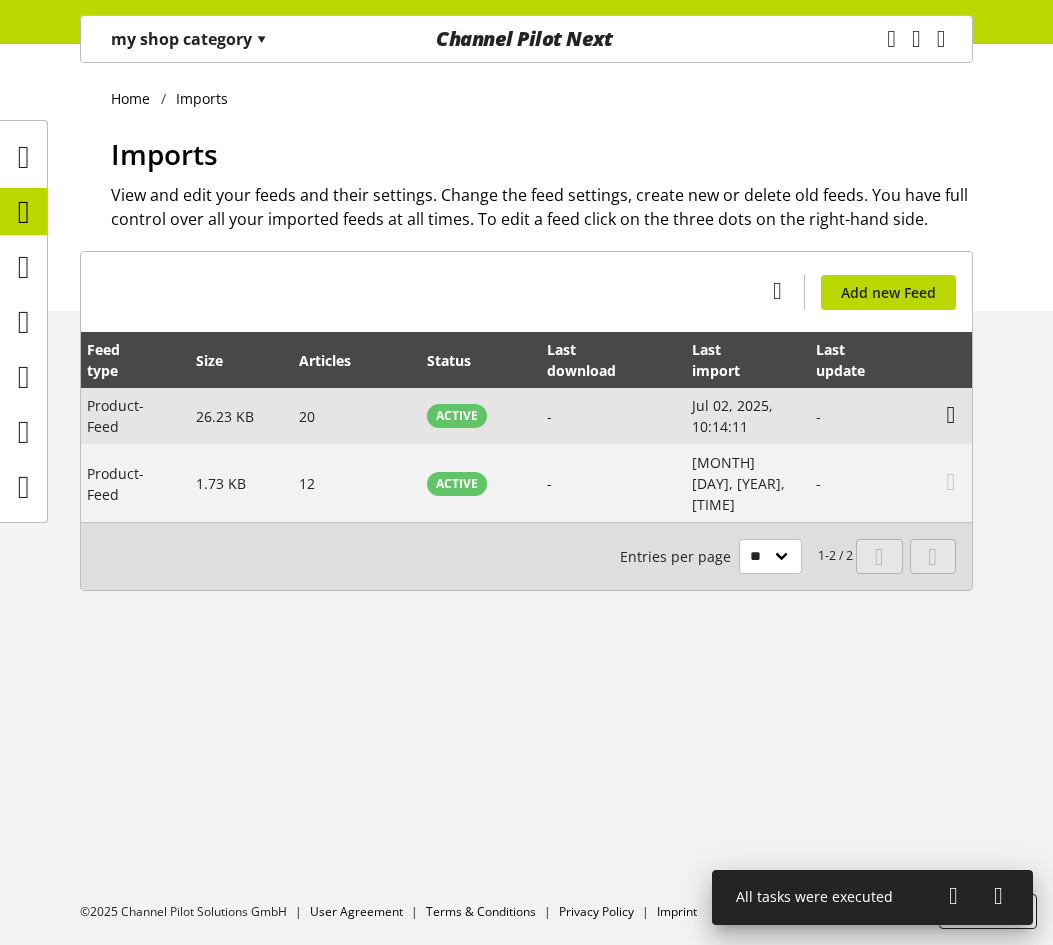 click at bounding box center [951, 415] 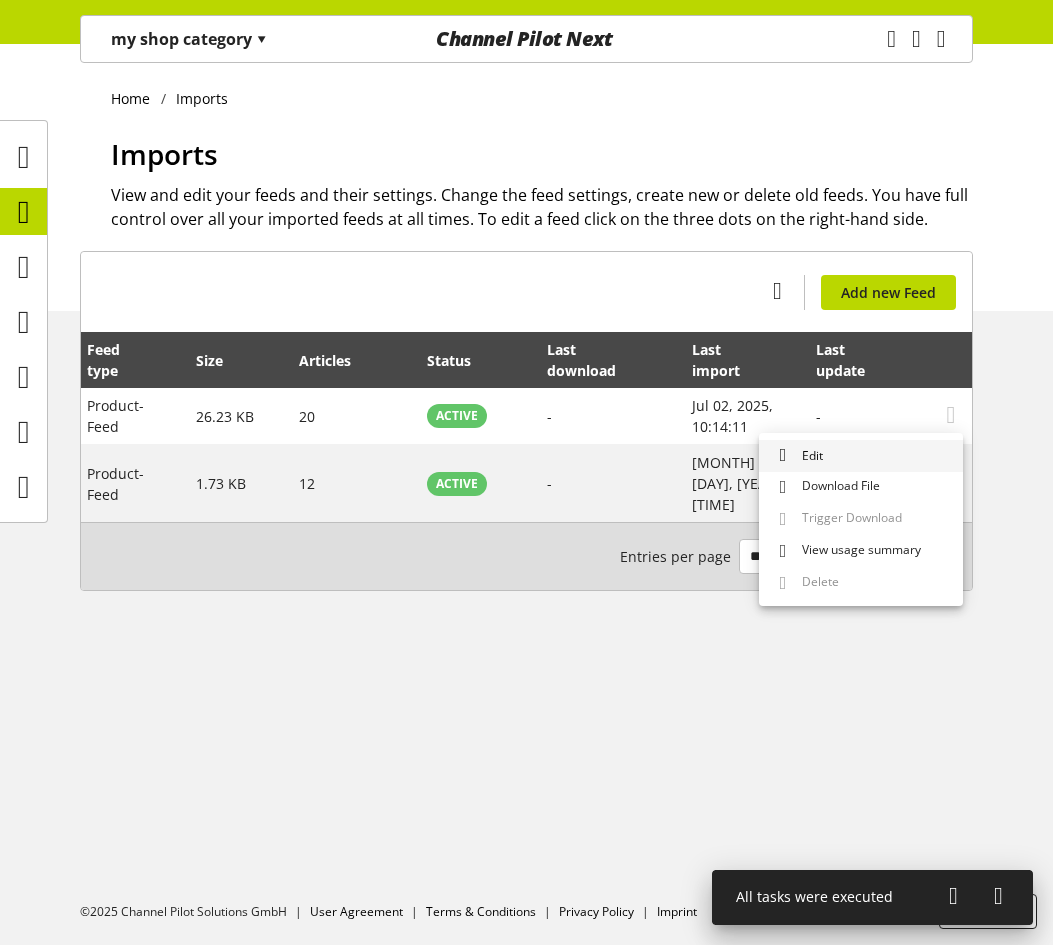 click on "Edit" at bounding box center (861, 456) 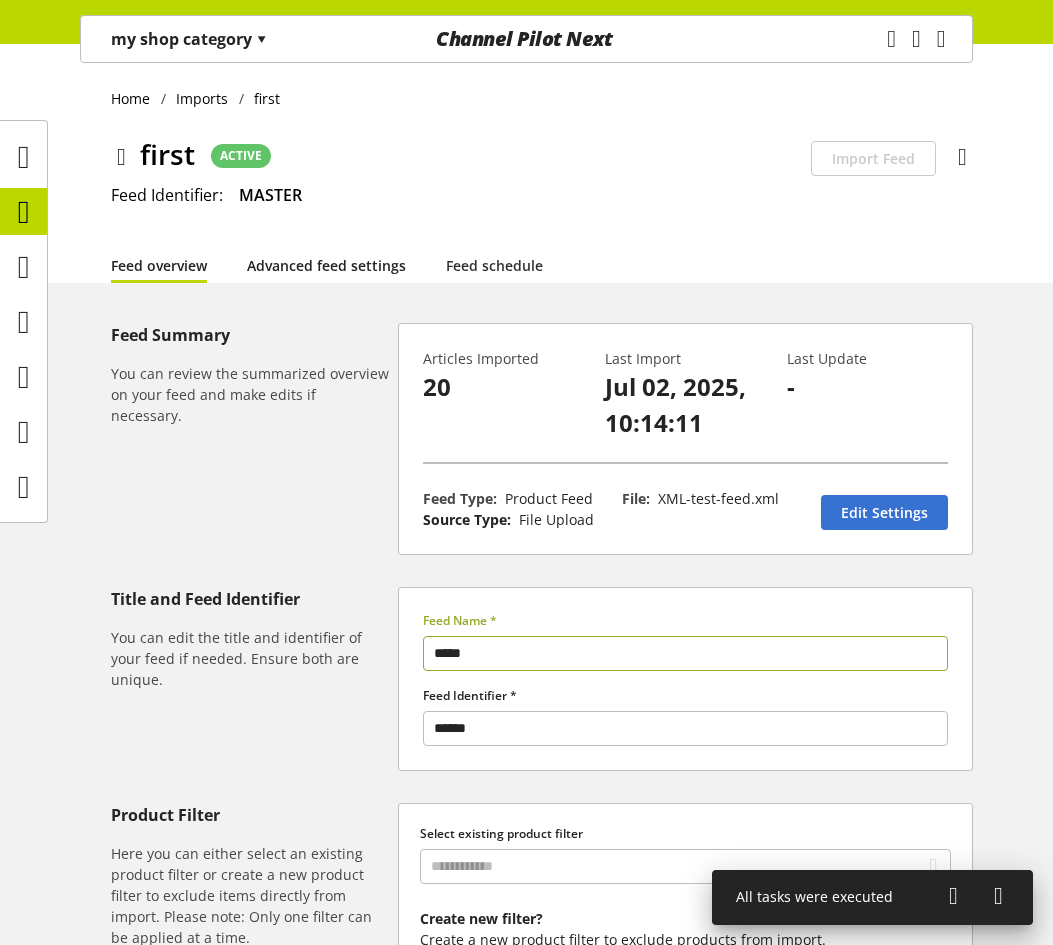 click on "Advanced feed settings" at bounding box center [326, 265] 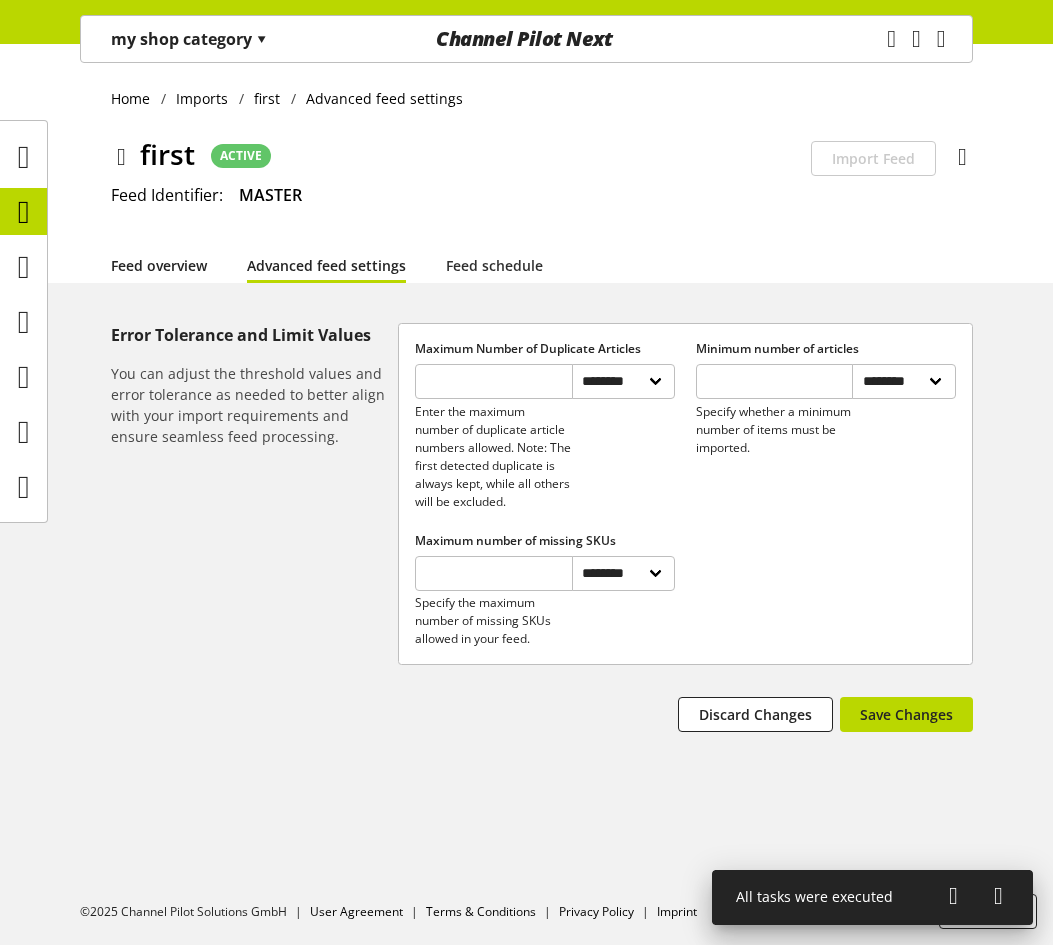 click on "Feed overview" at bounding box center [159, 265] 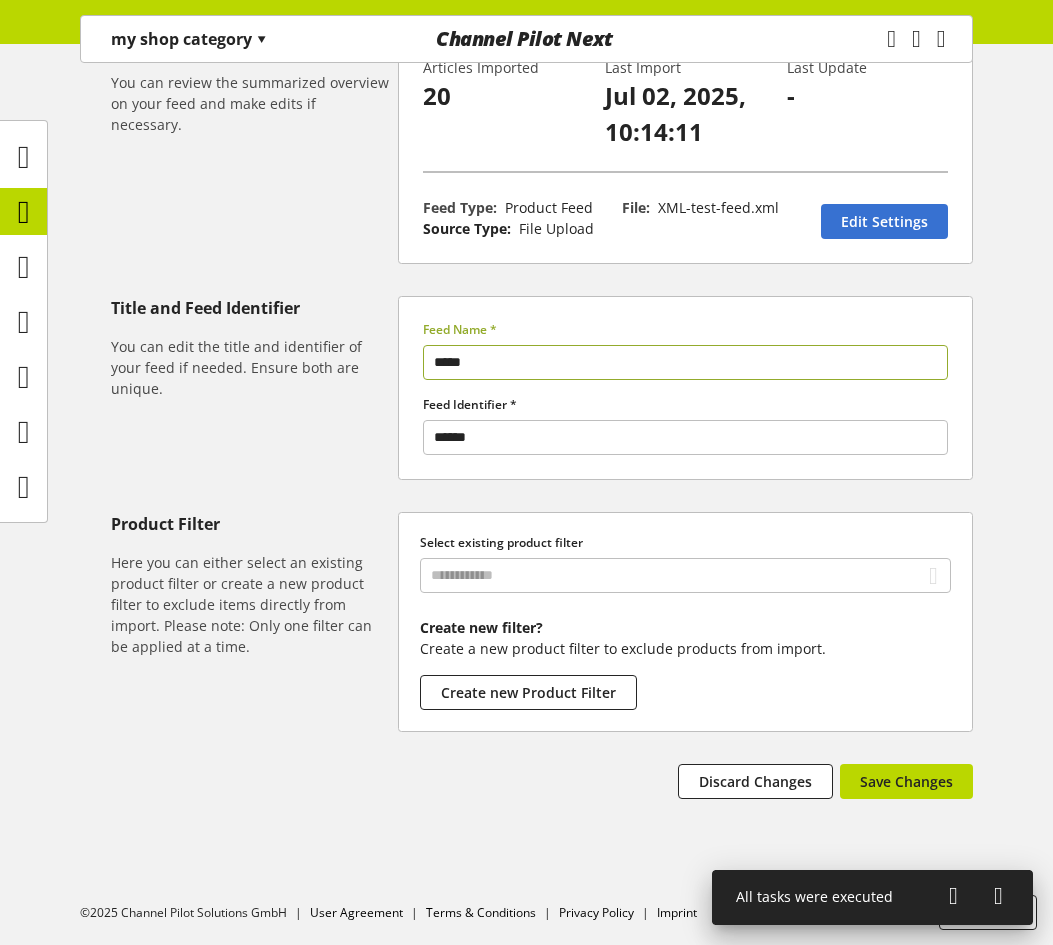 scroll, scrollTop: 292, scrollLeft: 0, axis: vertical 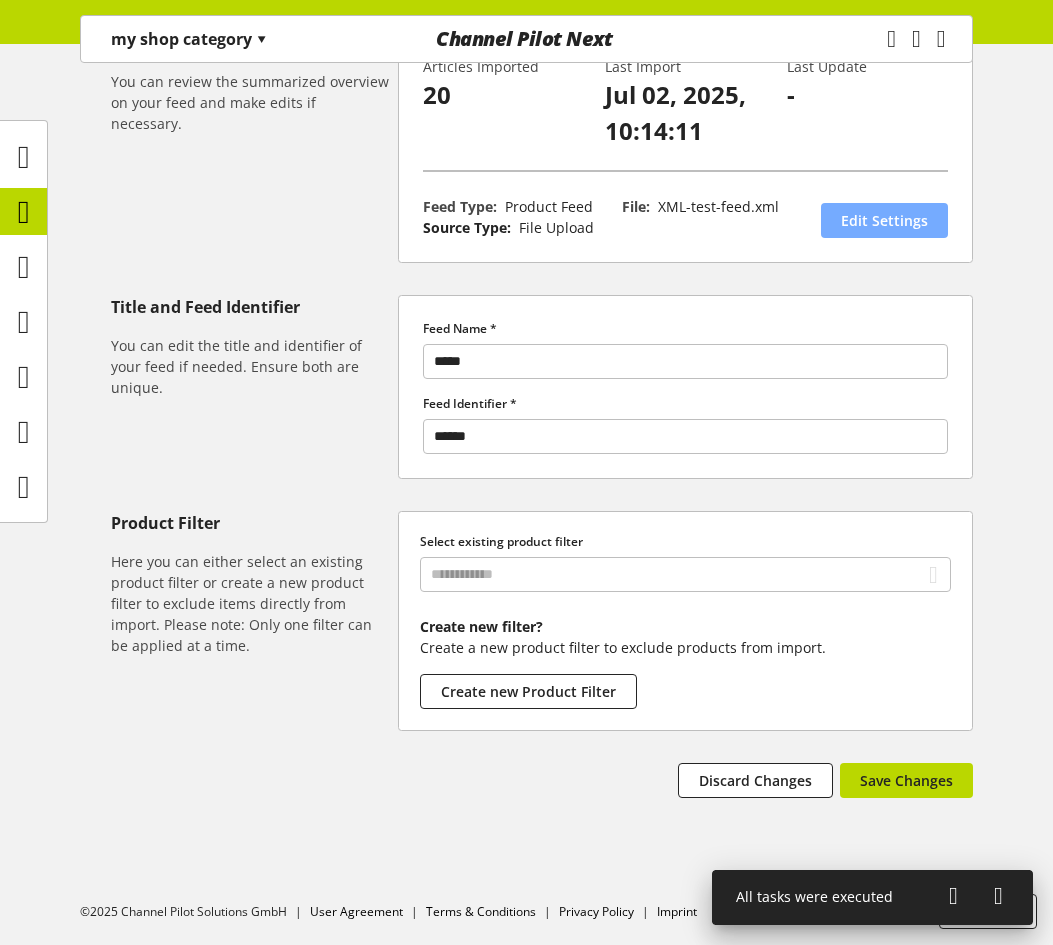 click on "Edit Settings" at bounding box center [884, 220] 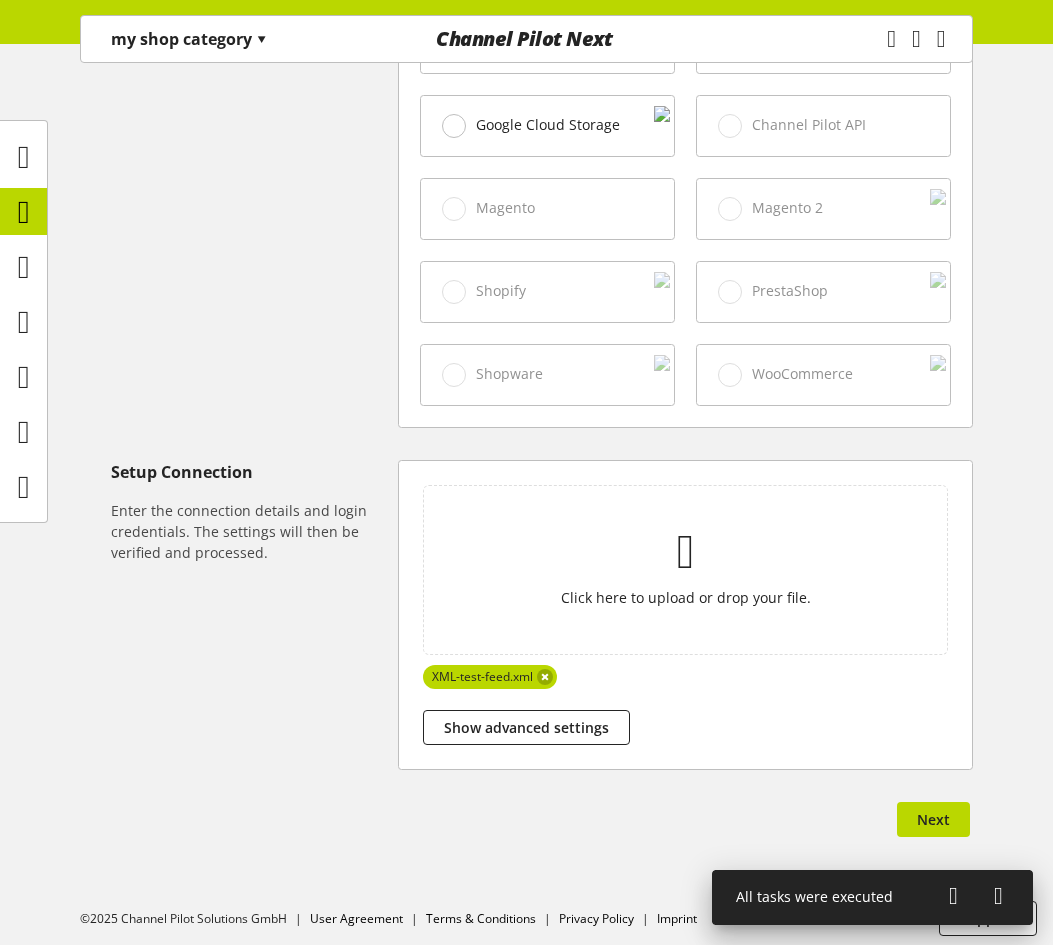 scroll, scrollTop: 794, scrollLeft: 0, axis: vertical 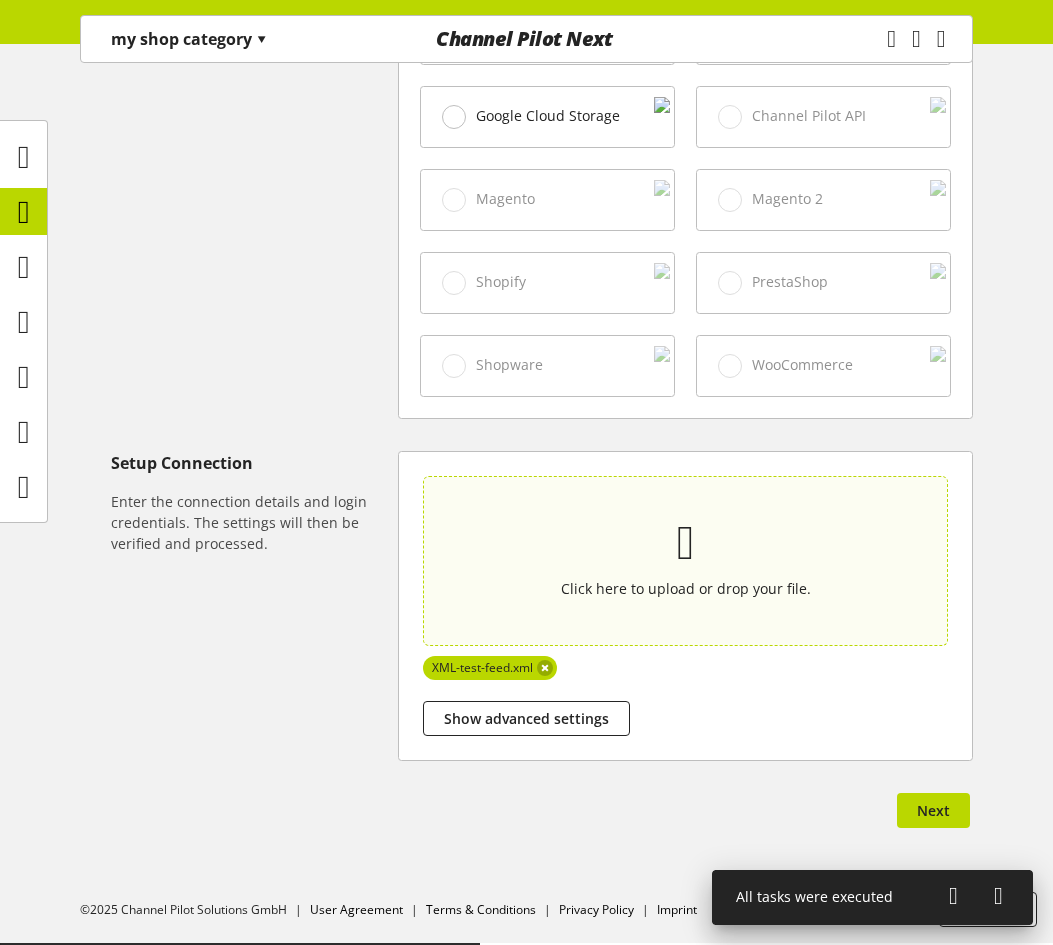 click on "Click here to upload or drop your file." at bounding box center (686, 560) 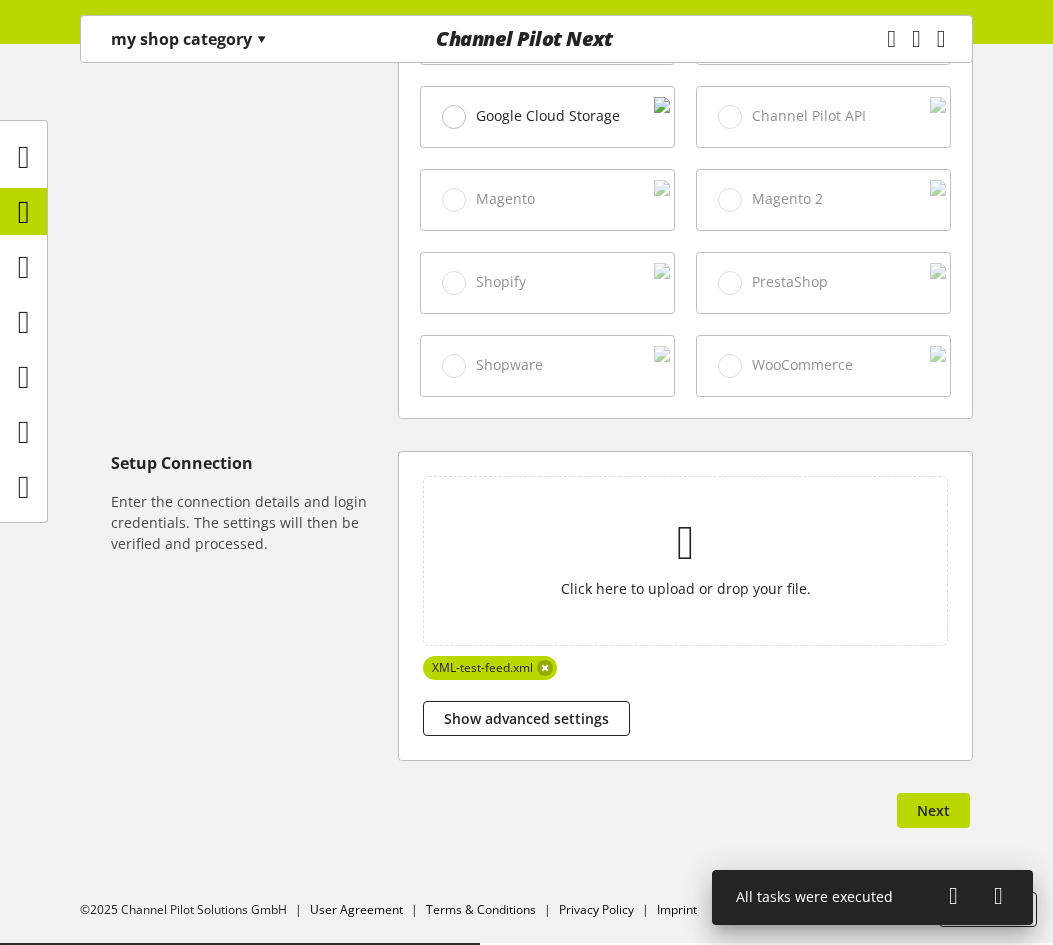 type on "**********" 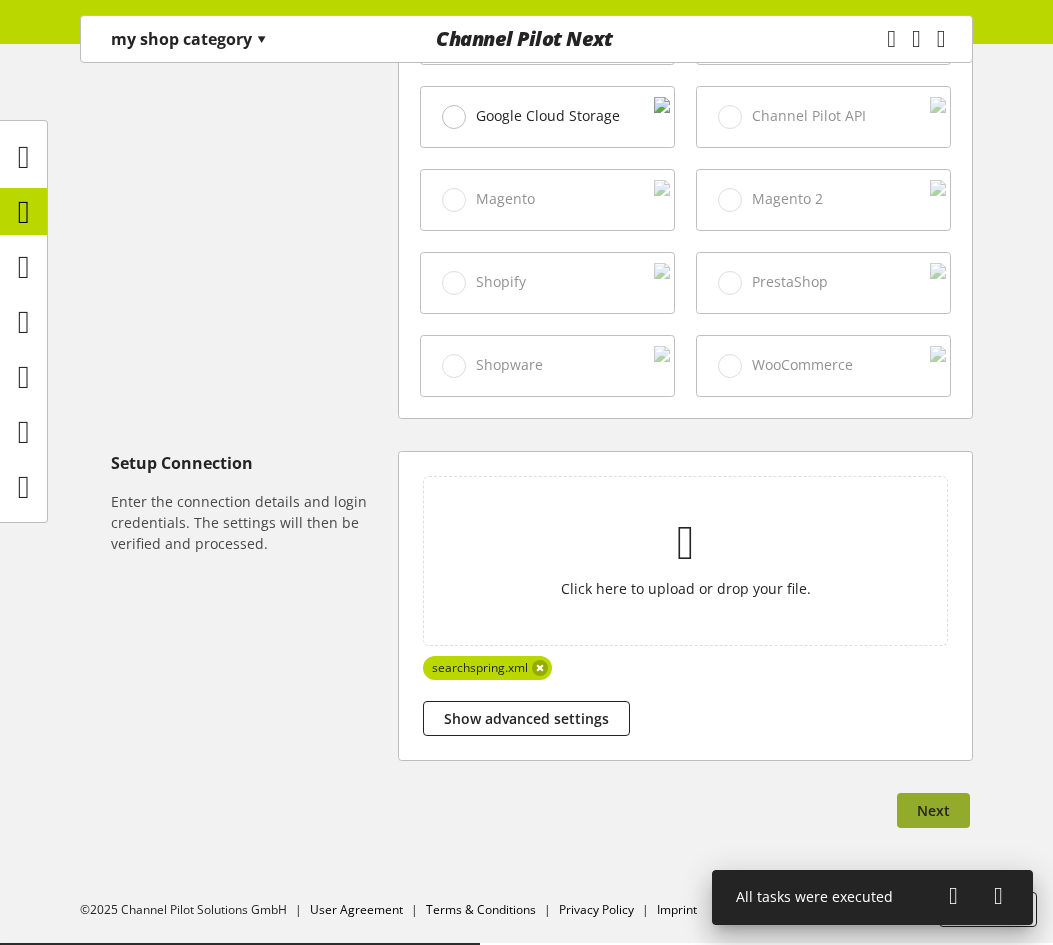 click on "Next" at bounding box center (933, 810) 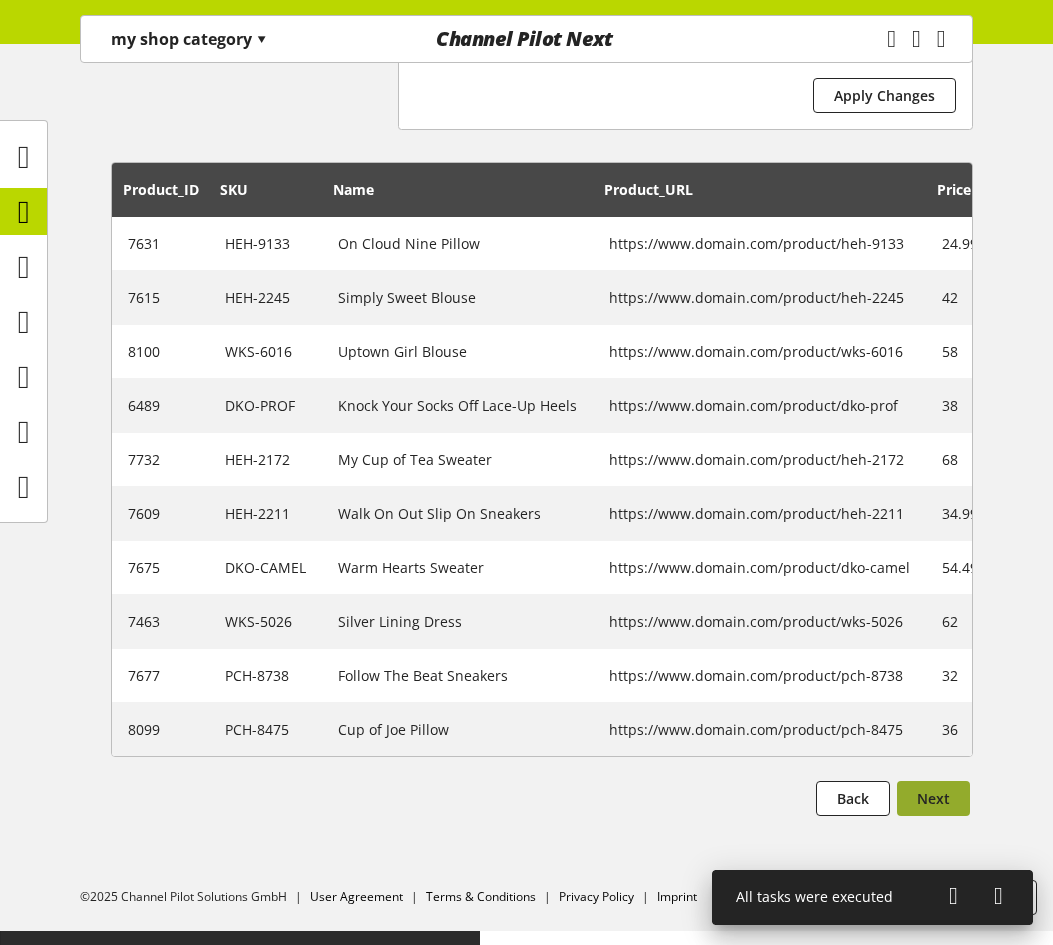 scroll, scrollTop: 492, scrollLeft: 0, axis: vertical 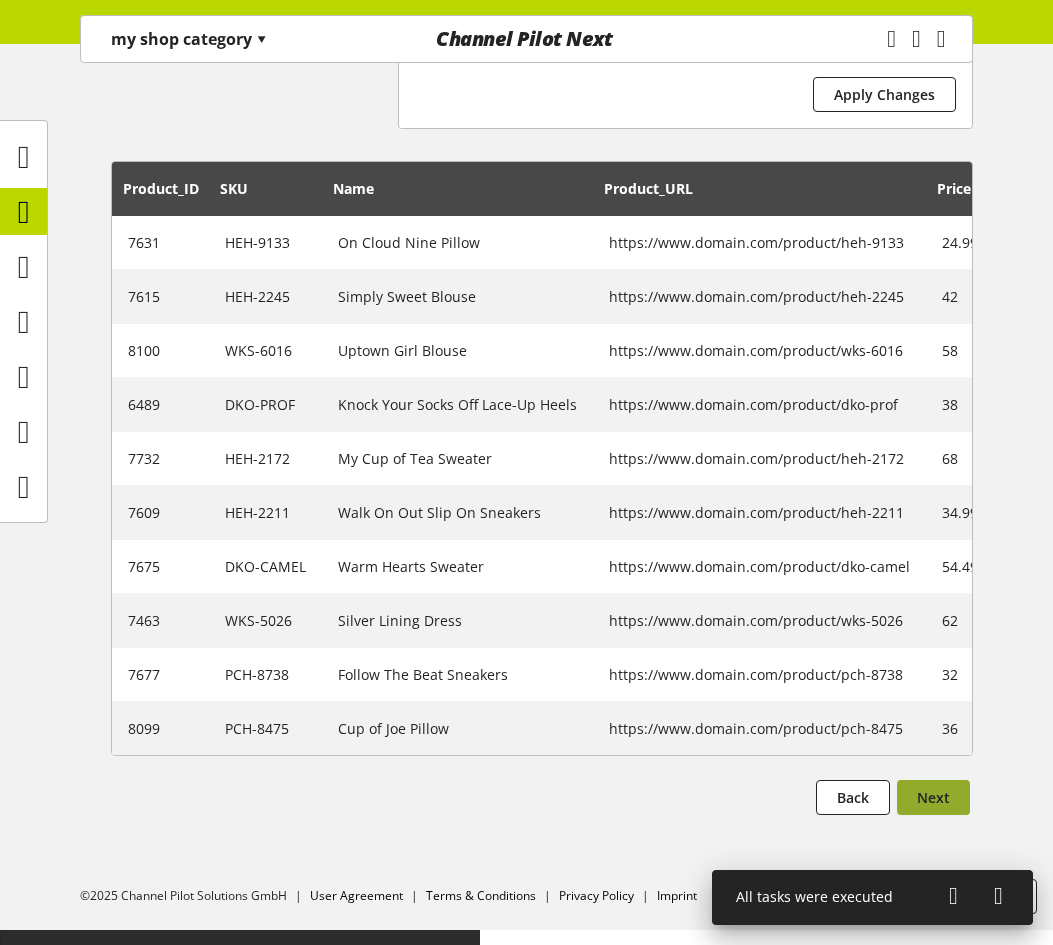 click on "Next" at bounding box center (933, 797) 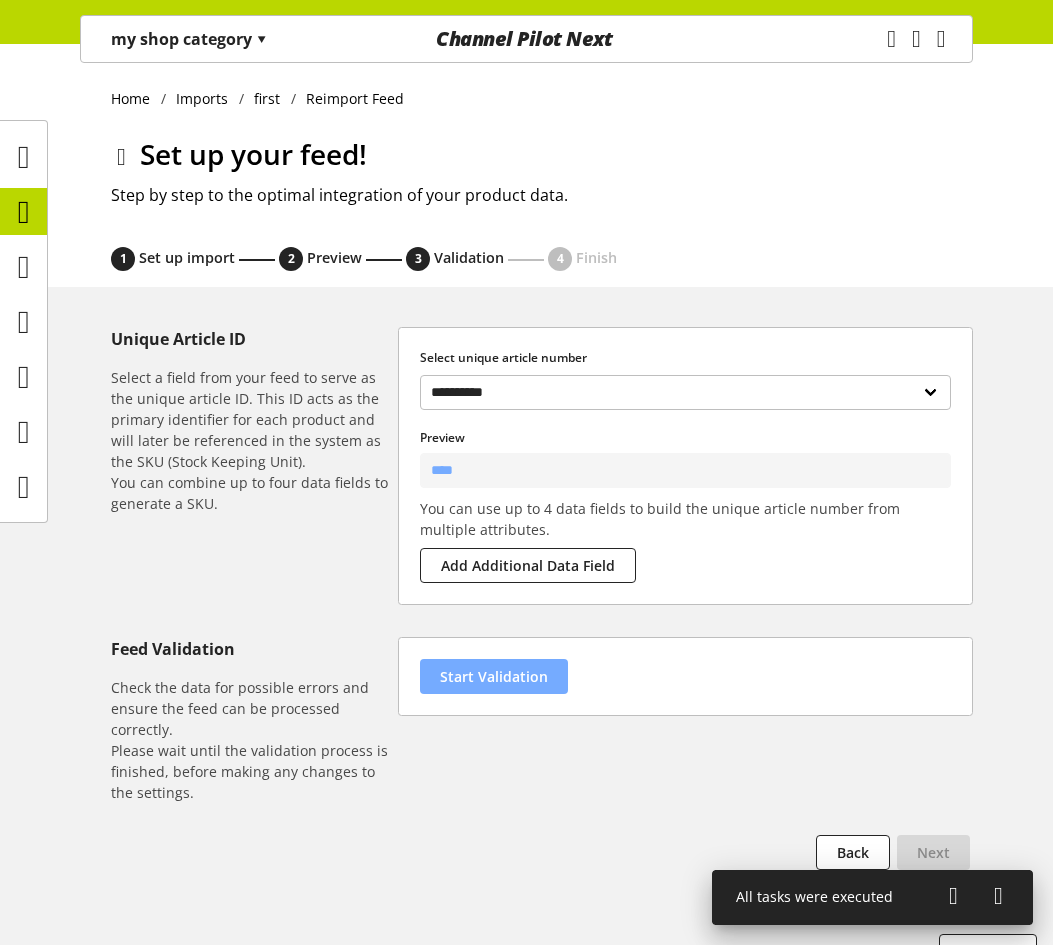 click on "Start Validation" at bounding box center [494, 676] 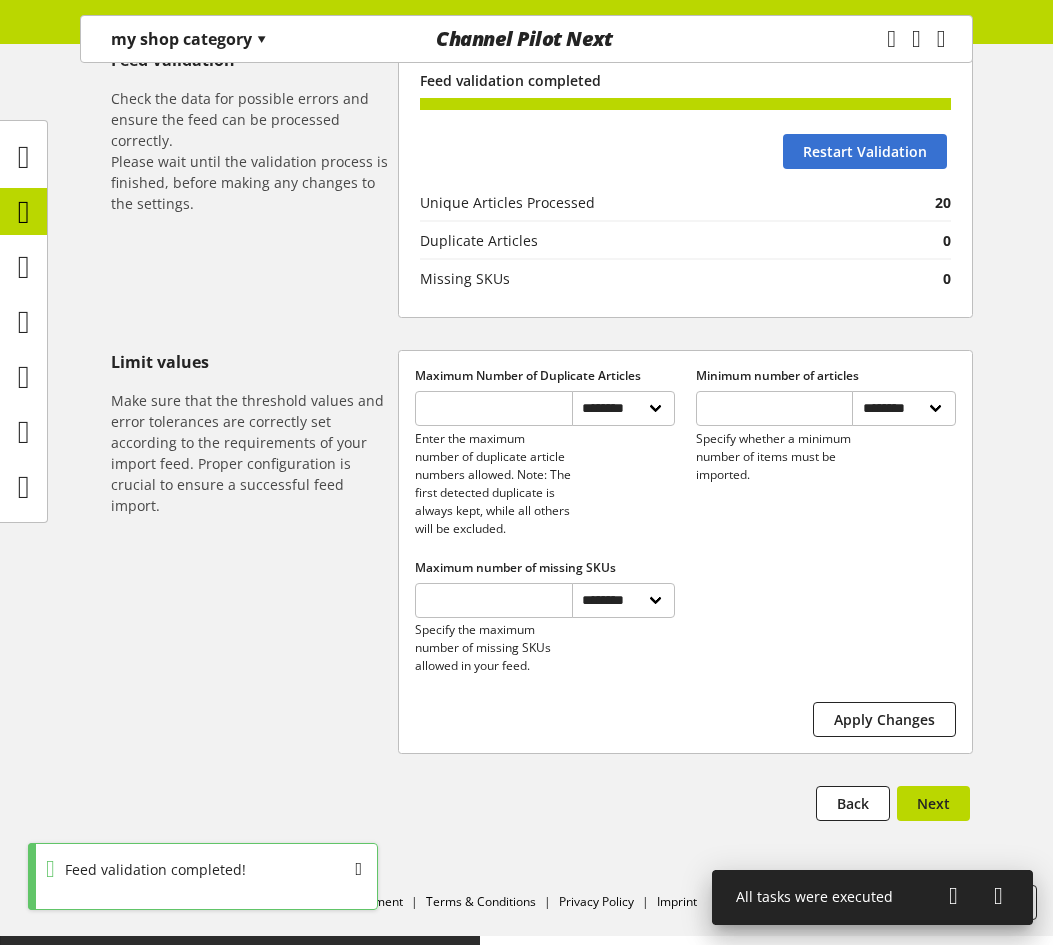 scroll, scrollTop: 598, scrollLeft: 0, axis: vertical 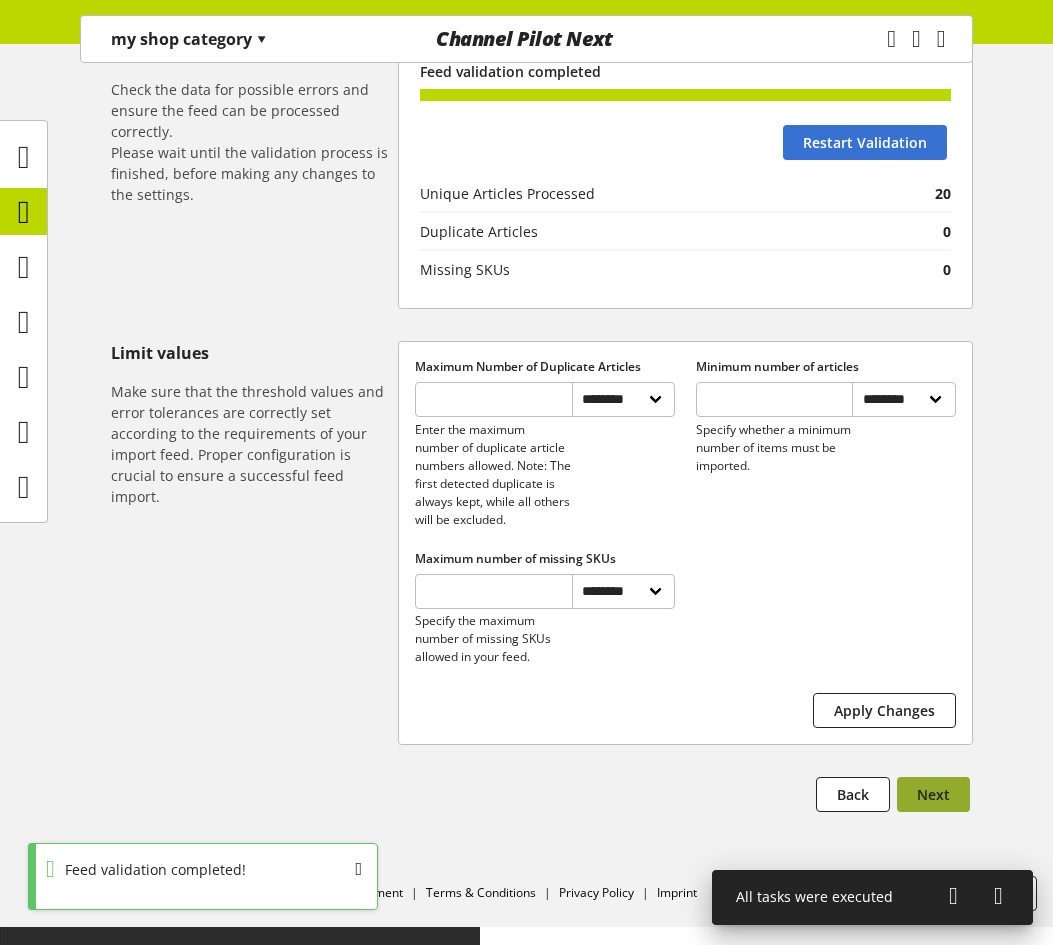 click on "Next" at bounding box center (933, 794) 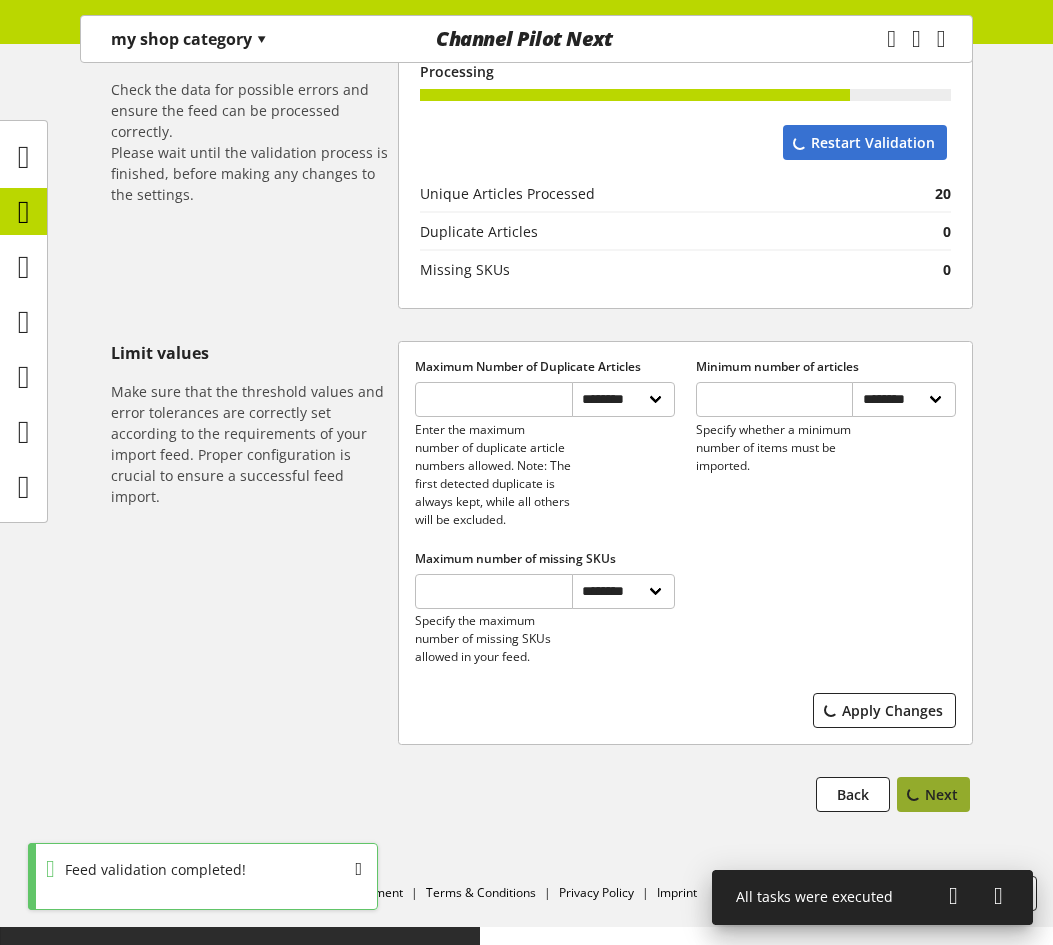 scroll, scrollTop: 0, scrollLeft: 0, axis: both 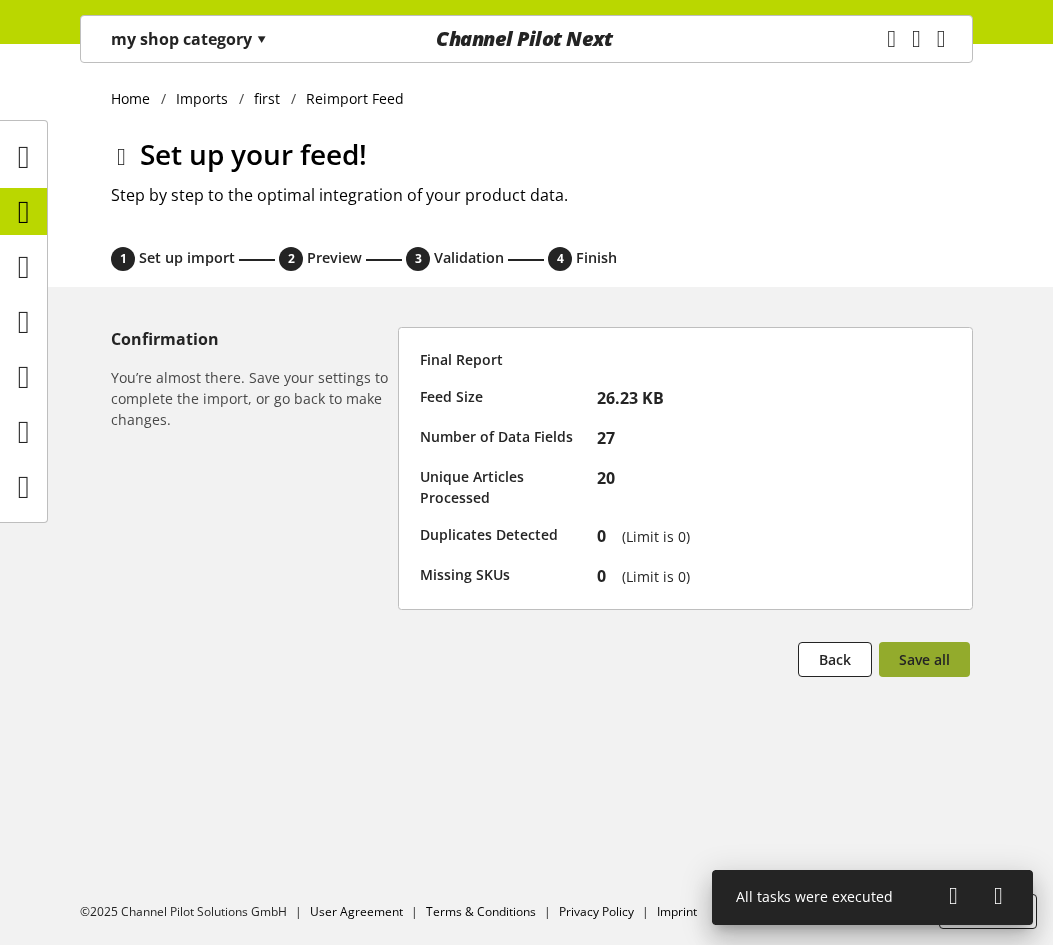click on "Save all" at bounding box center [924, 659] 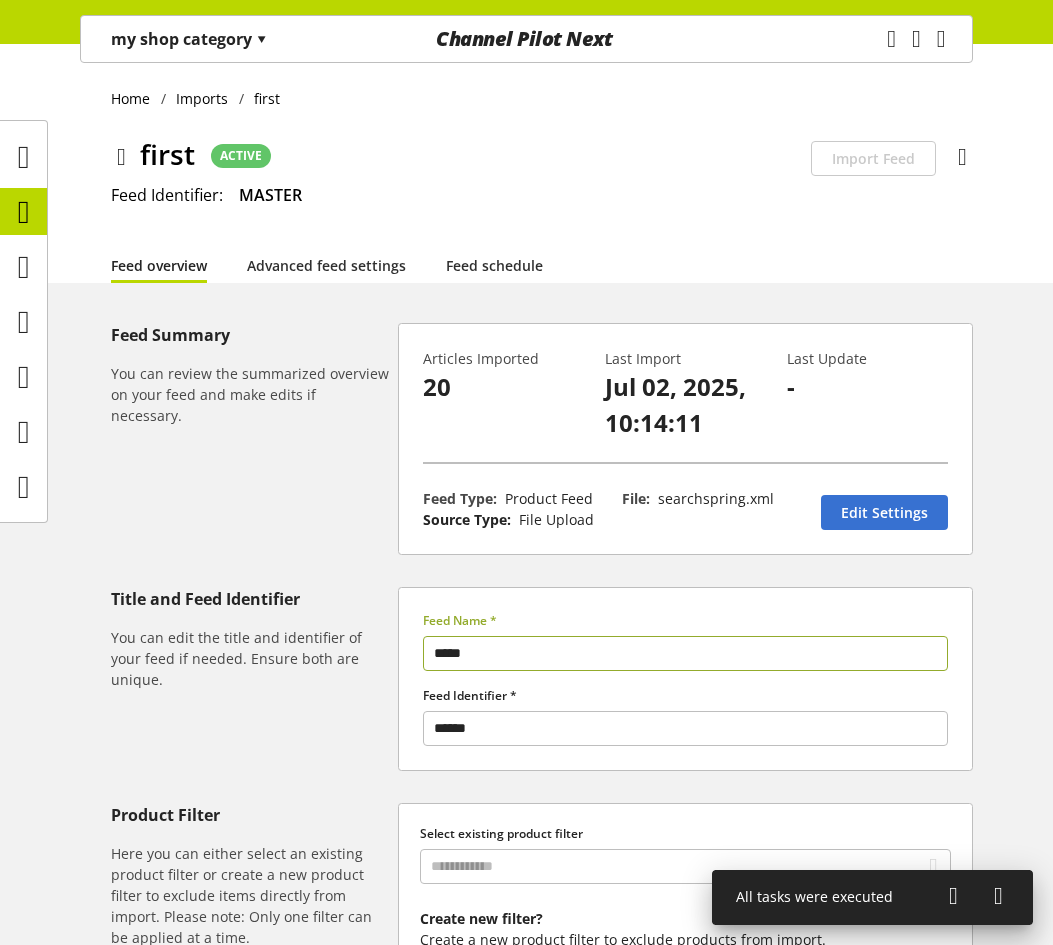 click at bounding box center (953, 896) 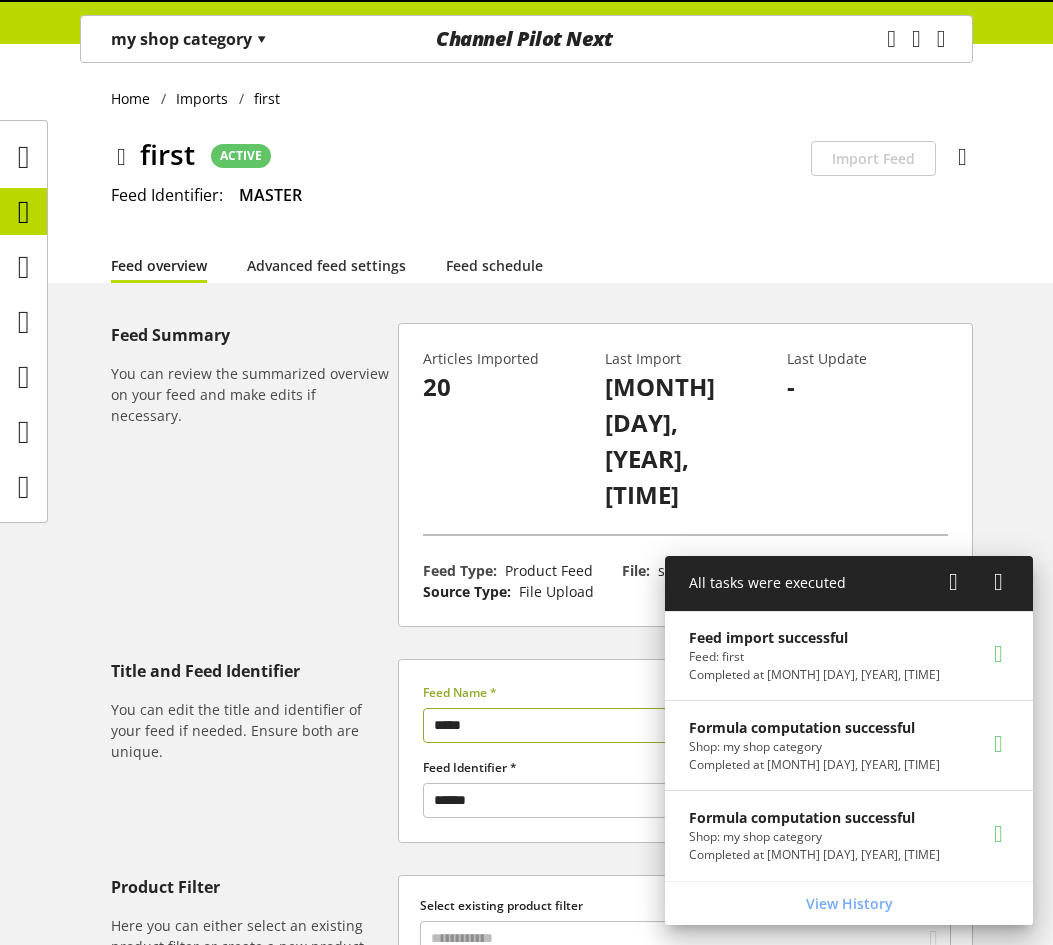 scroll, scrollTop: 0, scrollLeft: 0, axis: both 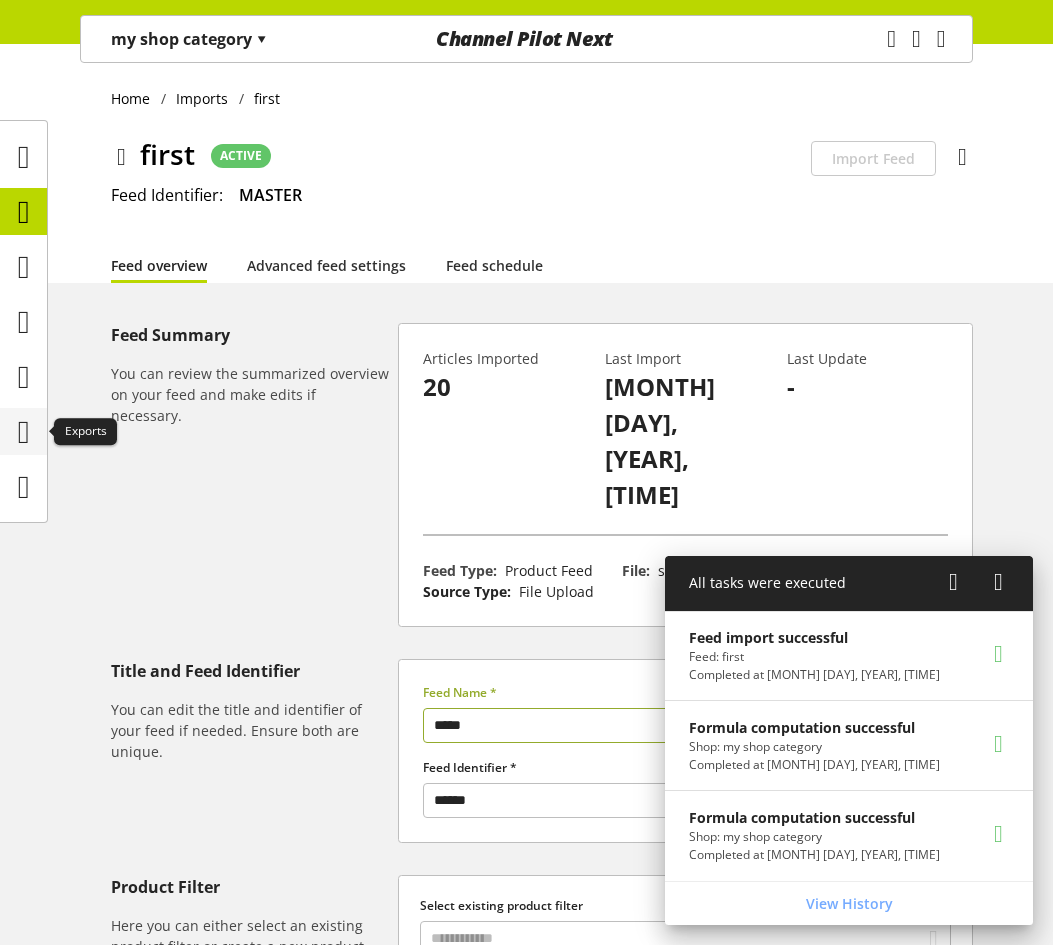 click at bounding box center [24, 432] 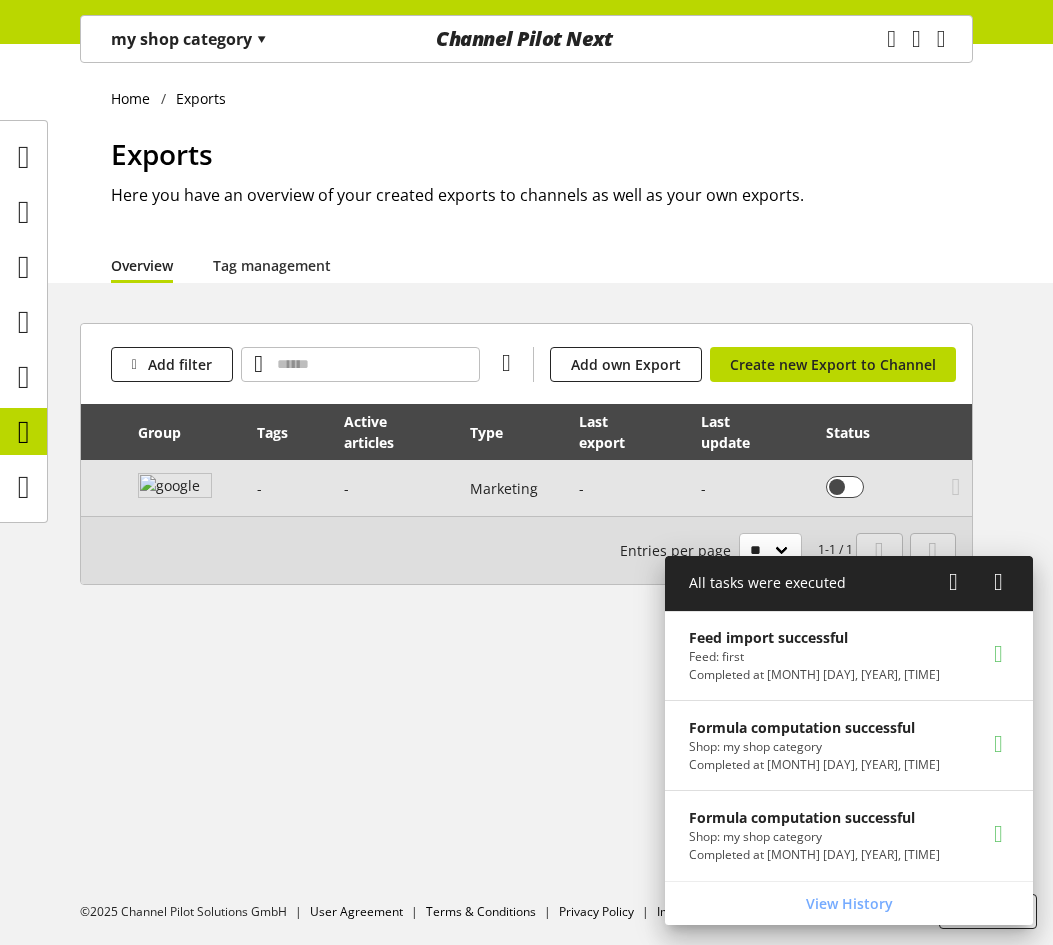 scroll, scrollTop: 0, scrollLeft: 218, axis: horizontal 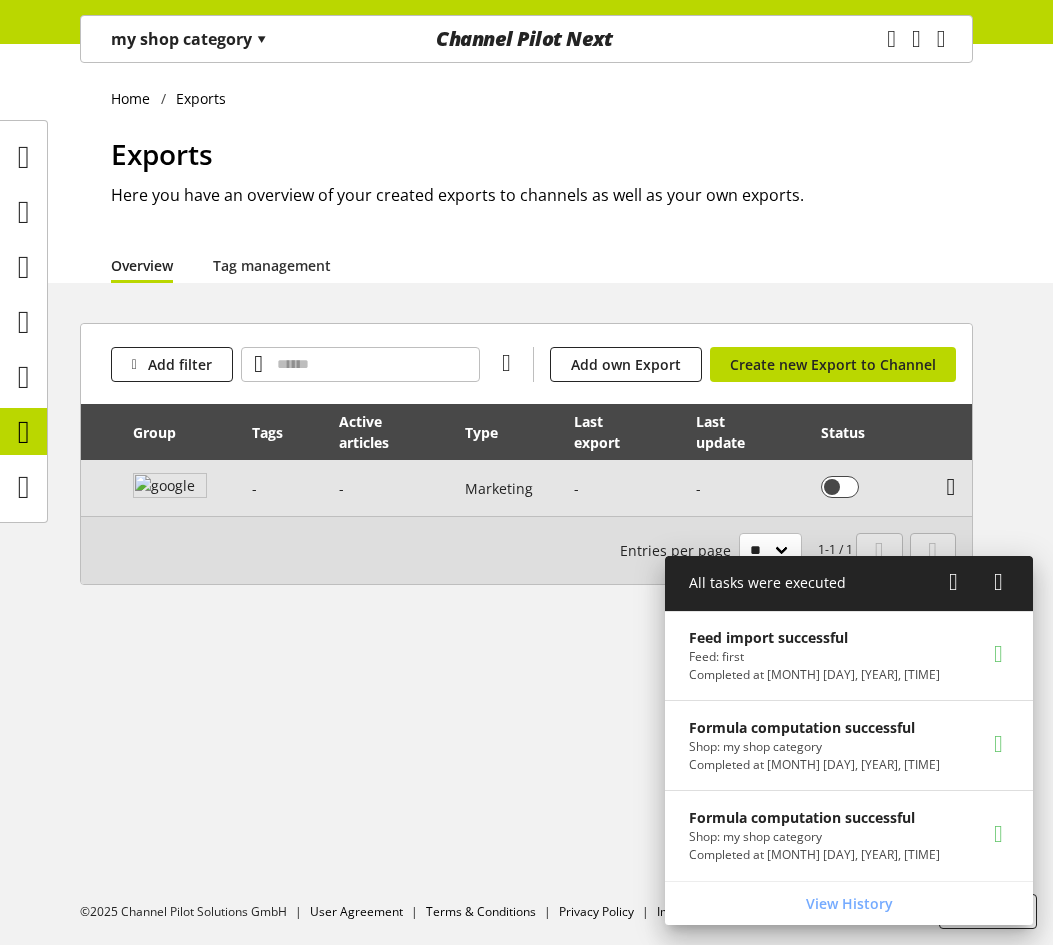 click at bounding box center (951, 487) 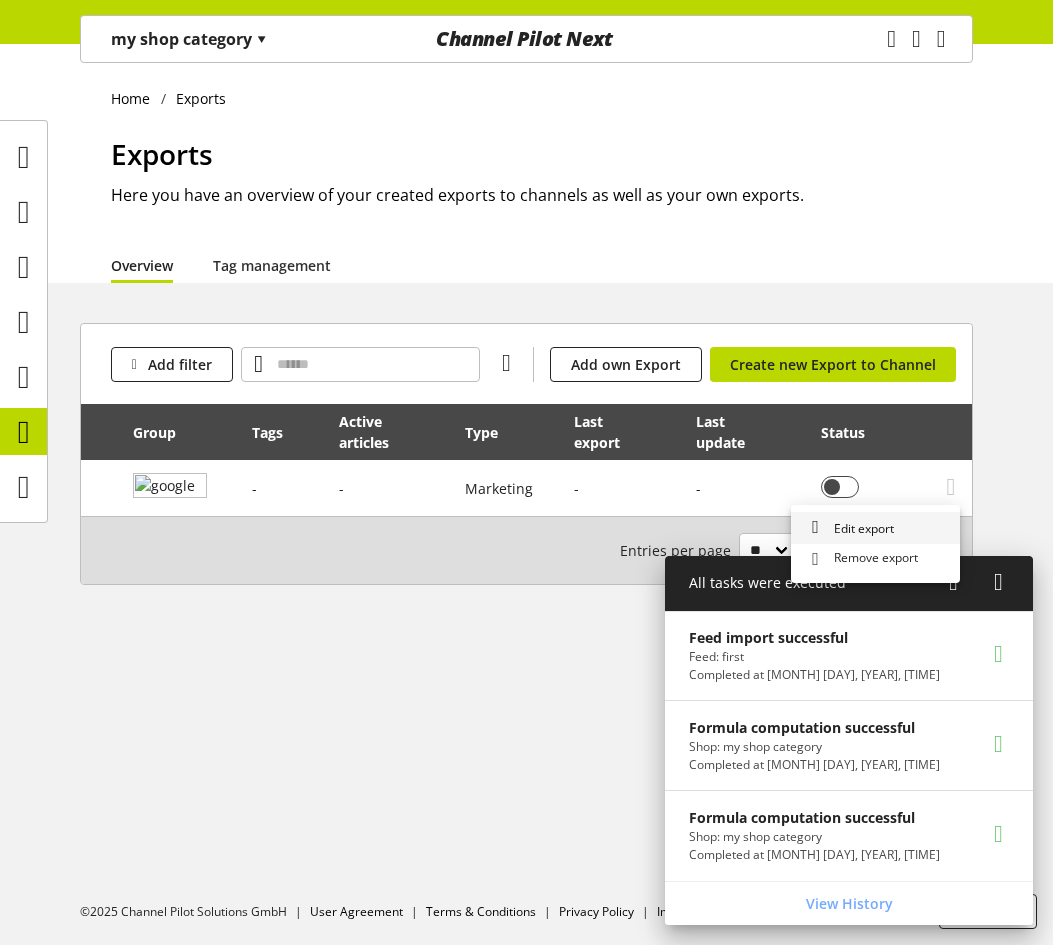 click on "Edit export" at bounding box center [860, 528] 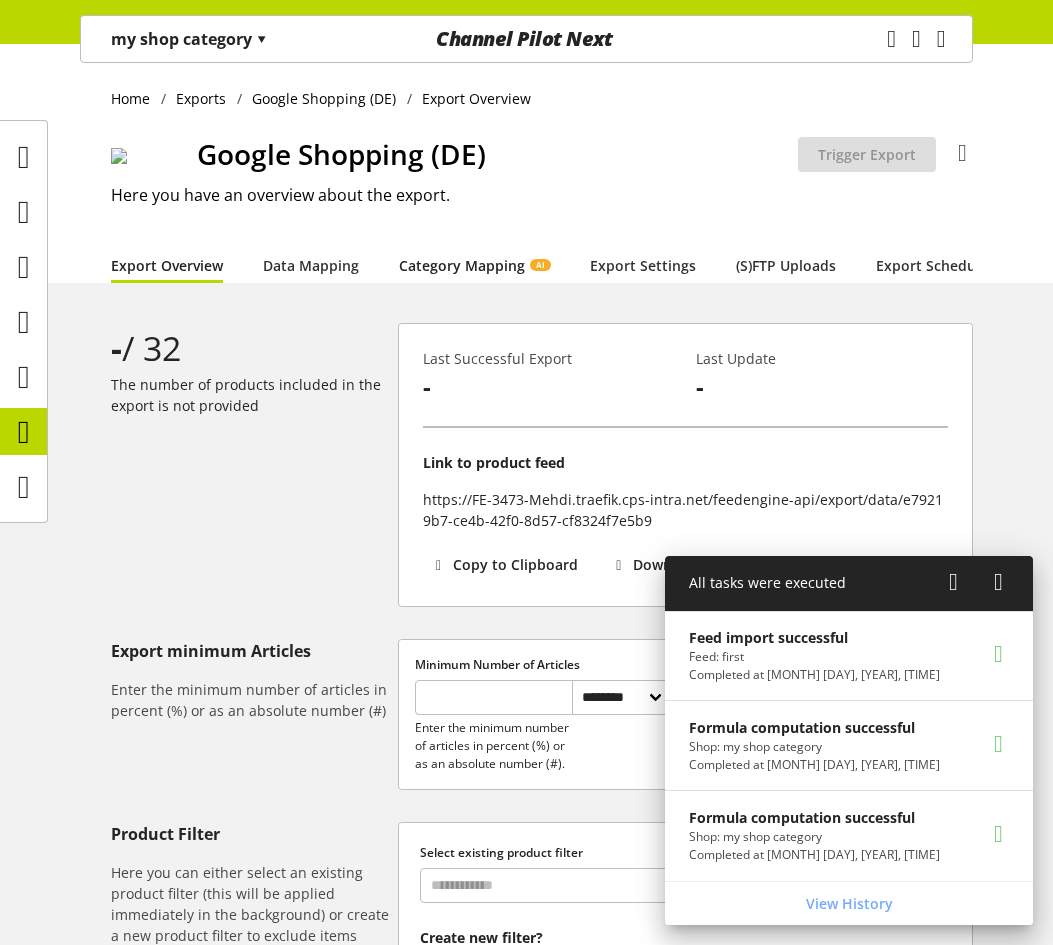 click on "Category Mapping AI" at bounding box center (474, 265) 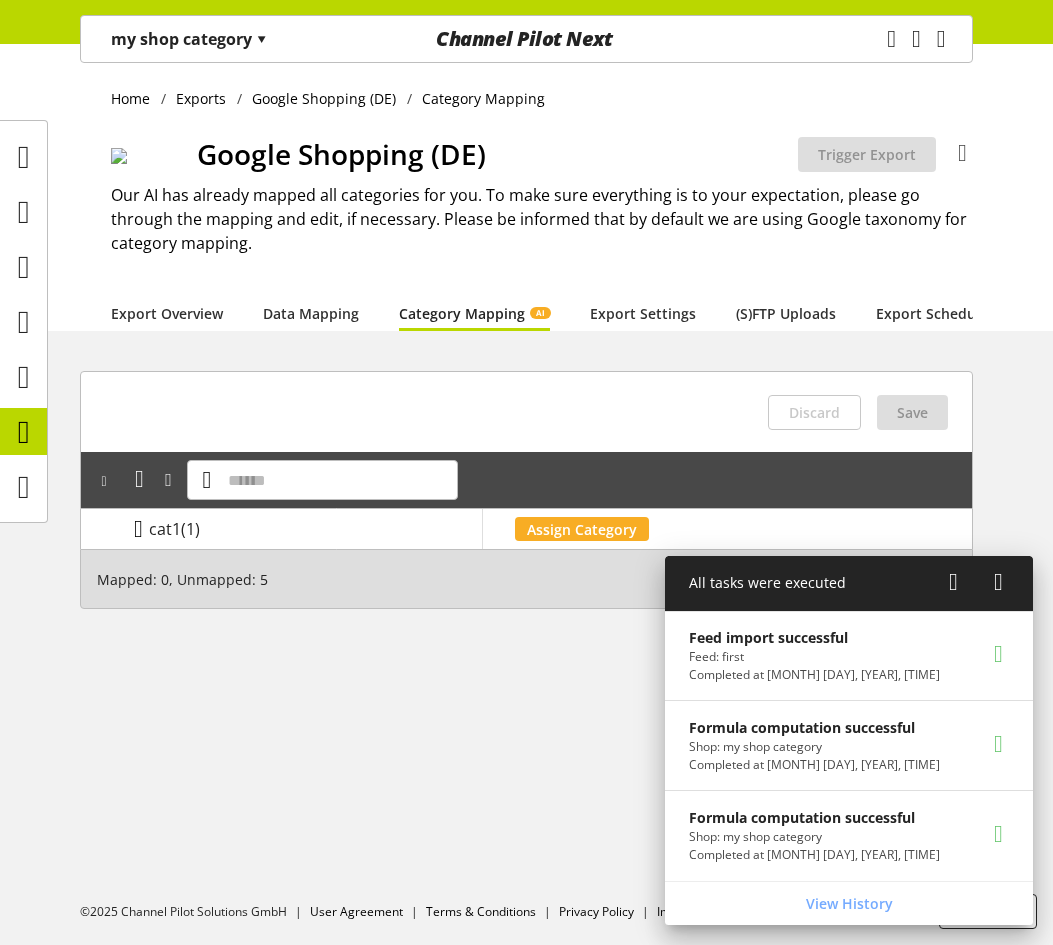 click at bounding box center (138, 529) 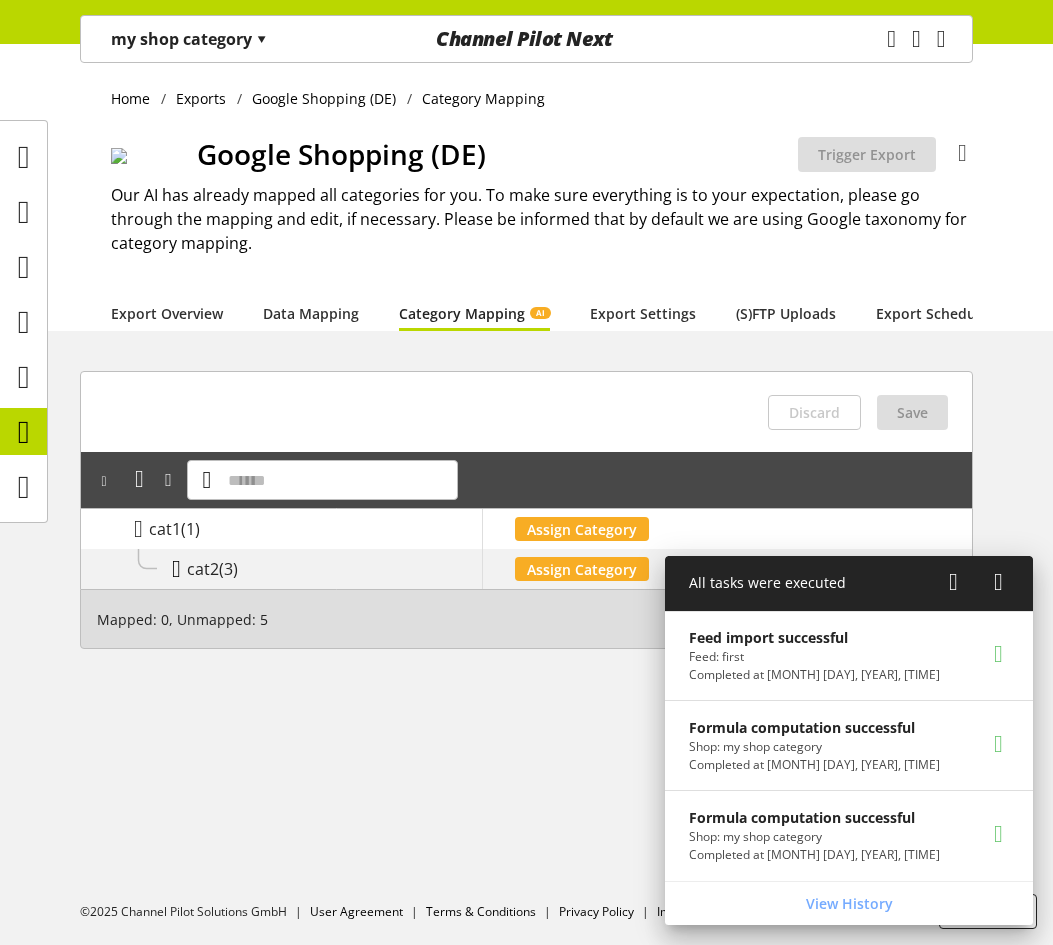 click at bounding box center (176, 569) 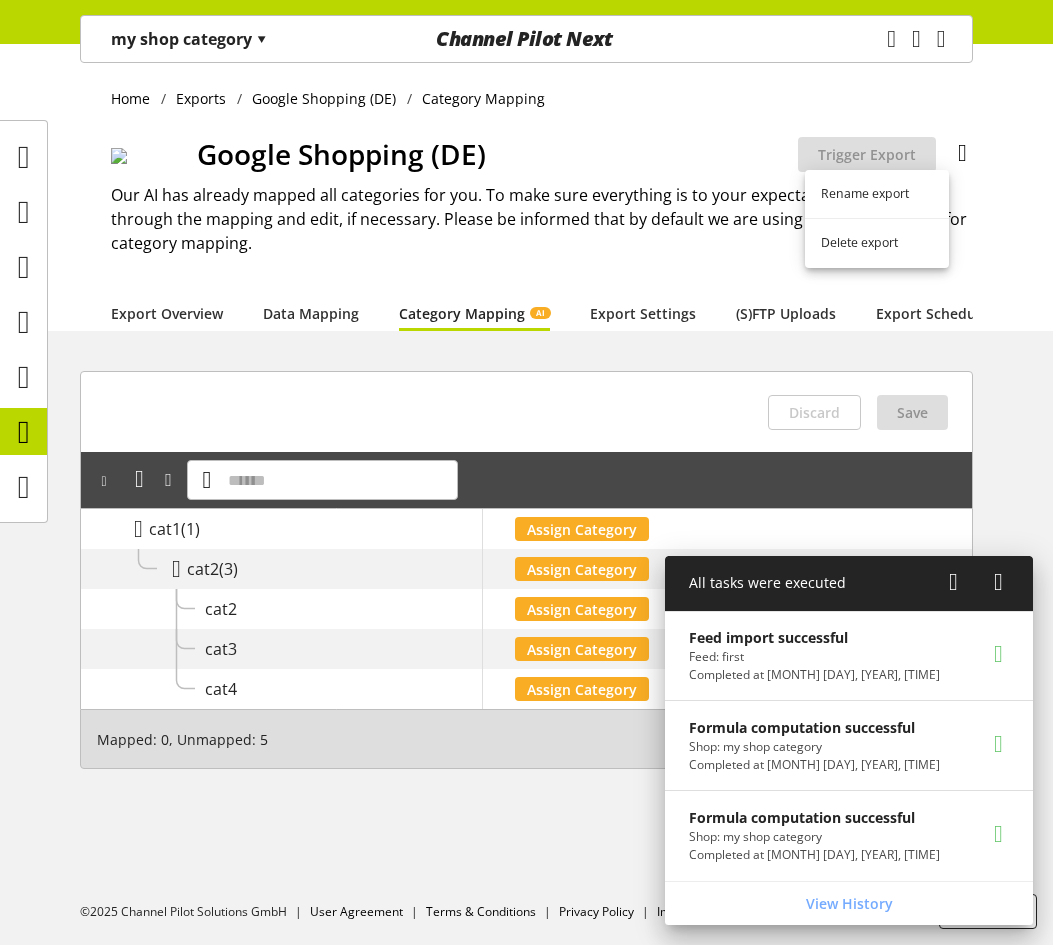 click at bounding box center (962, 153) 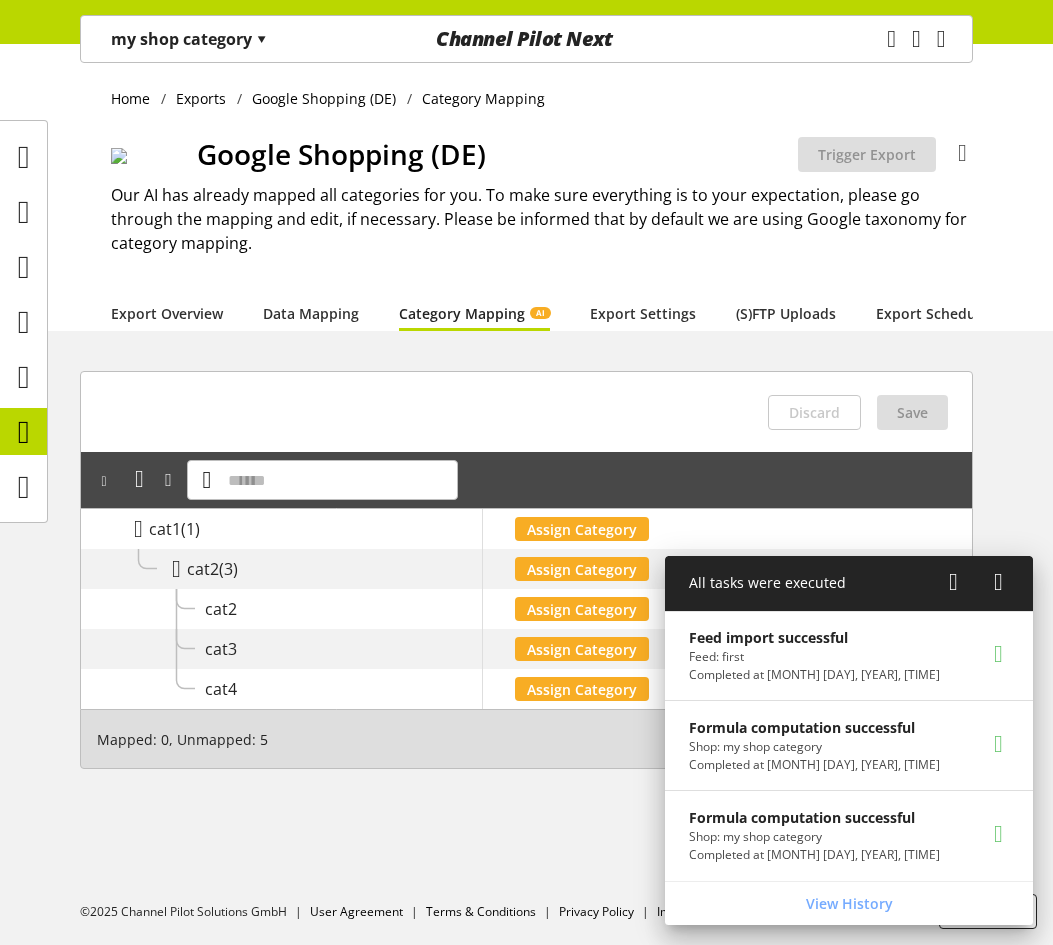 click on "my shop category ▾" at bounding box center (189, 39) 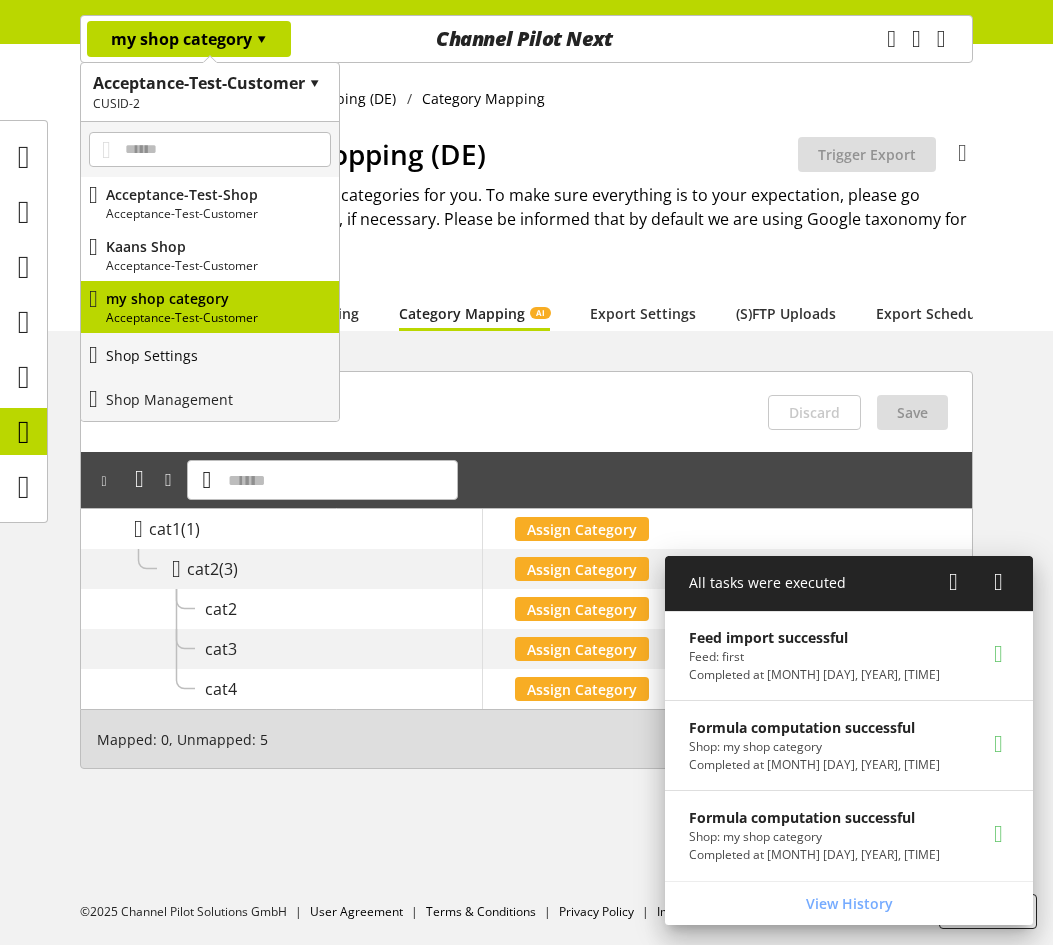 click on "Shop Settings" at bounding box center (152, 355) 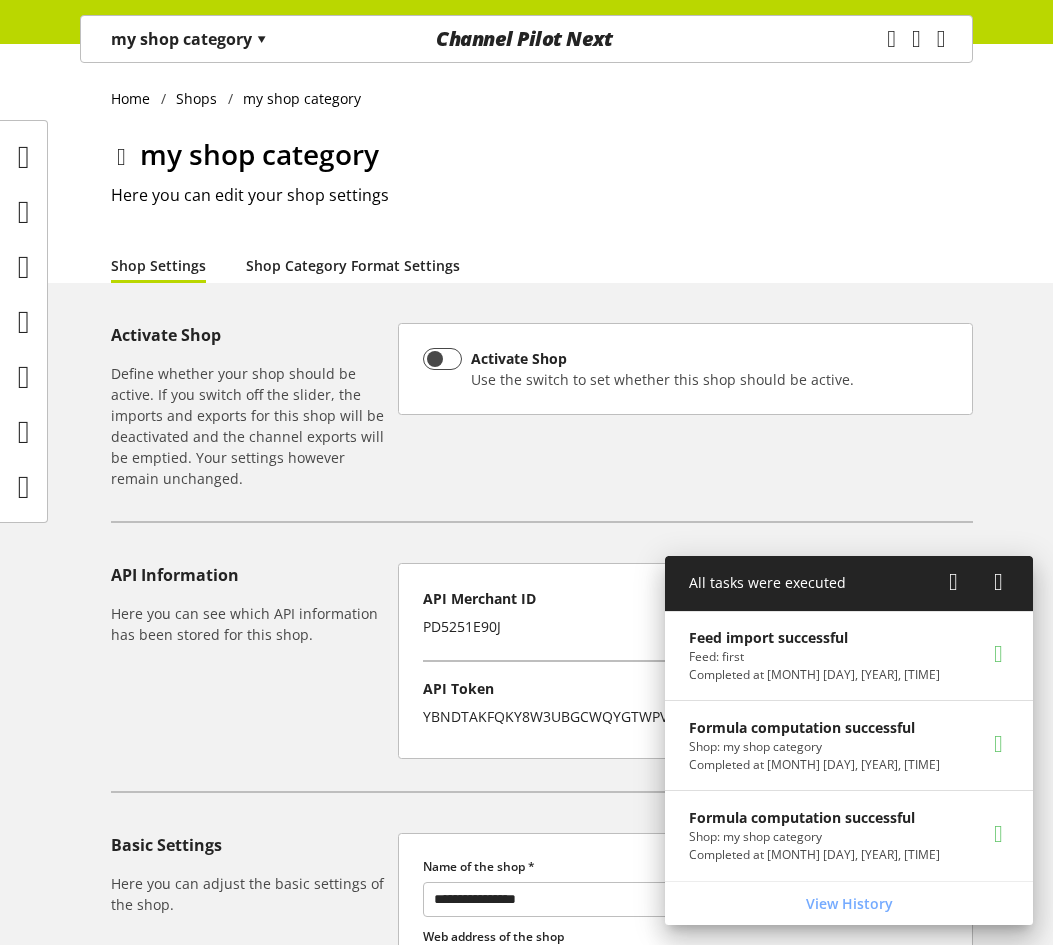 click on "Shop Category Format Settings" at bounding box center (353, 265) 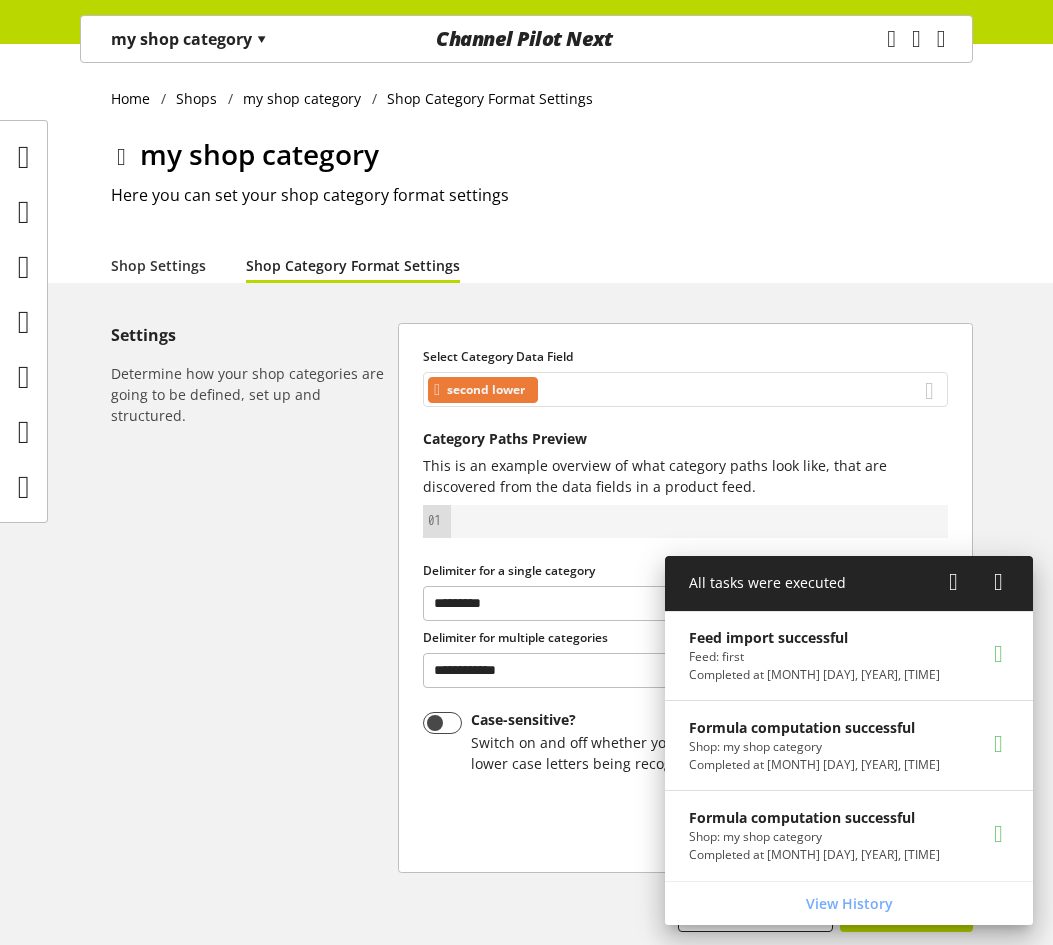 click on "second lower" at bounding box center [685, 389] 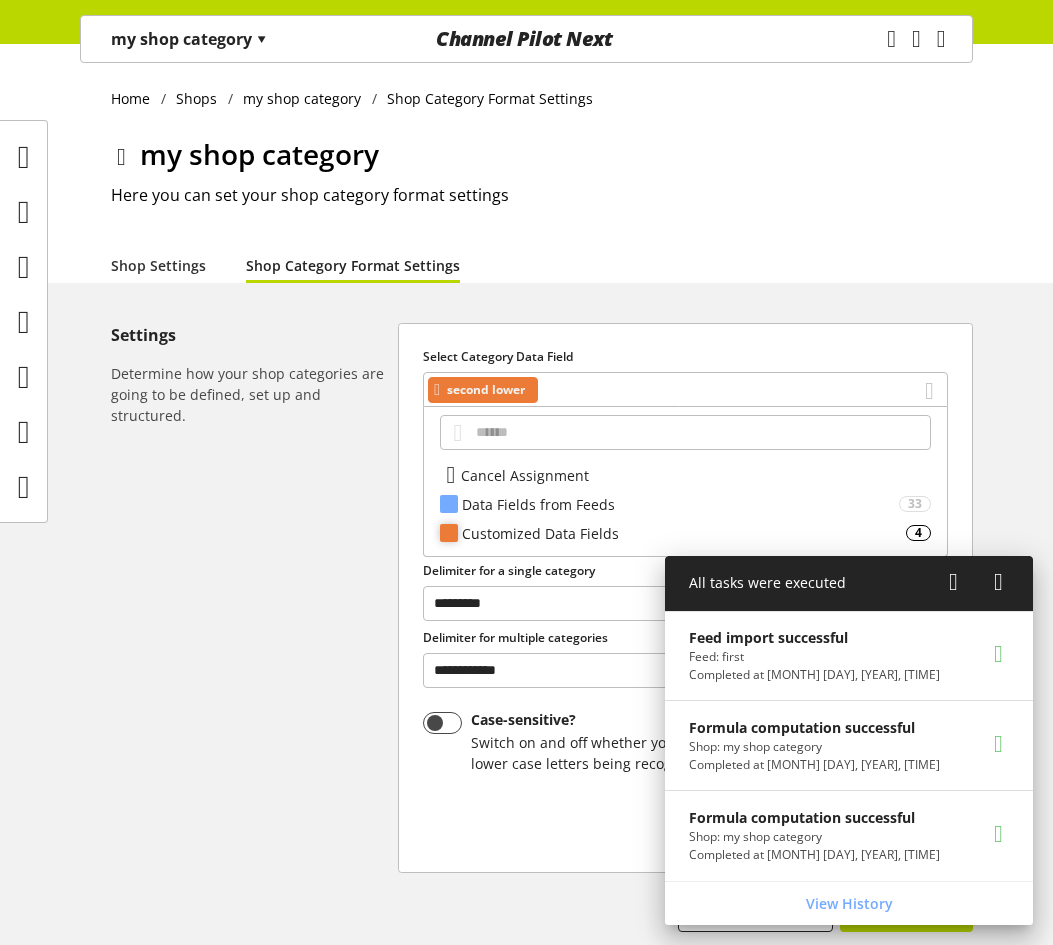 click on "Customized Data Fields" at bounding box center (680, 504) 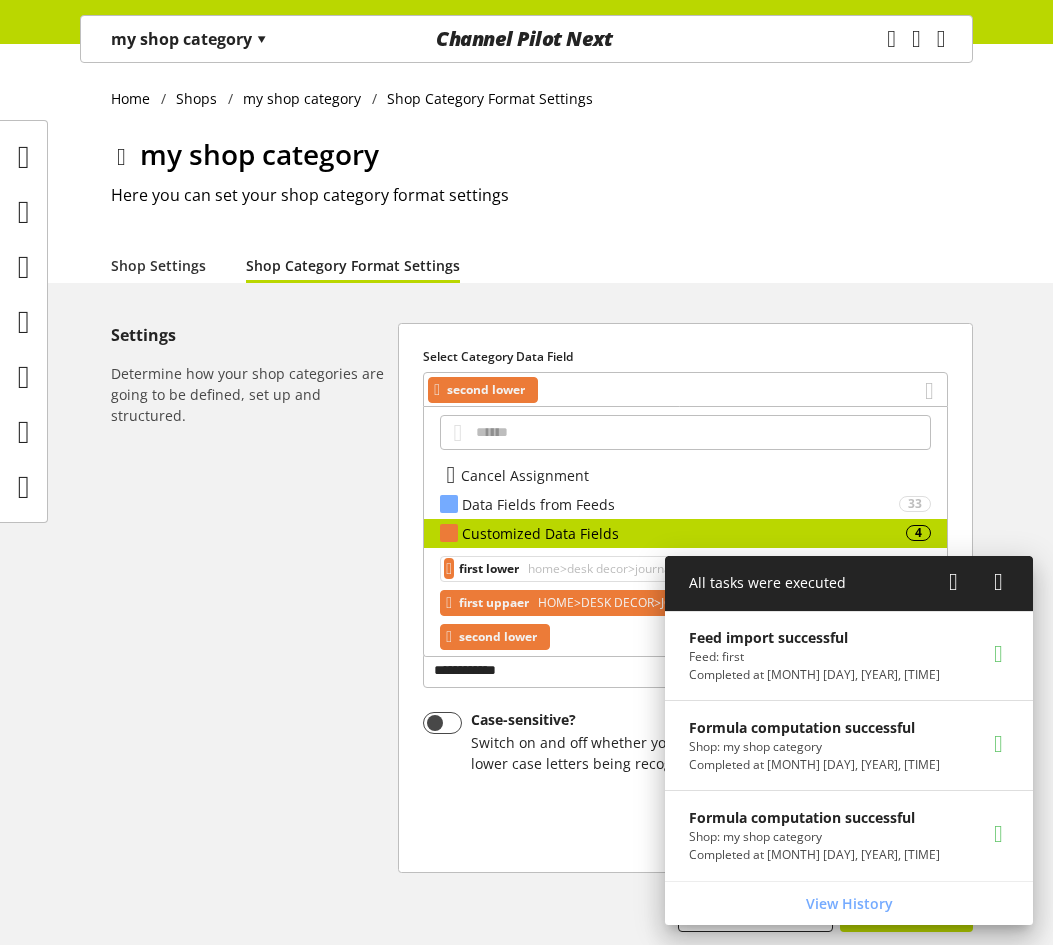 click on "HOME>DESK DECOR>JOURNALS" at bounding box center (602, 569) 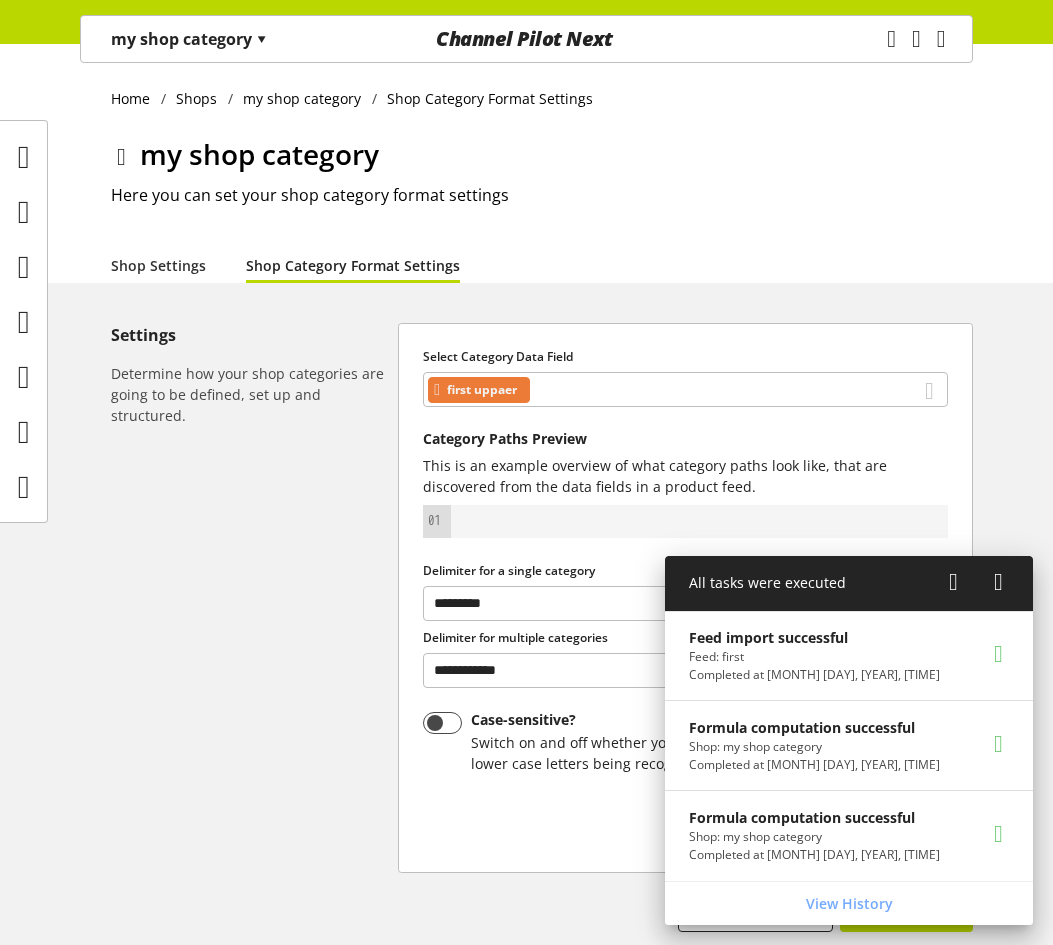 click at bounding box center (953, 582) 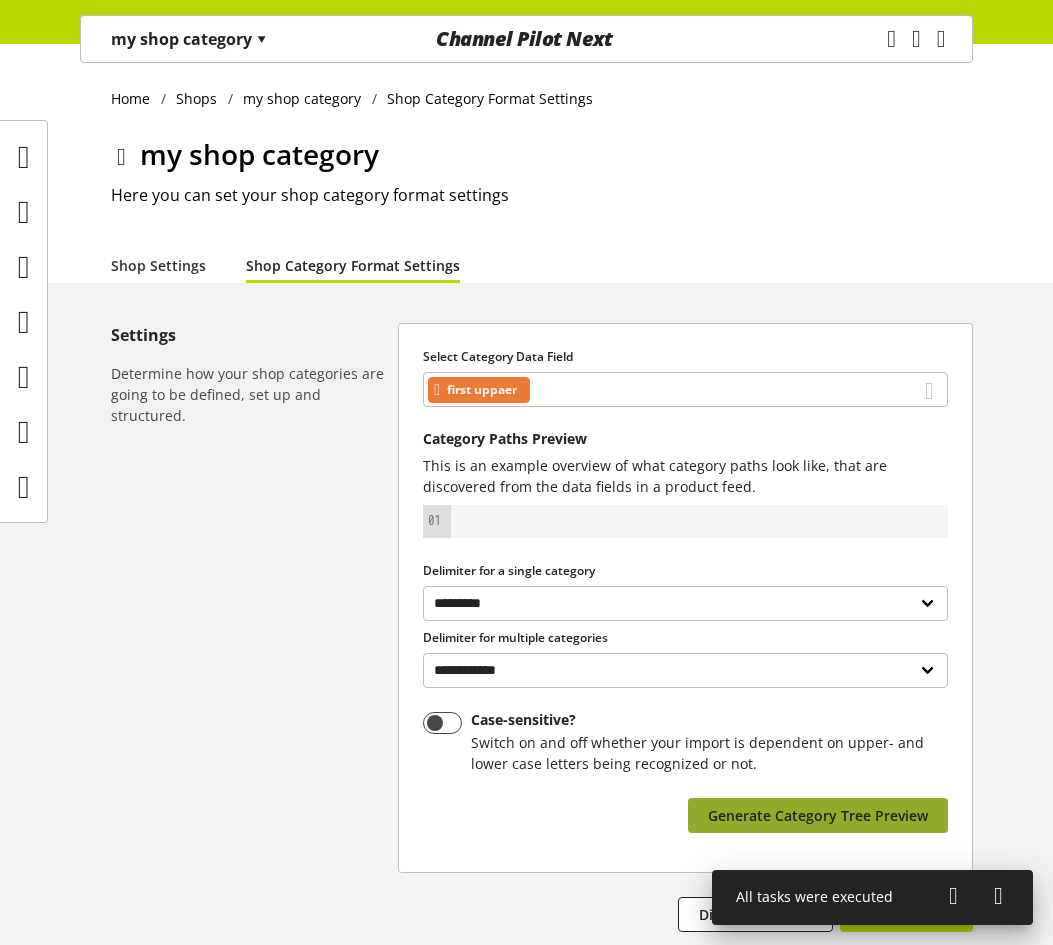 click on "Generate Category Tree Preview" at bounding box center (818, 815) 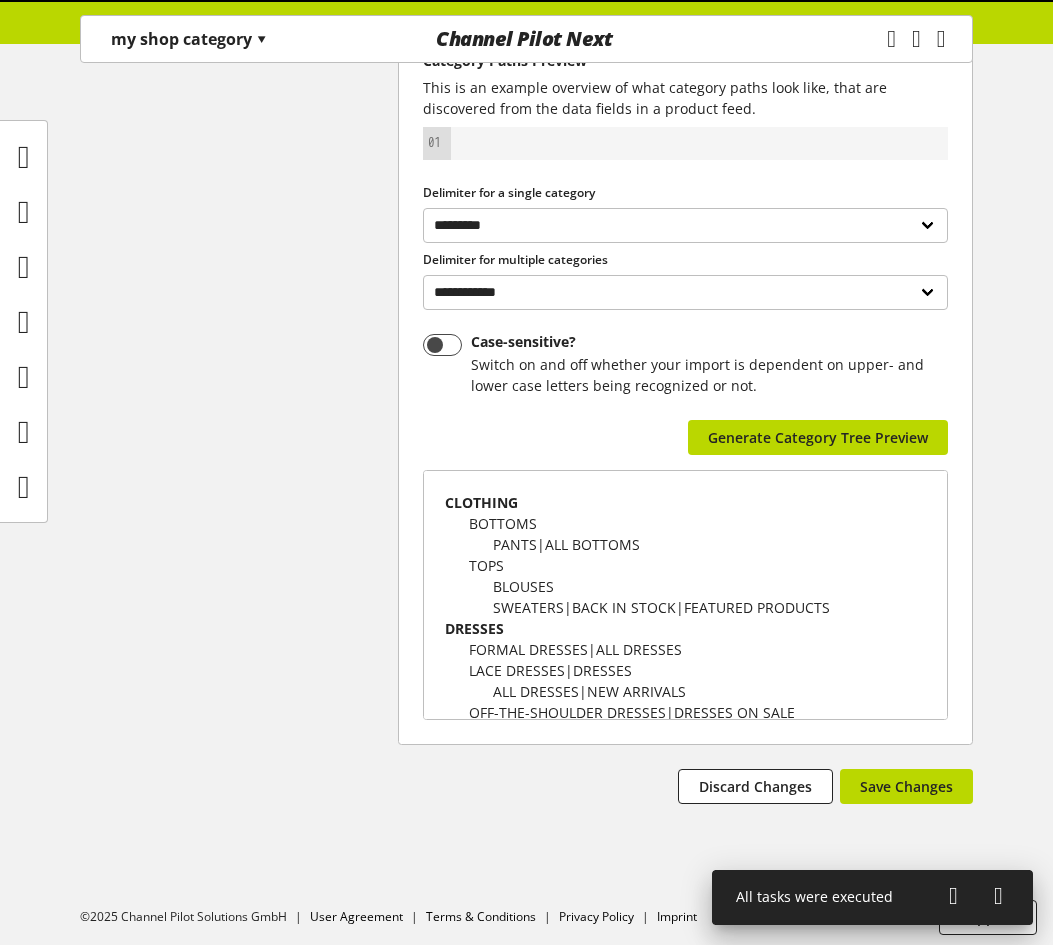 scroll, scrollTop: 384, scrollLeft: 0, axis: vertical 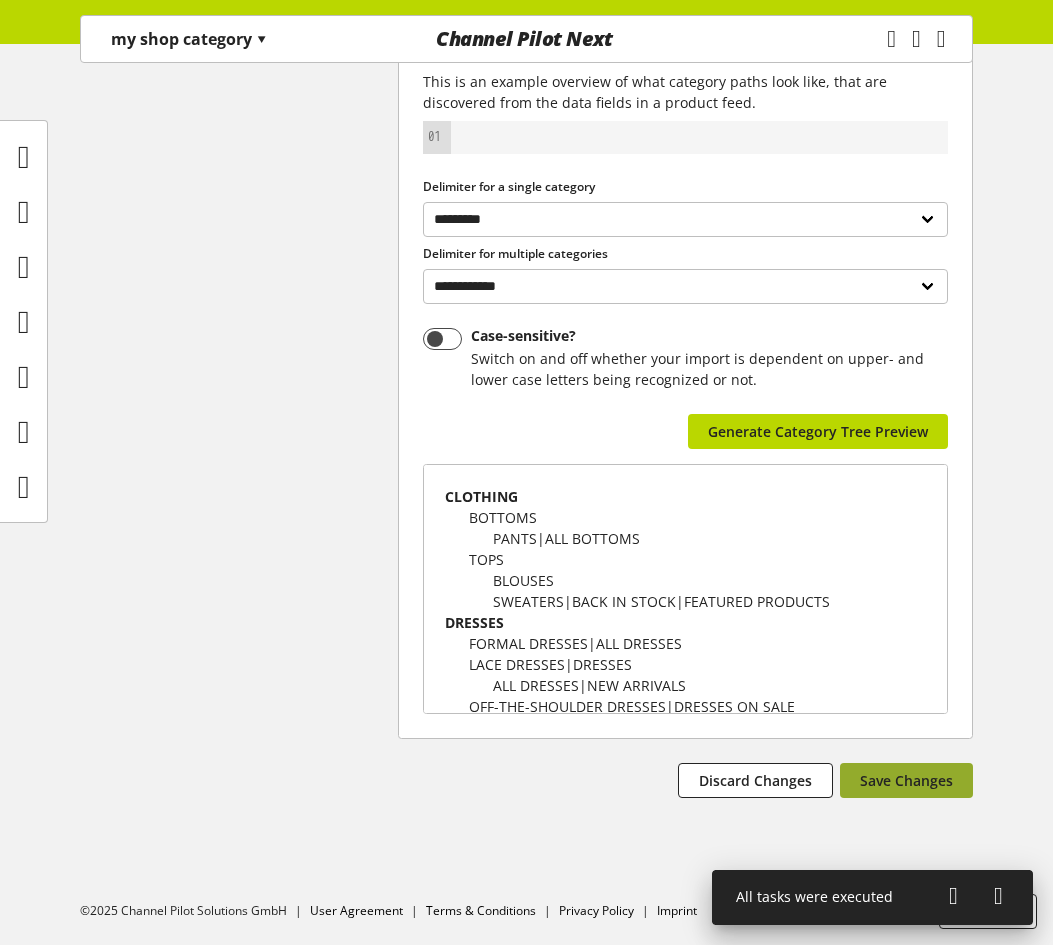 click on "Save Changes" at bounding box center [906, 780] 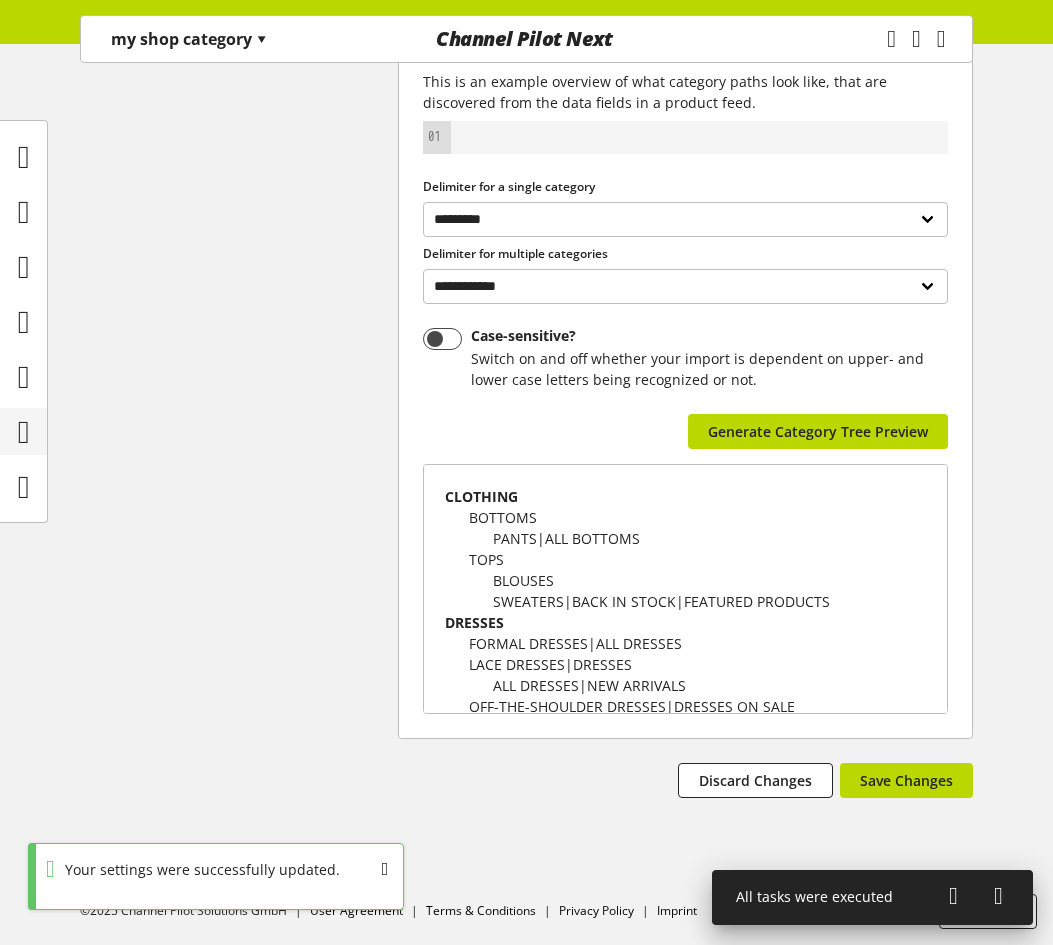 click at bounding box center [24, 432] 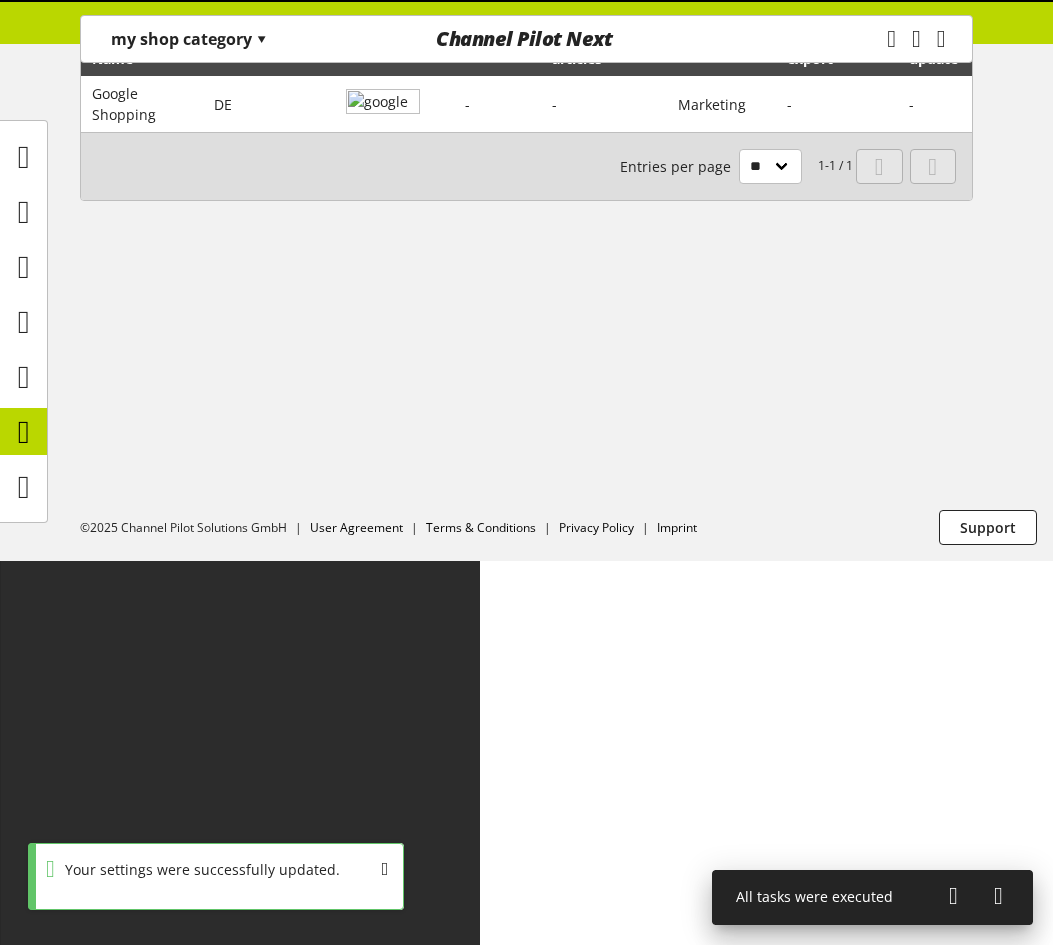 scroll, scrollTop: 0, scrollLeft: 0, axis: both 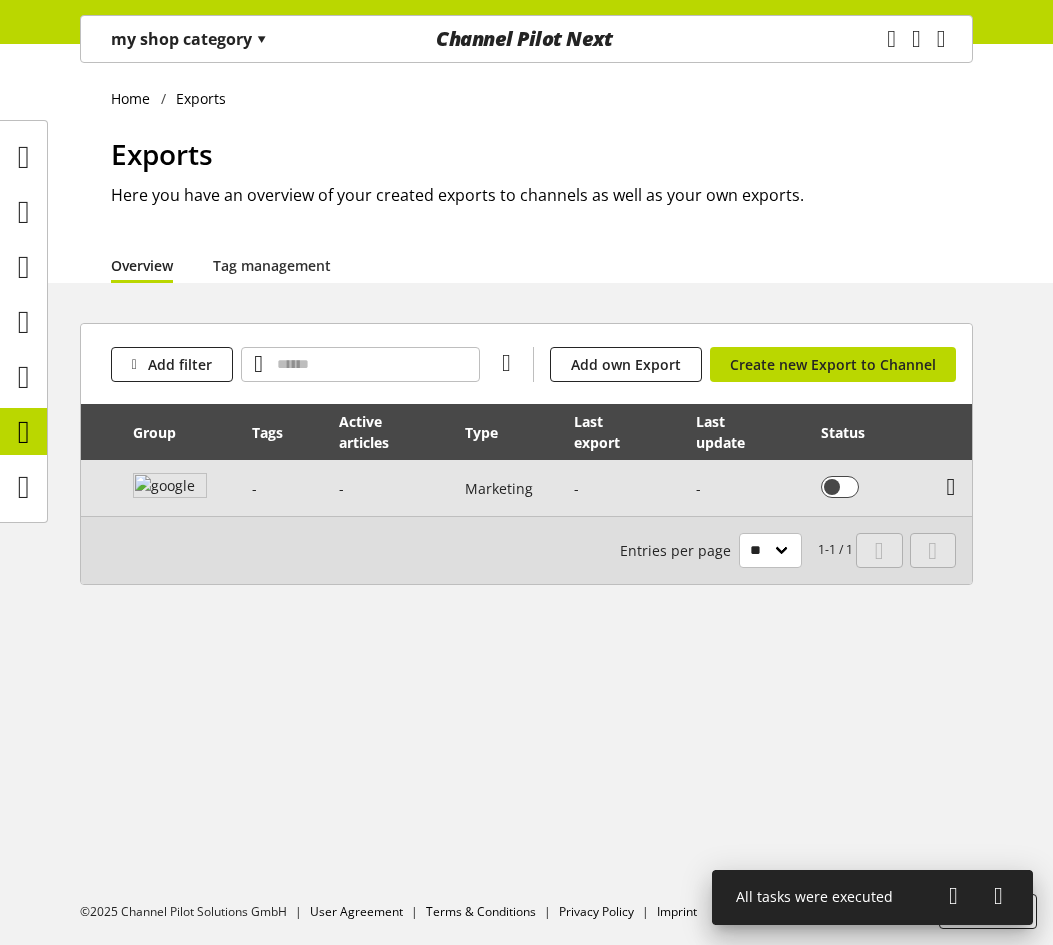 click at bounding box center (951, 487) 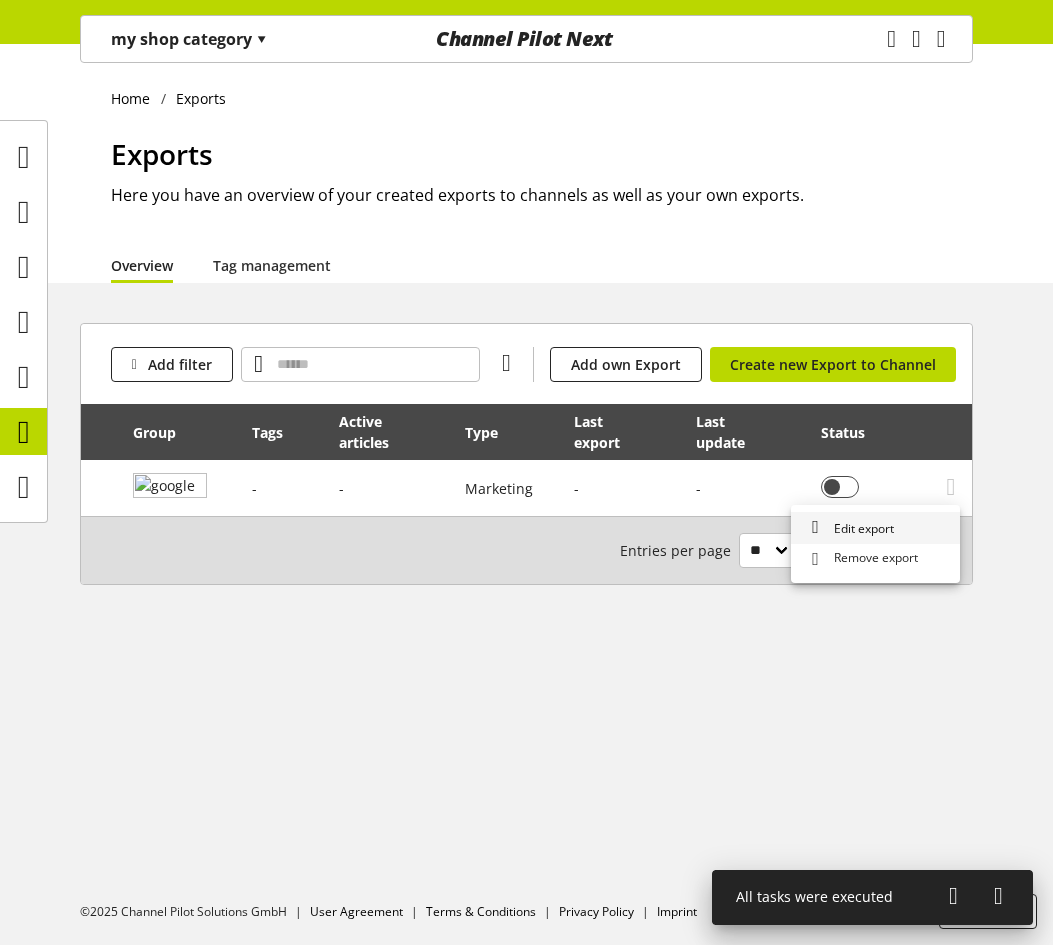 click on "Edit export" at bounding box center (875, 528) 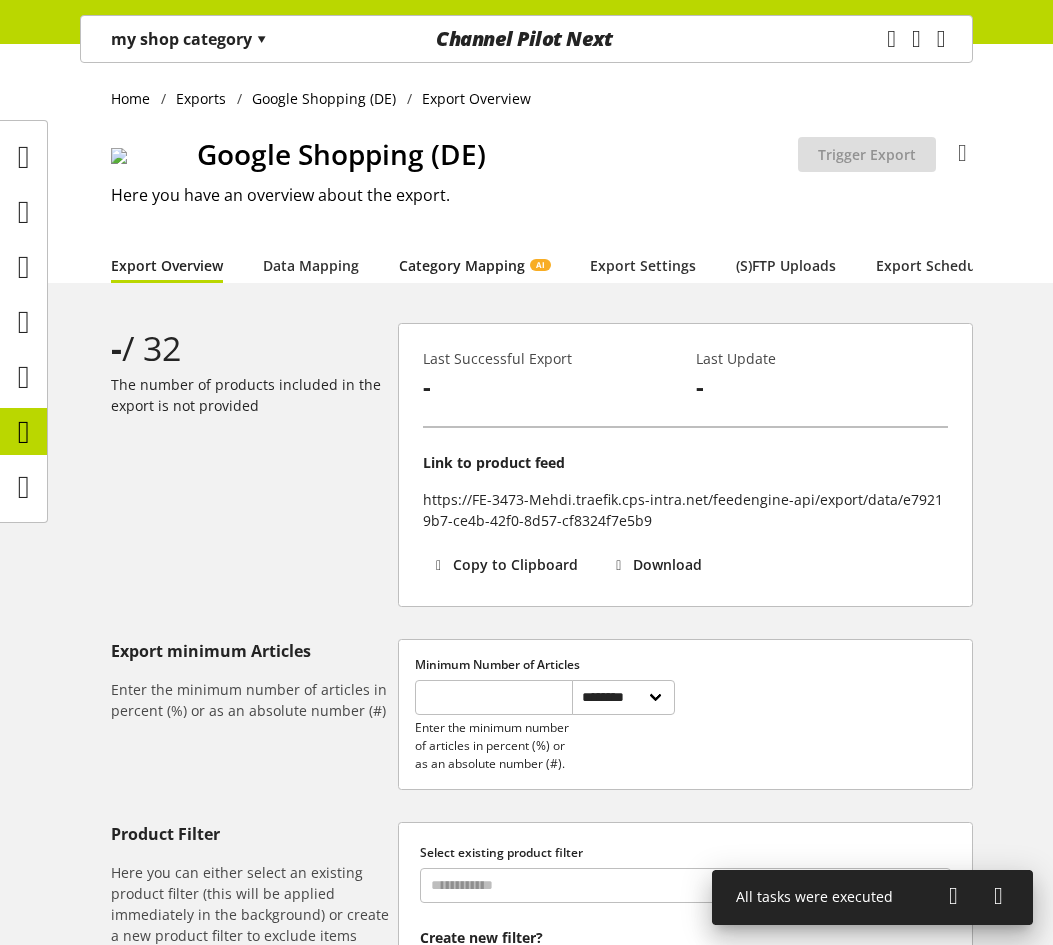 click on "Category Mapping AI" at bounding box center (474, 265) 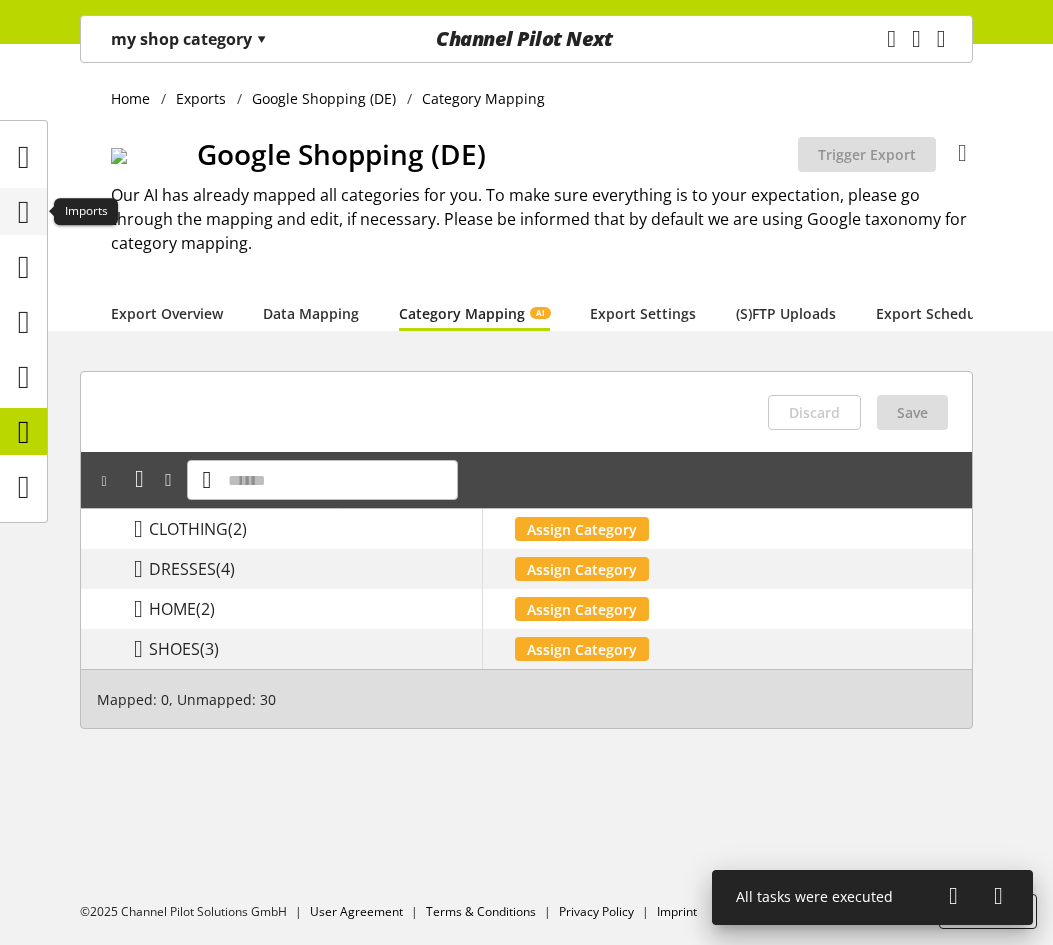 click at bounding box center [24, 212] 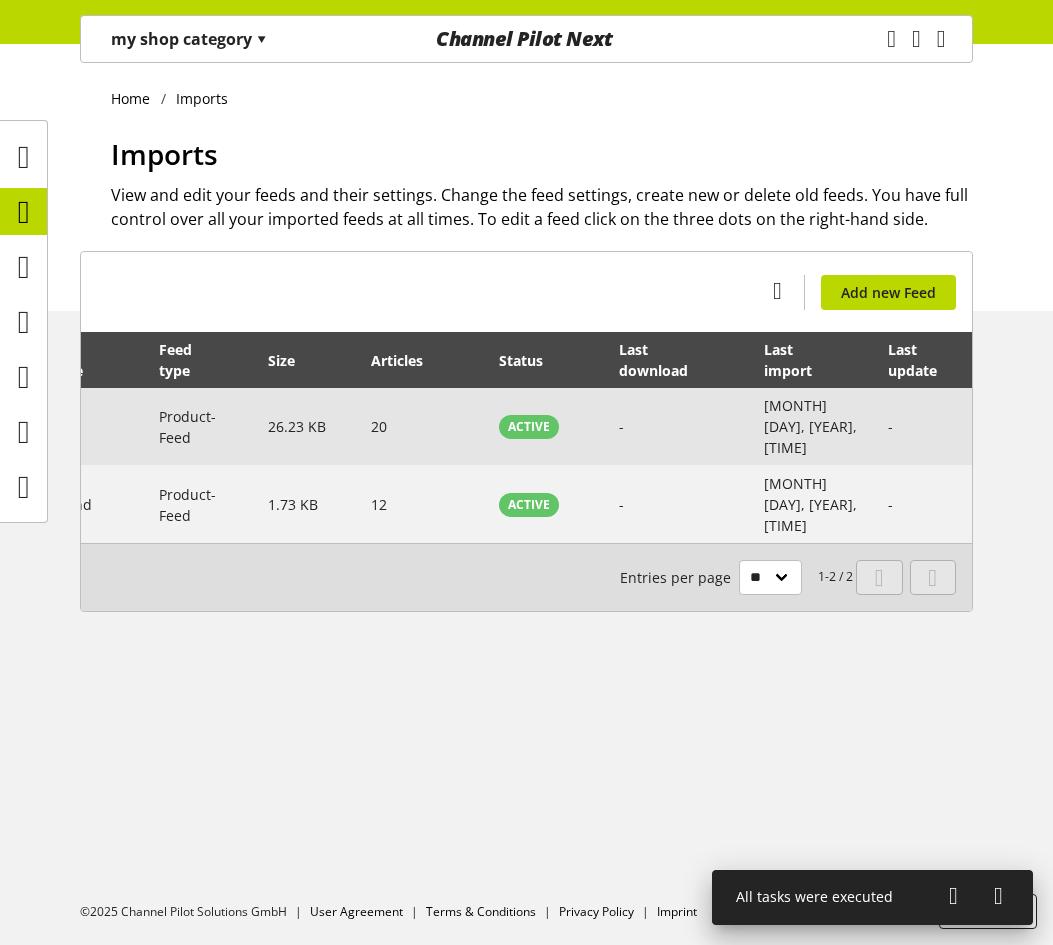 scroll, scrollTop: 0, scrollLeft: 169, axis: horizontal 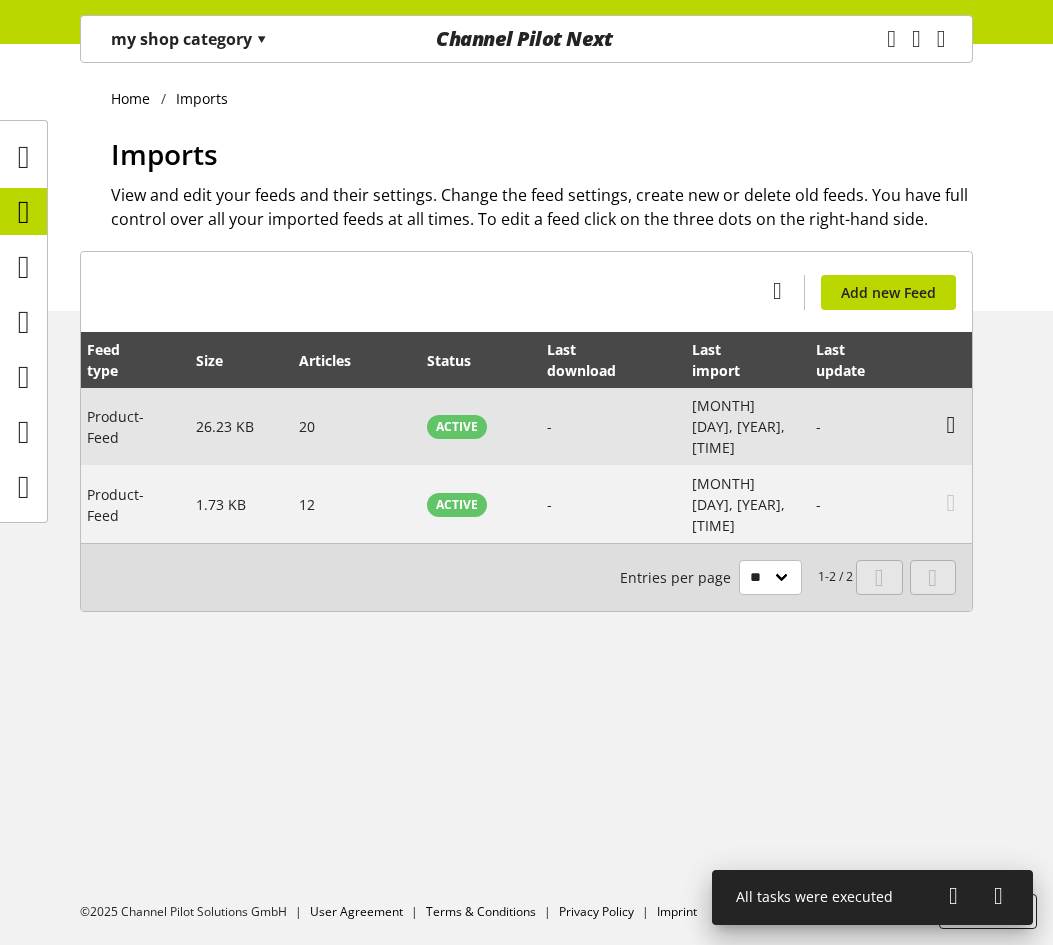 click at bounding box center [951, 425] 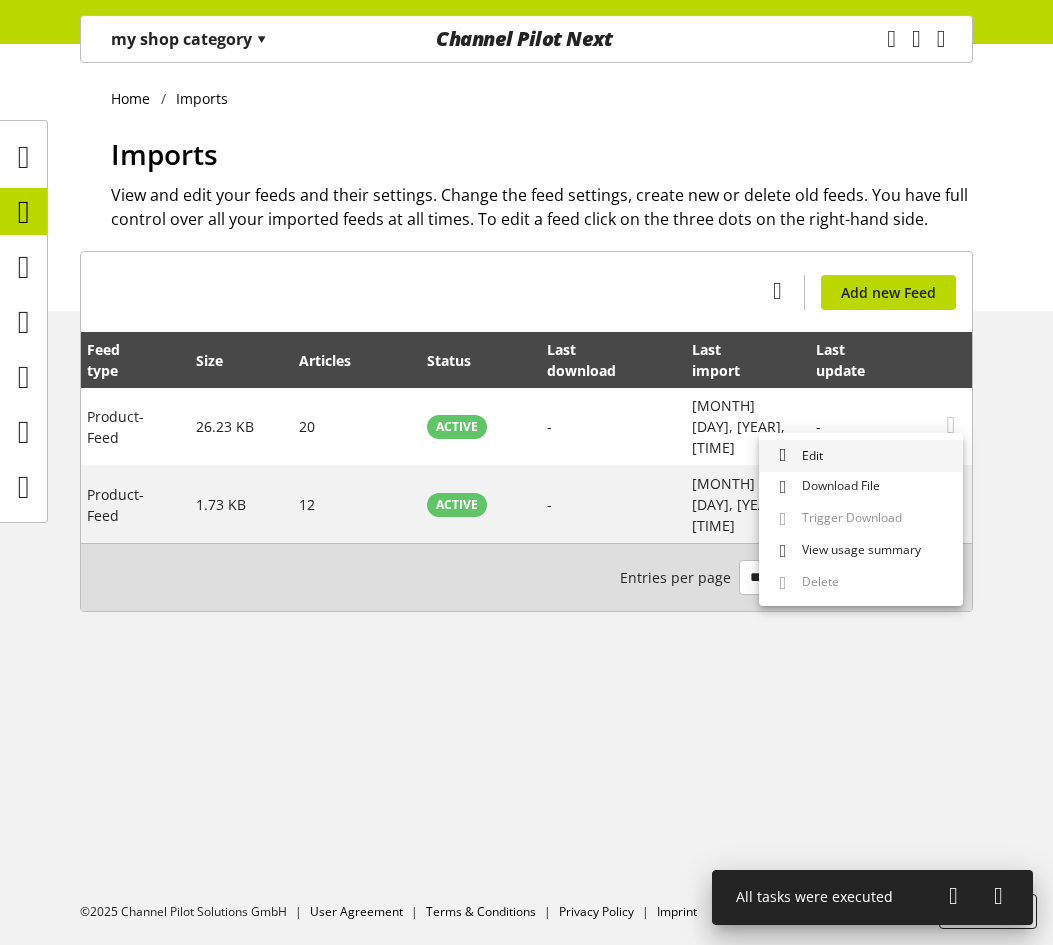 click on "Edit" at bounding box center (861, 456) 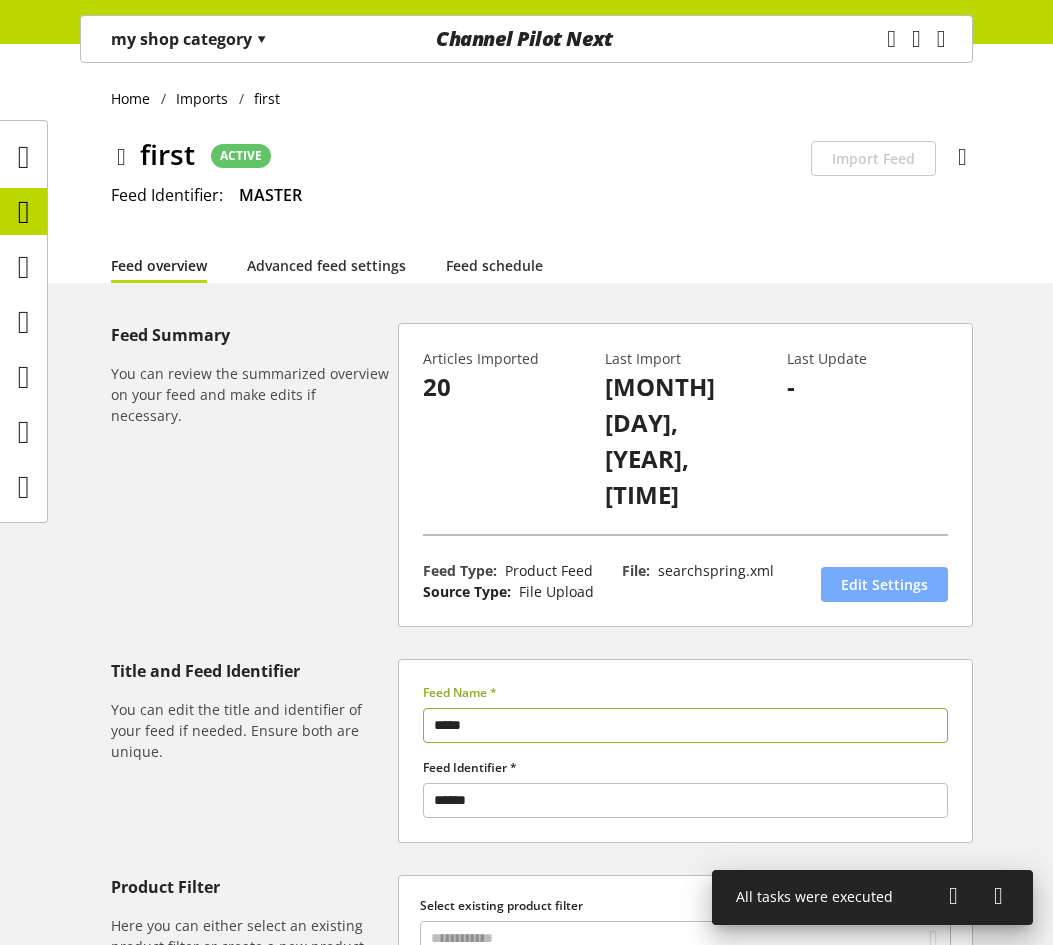 click on "Edit Settings" at bounding box center [884, 584] 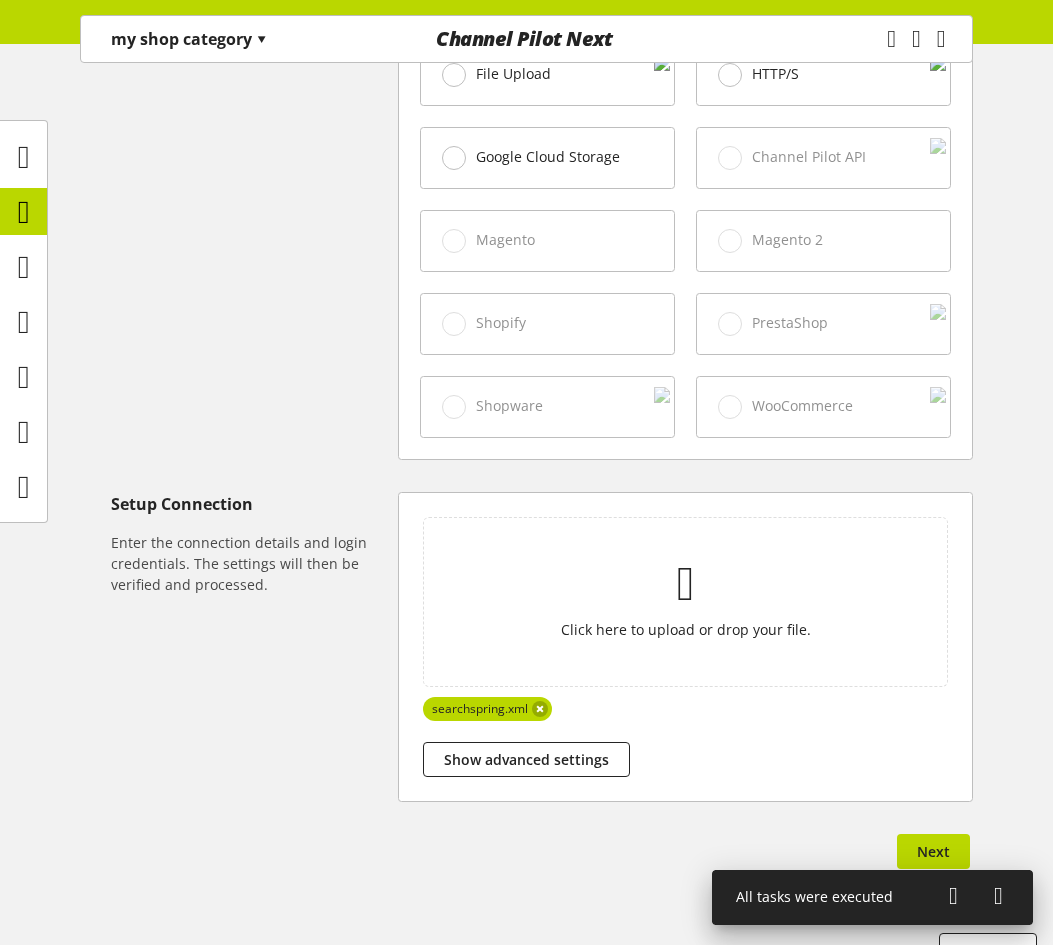 scroll, scrollTop: 794, scrollLeft: 0, axis: vertical 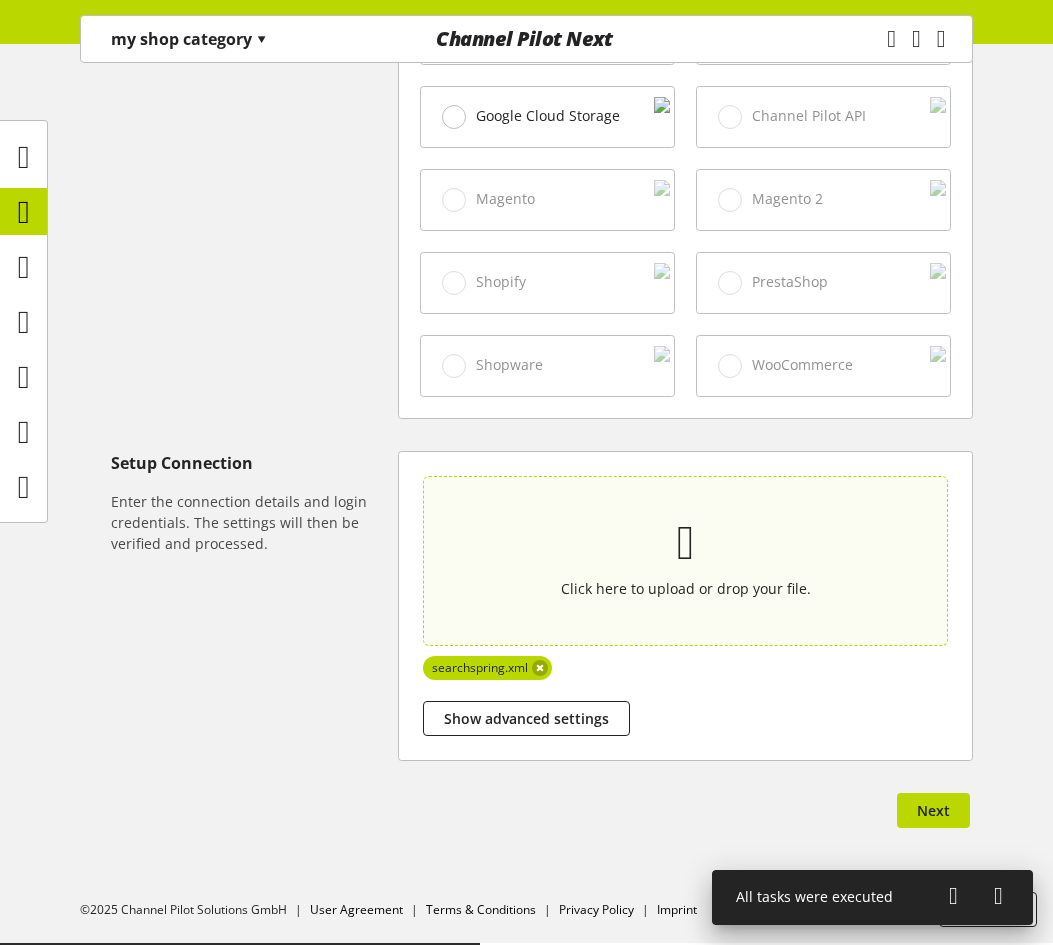 click on "Click here to upload or drop your file." at bounding box center [686, 588] 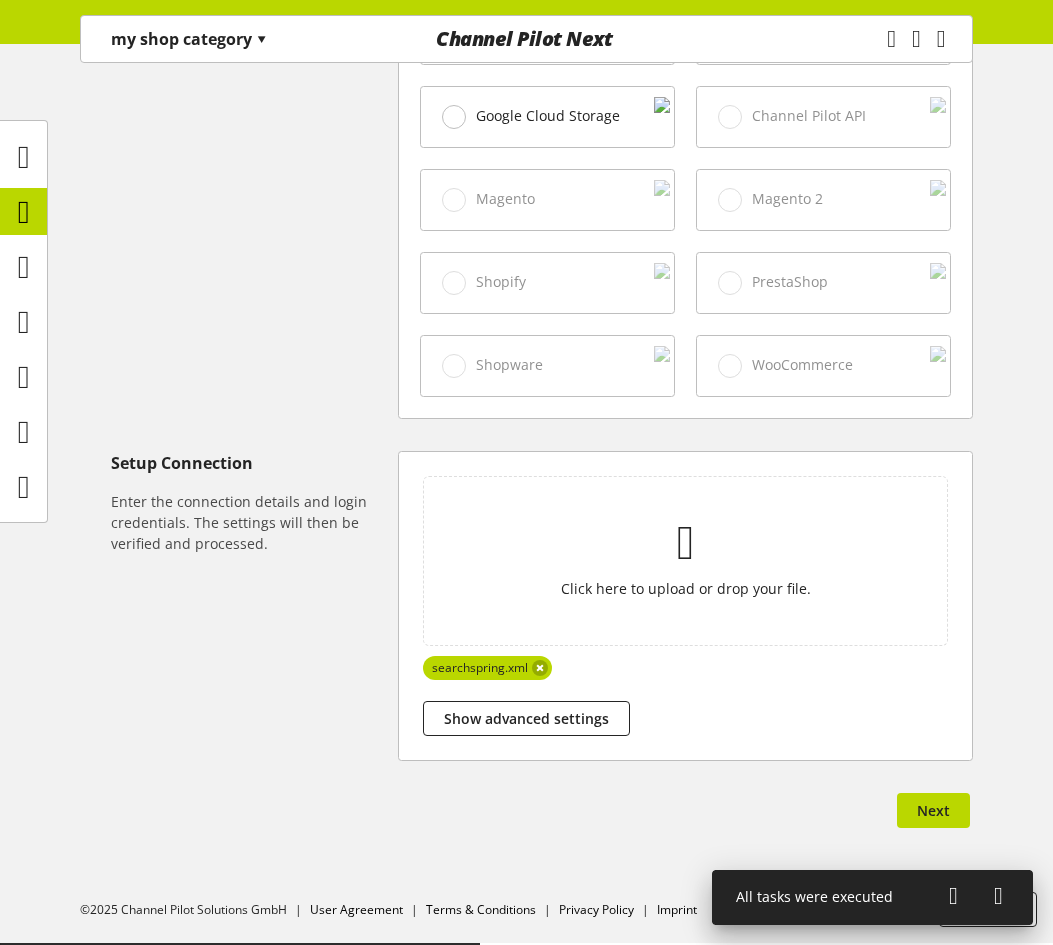type on "**********" 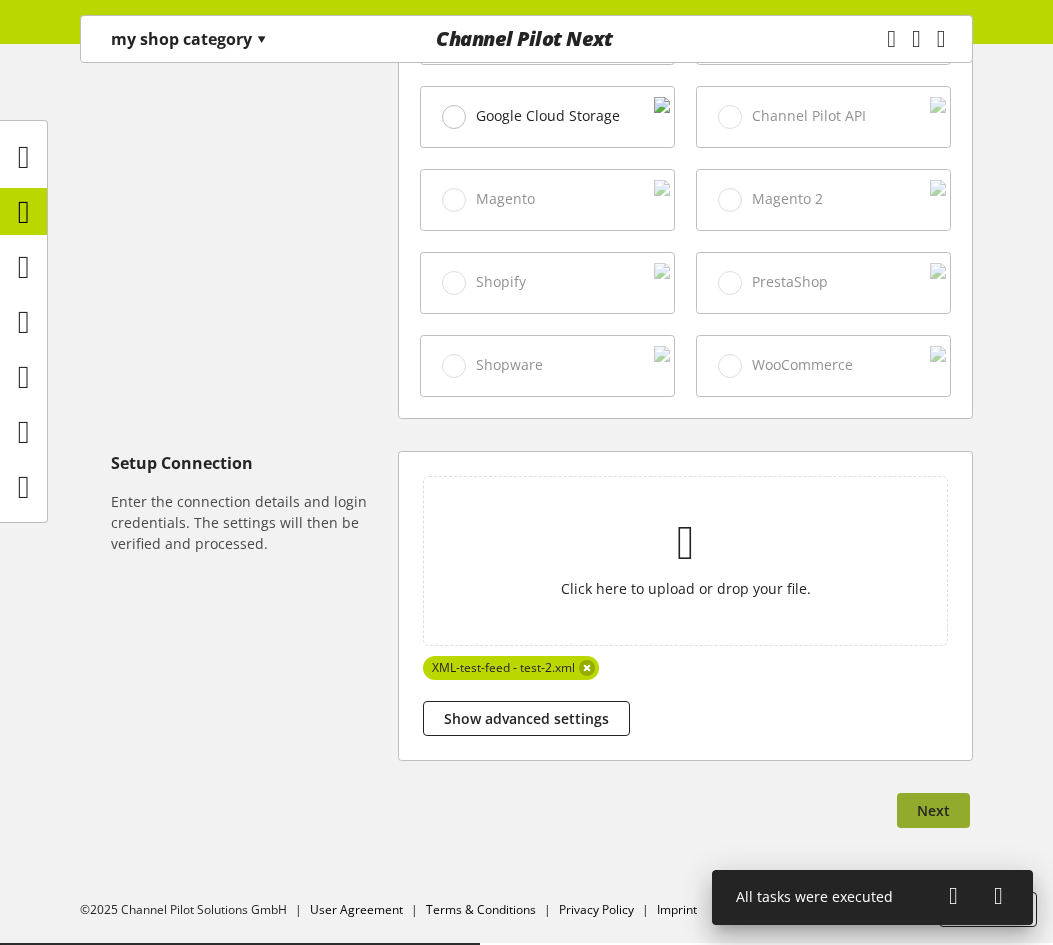 click on "Next" at bounding box center (933, 810) 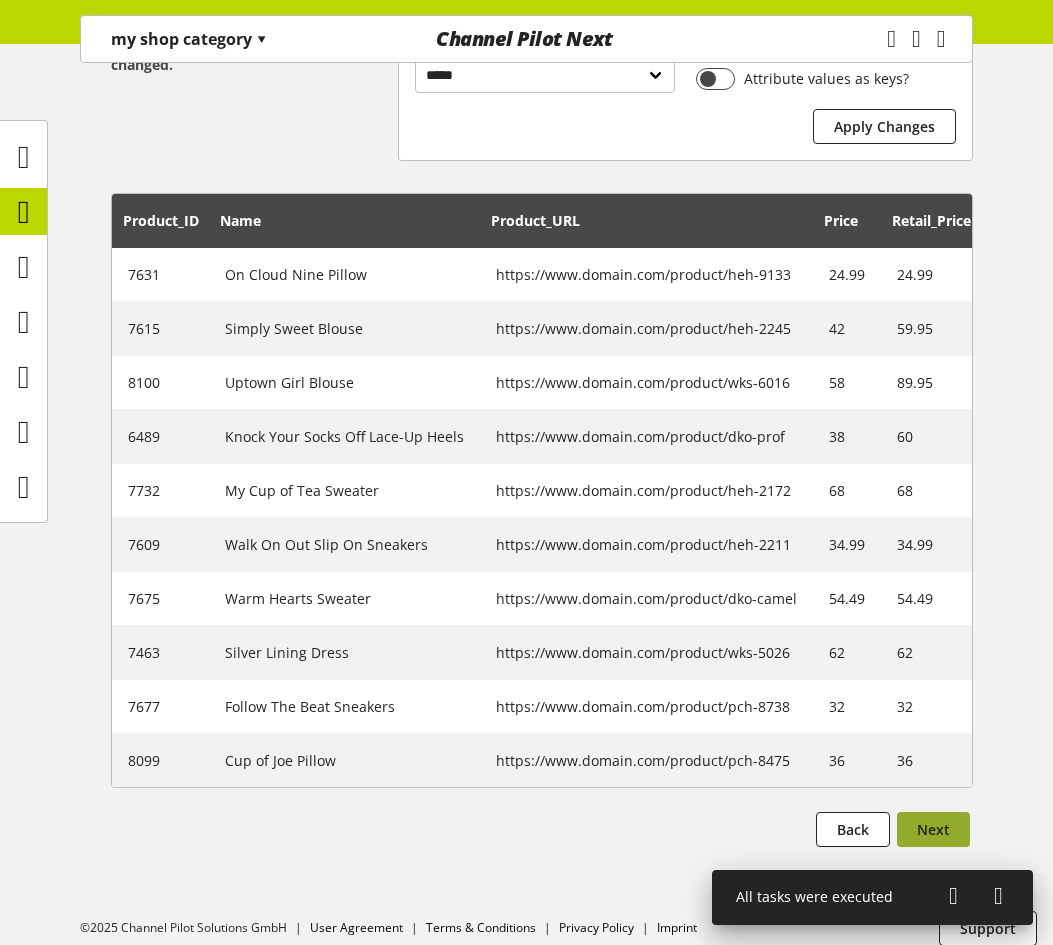scroll, scrollTop: 492, scrollLeft: 0, axis: vertical 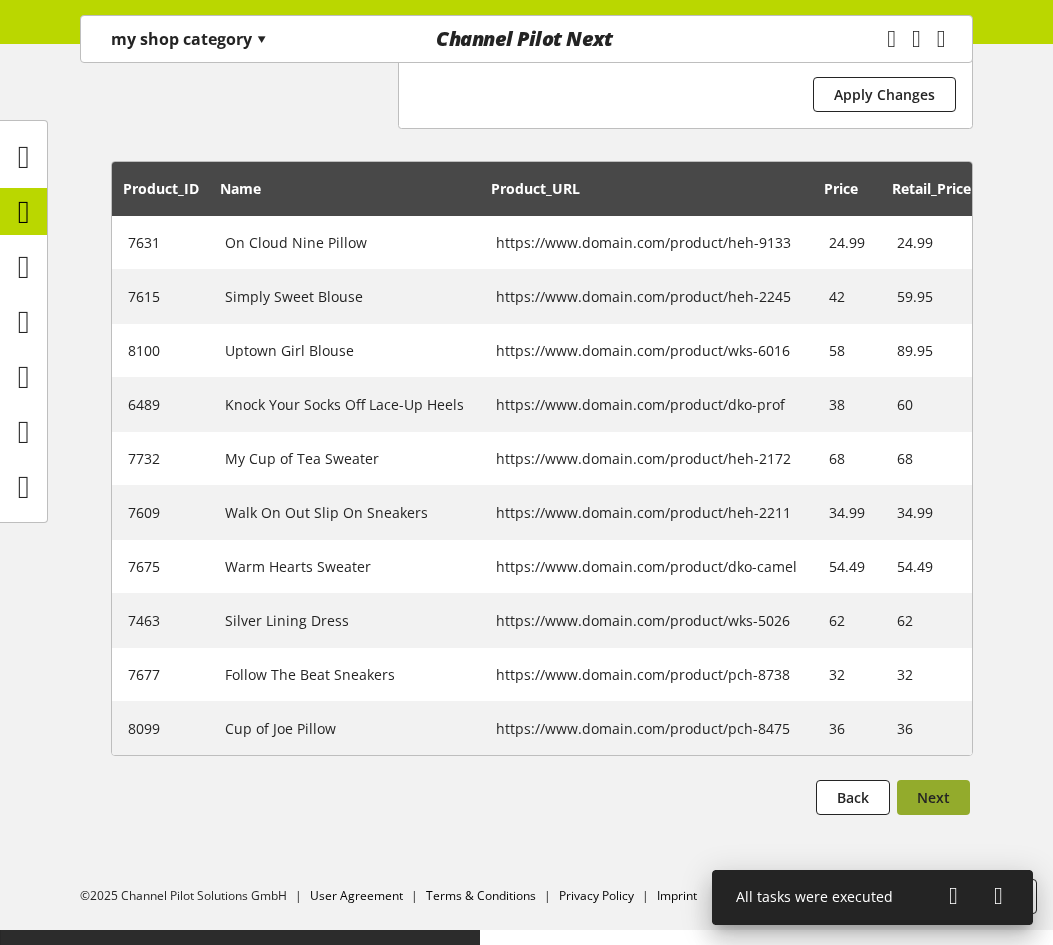 click on "Next" at bounding box center [933, 797] 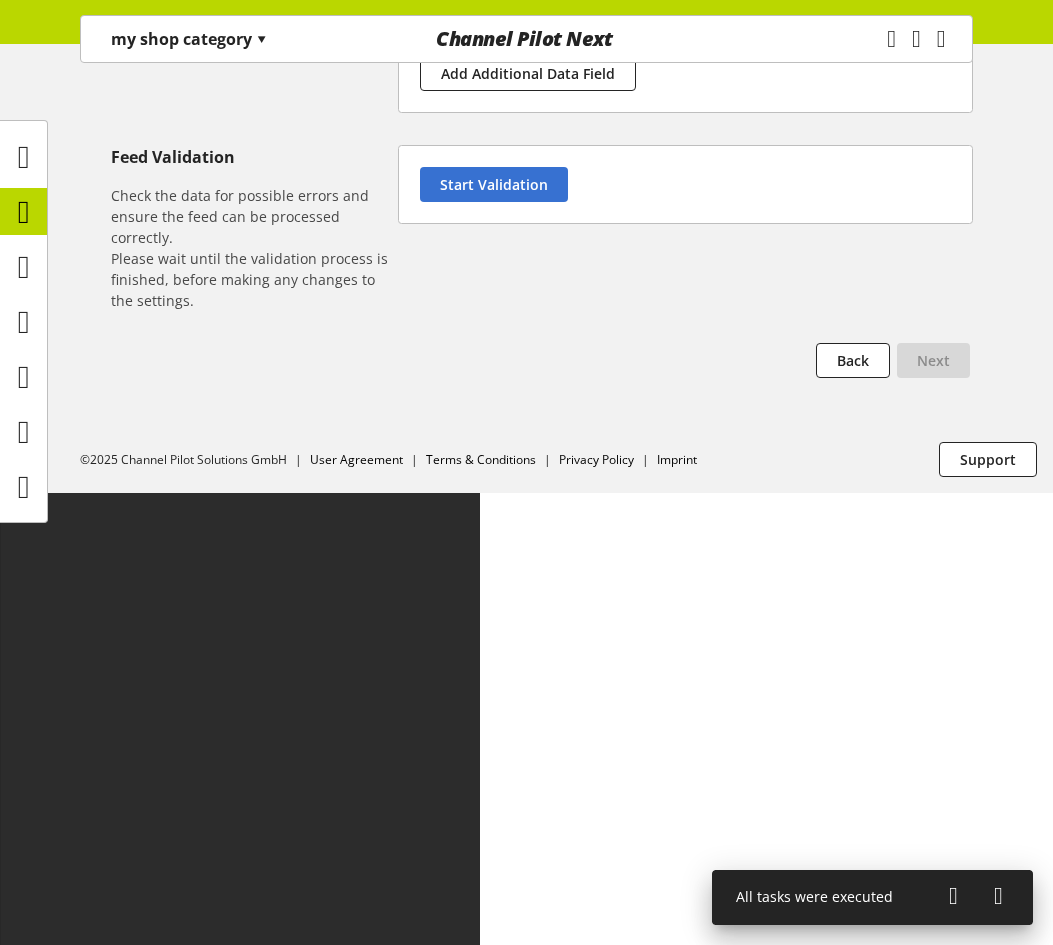 scroll, scrollTop: 0, scrollLeft: 0, axis: both 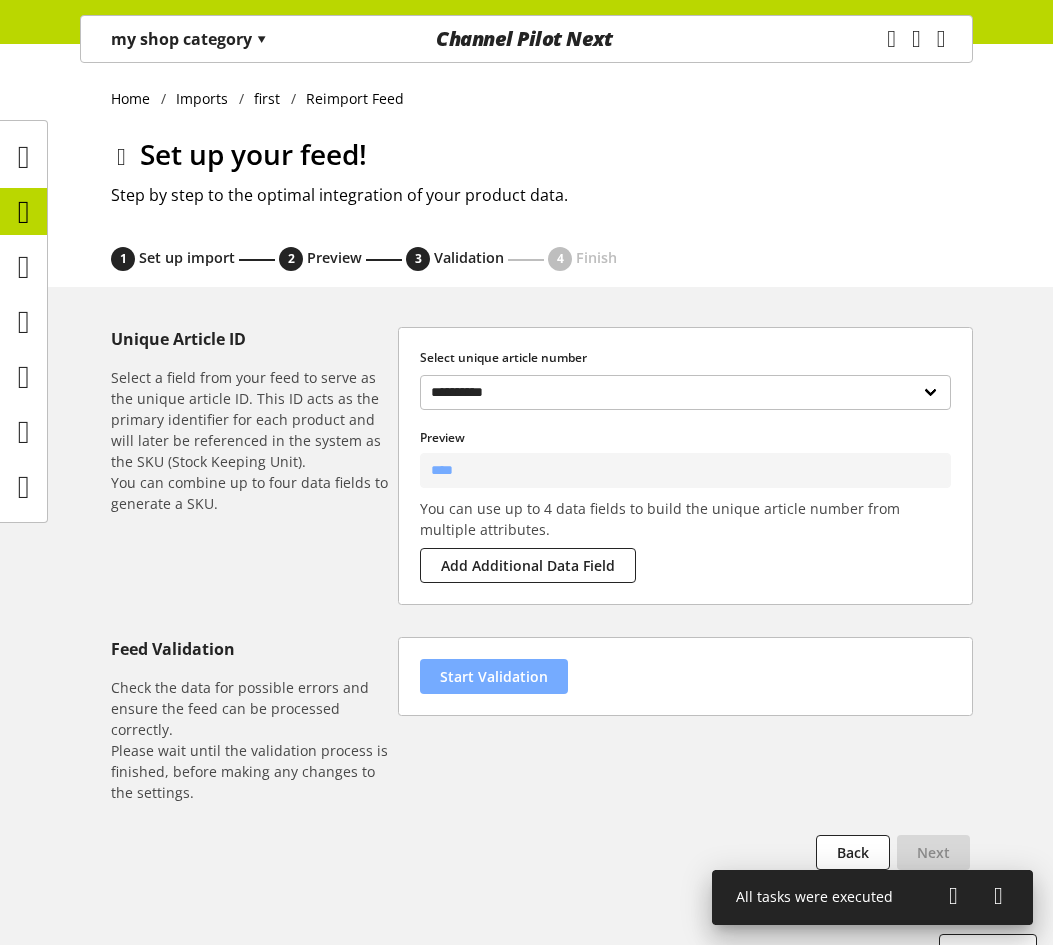 click on "Start Validation" at bounding box center (494, 676) 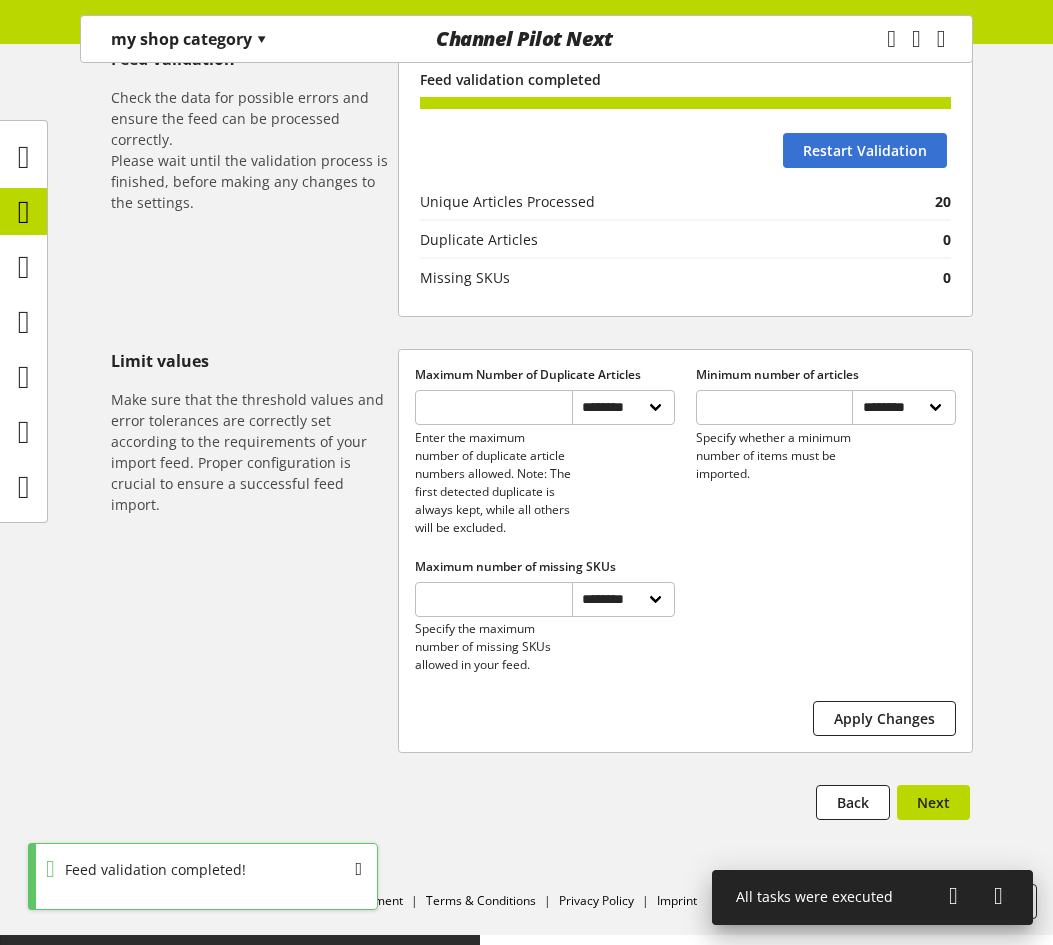scroll, scrollTop: 598, scrollLeft: 0, axis: vertical 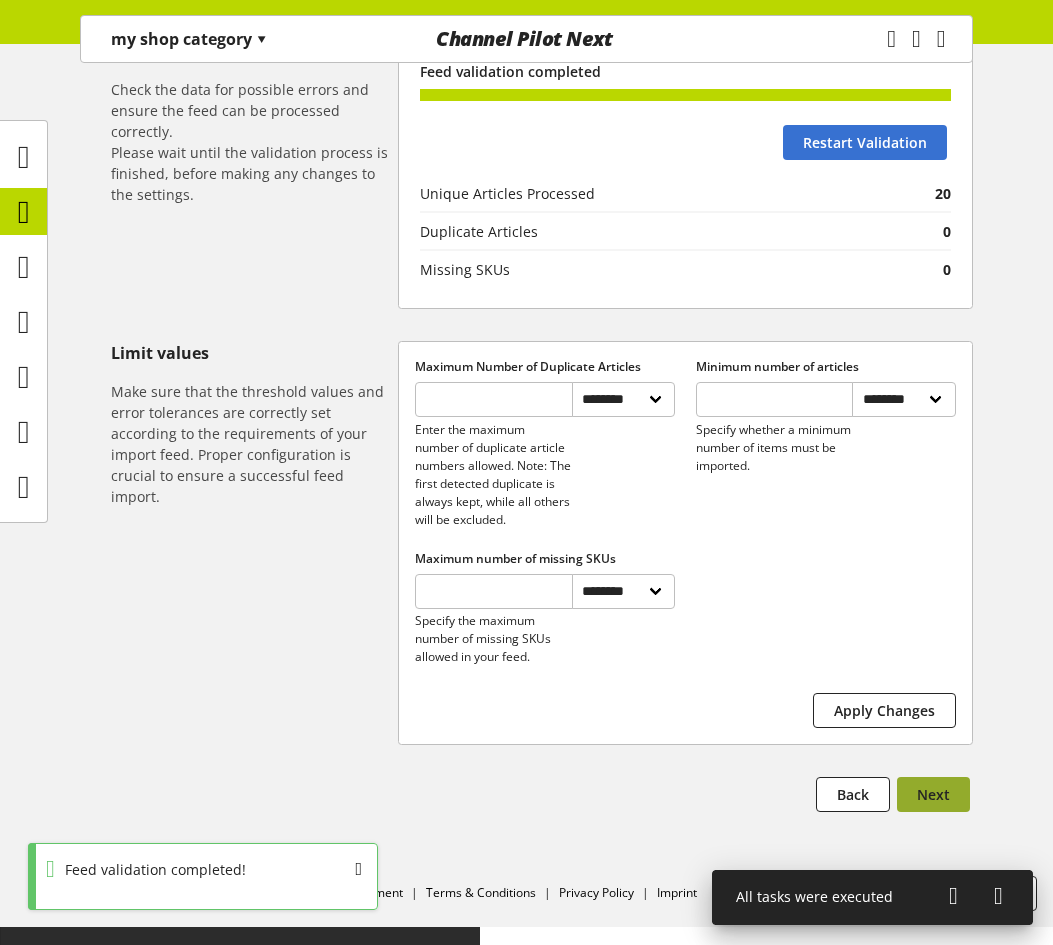 click on "Next" at bounding box center (933, 794) 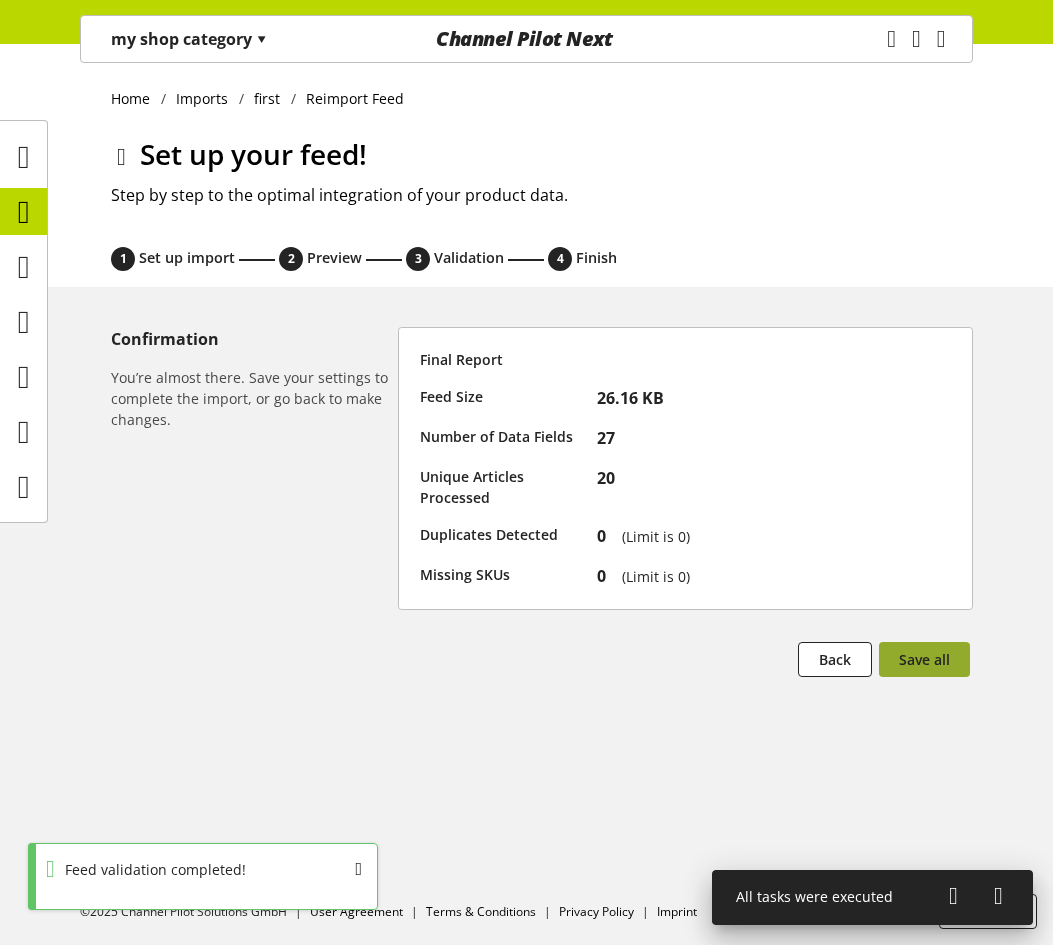 click on "Save all" at bounding box center [924, 659] 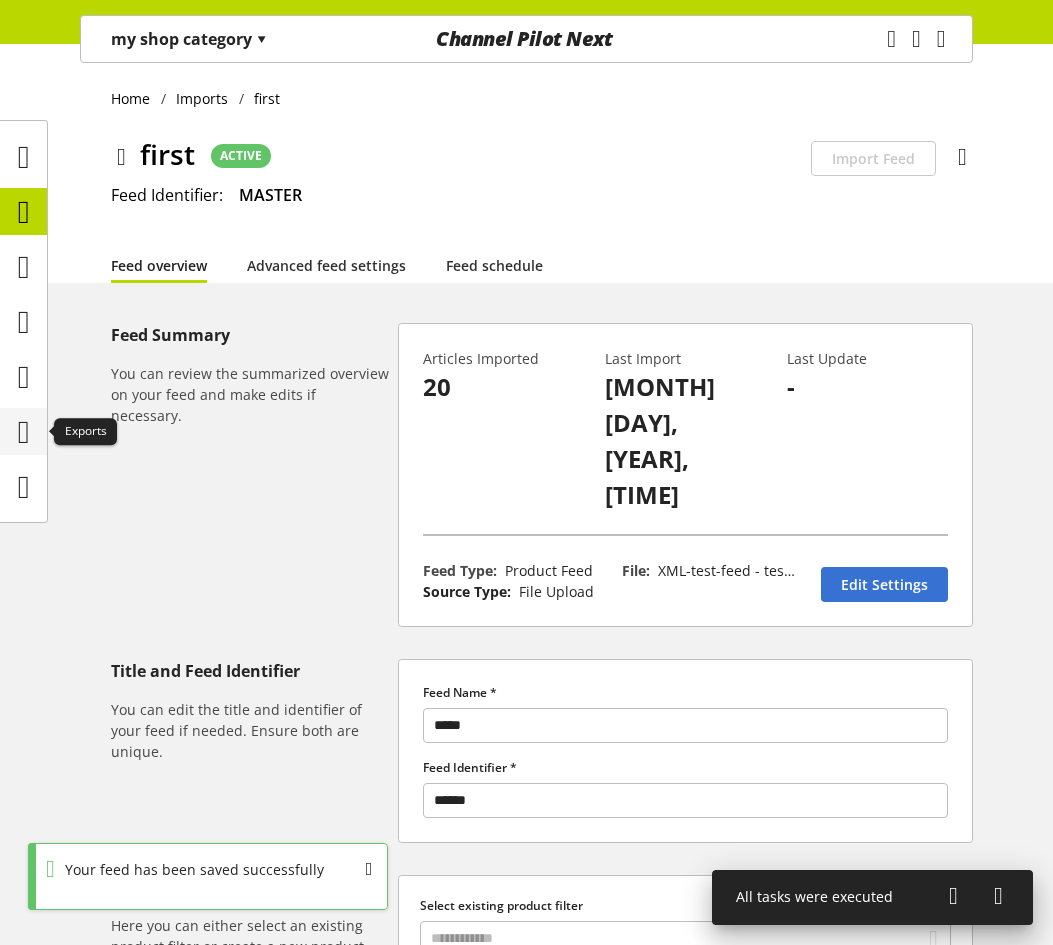 click at bounding box center (24, 432) 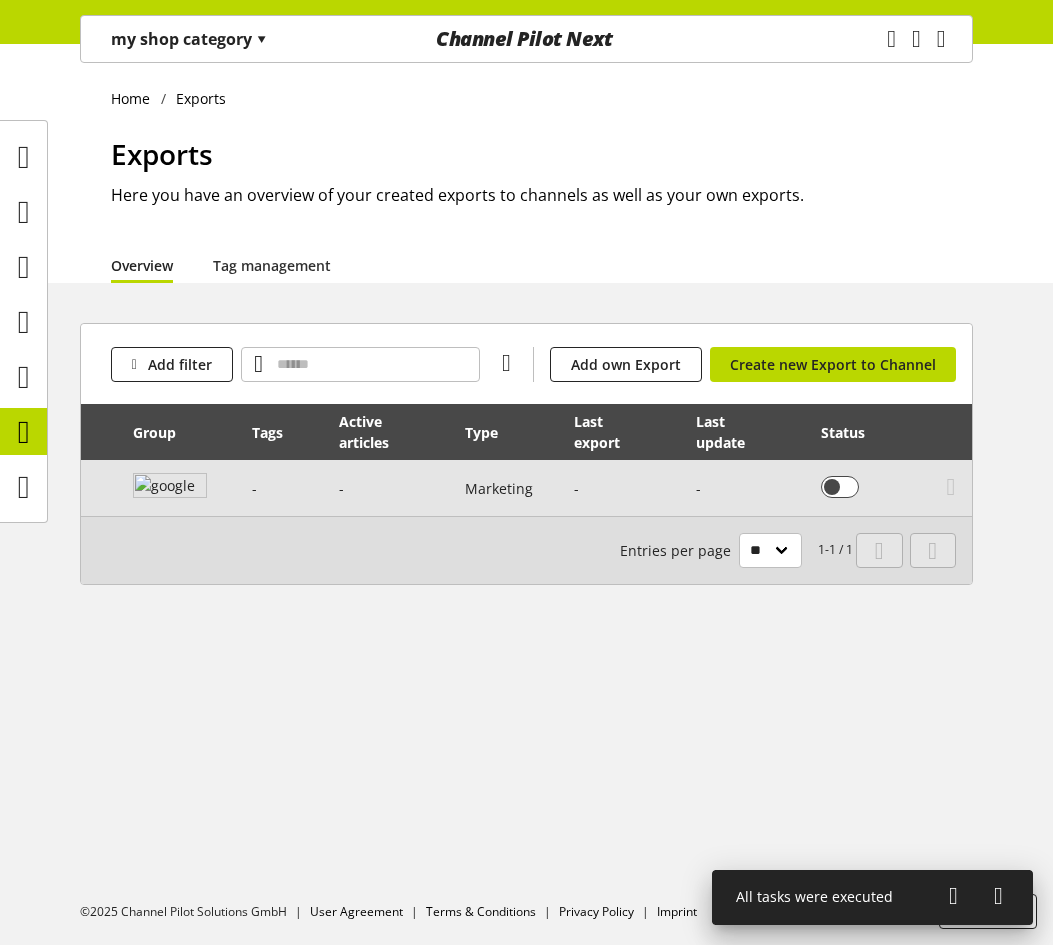 scroll, scrollTop: 0, scrollLeft: 218, axis: horizontal 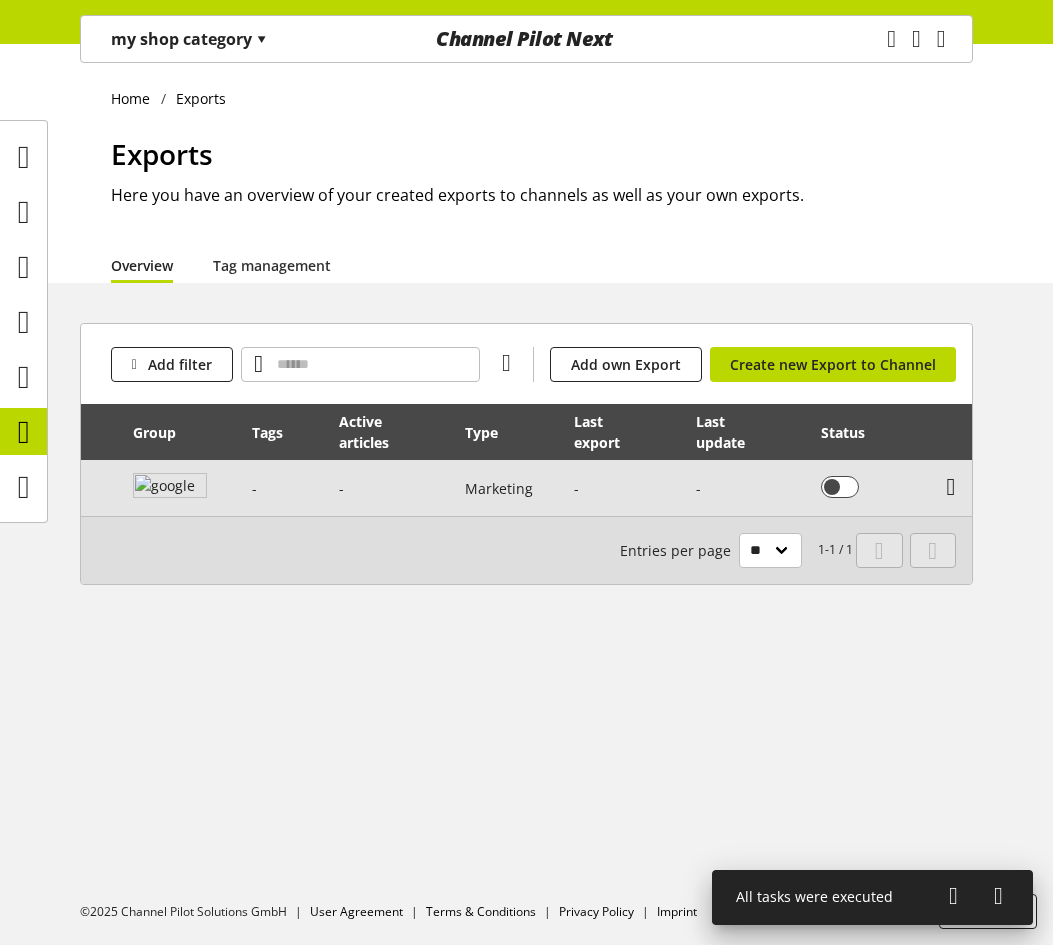 click at bounding box center [951, 487] 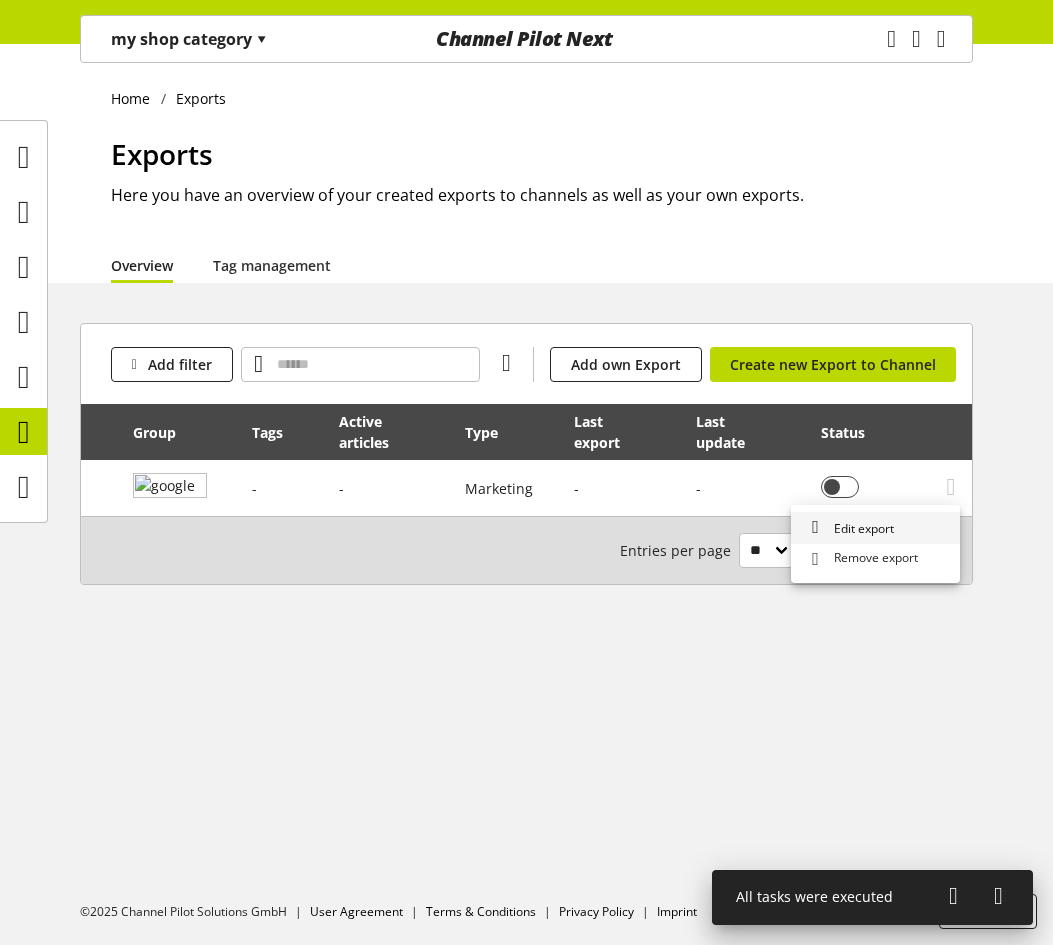 click on "Edit export" at bounding box center [875, 528] 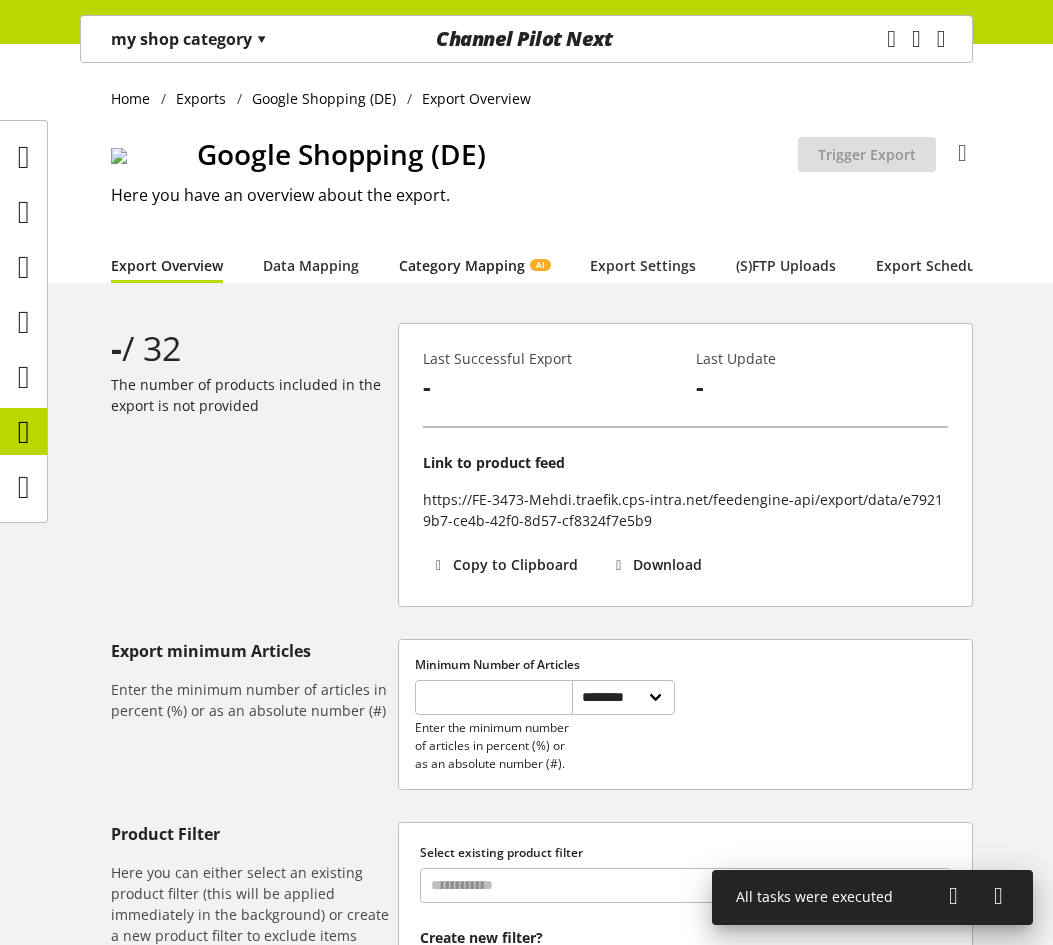 click on "Category Mapping AI" at bounding box center [474, 265] 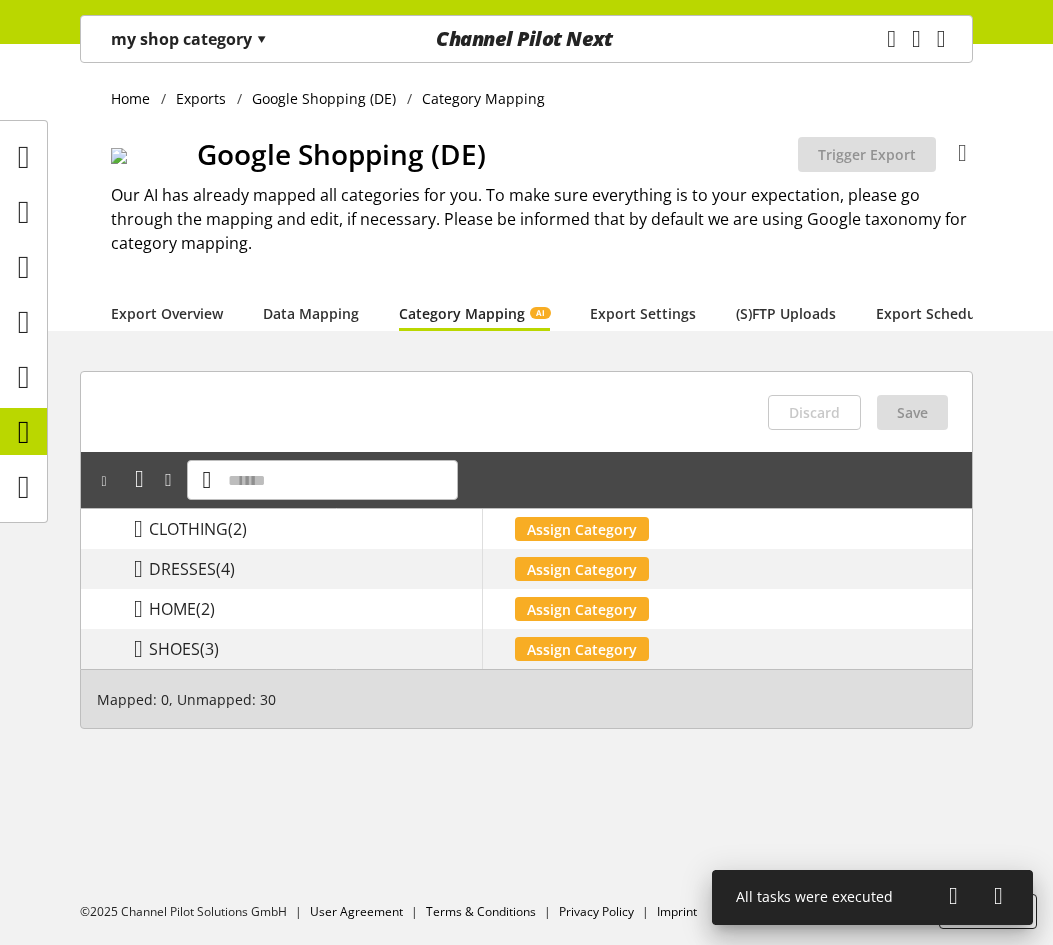 click on "my shop category ▾" at bounding box center (189, 39) 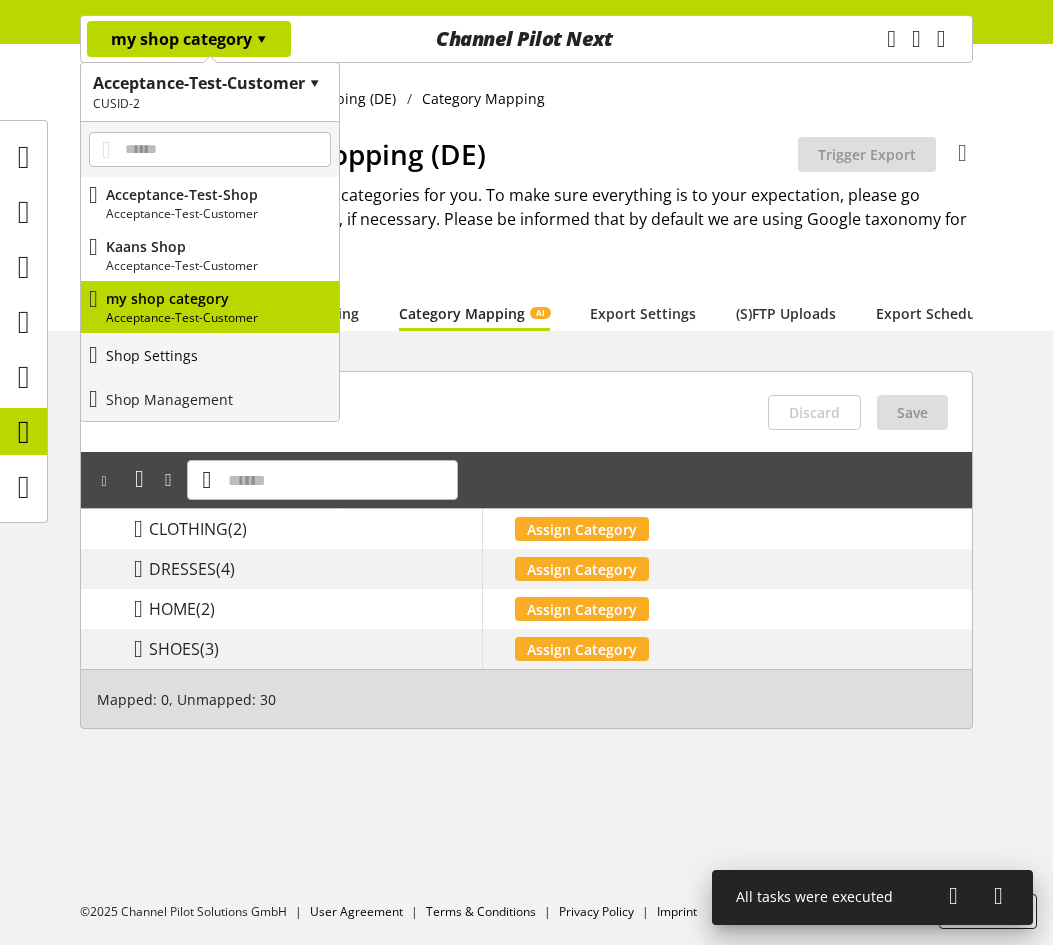 click on "Shop Settings" at bounding box center [210, 355] 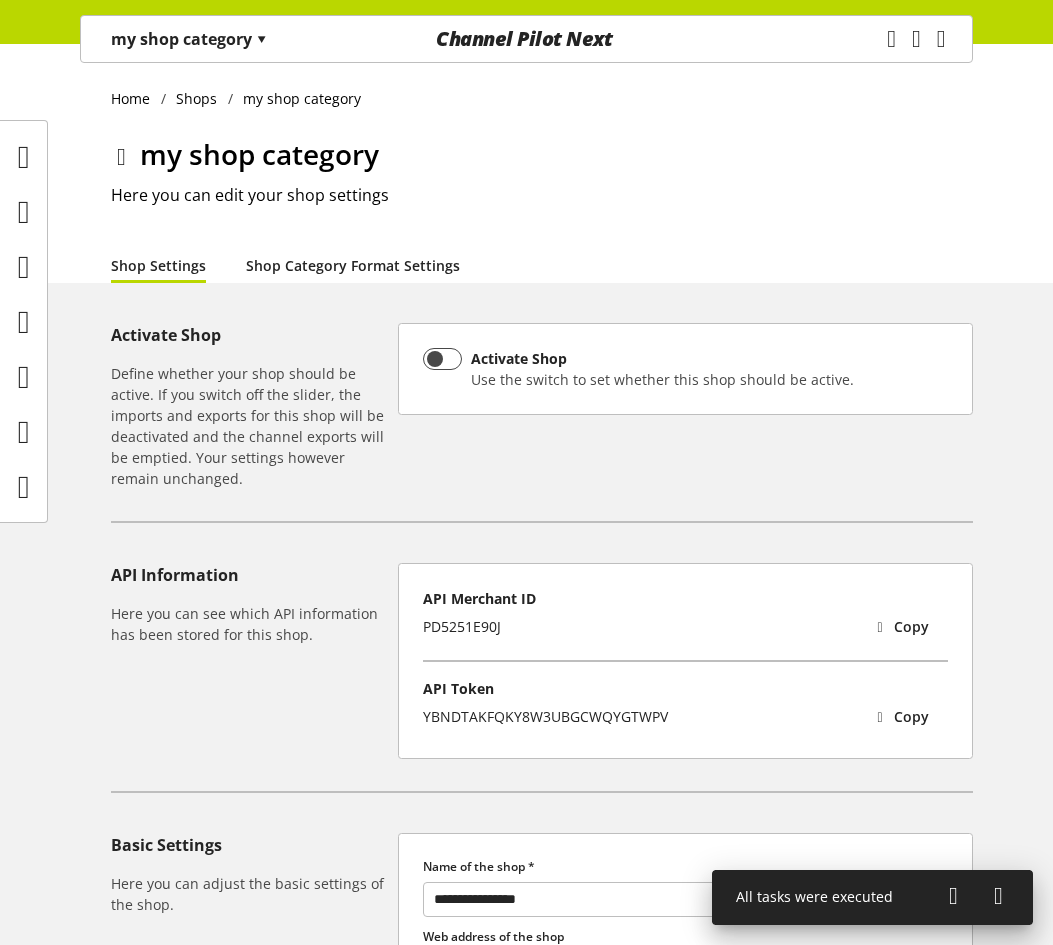click on "Shop Category Format Settings" at bounding box center (353, 265) 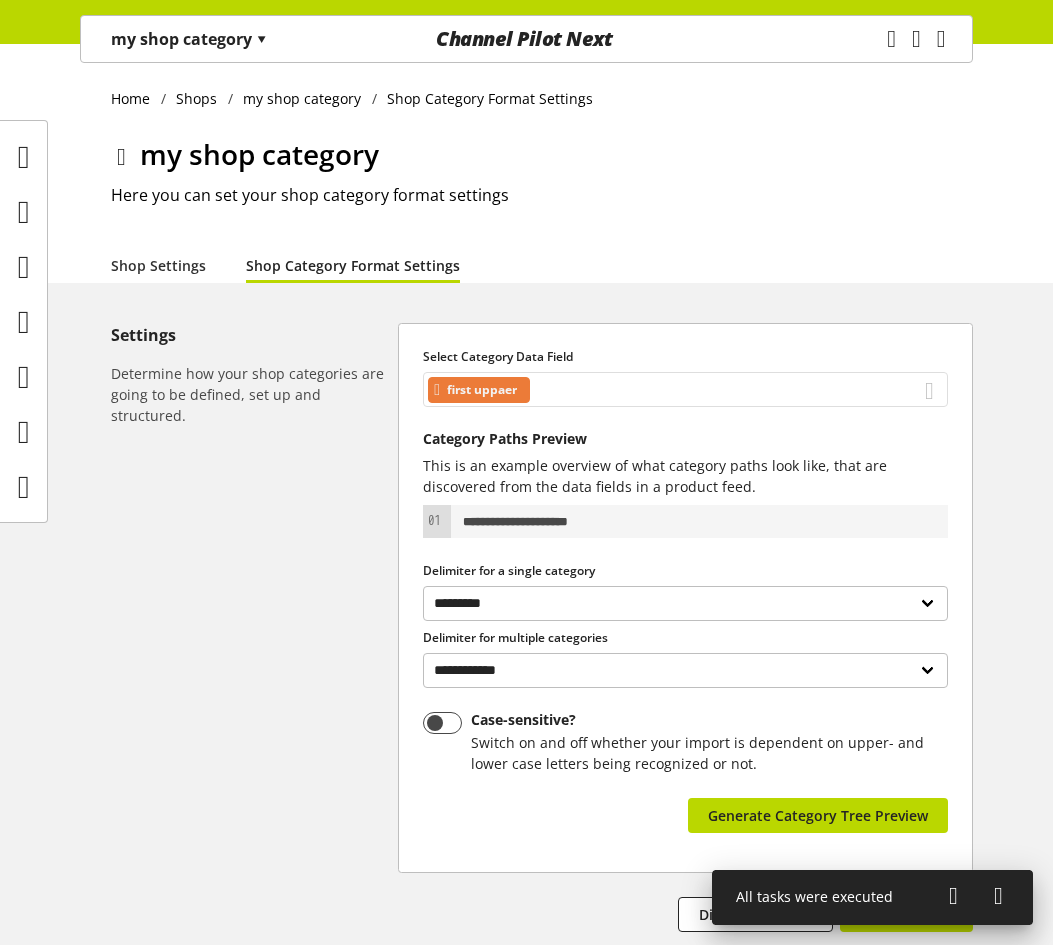 click on "first uppaer" at bounding box center [685, 389] 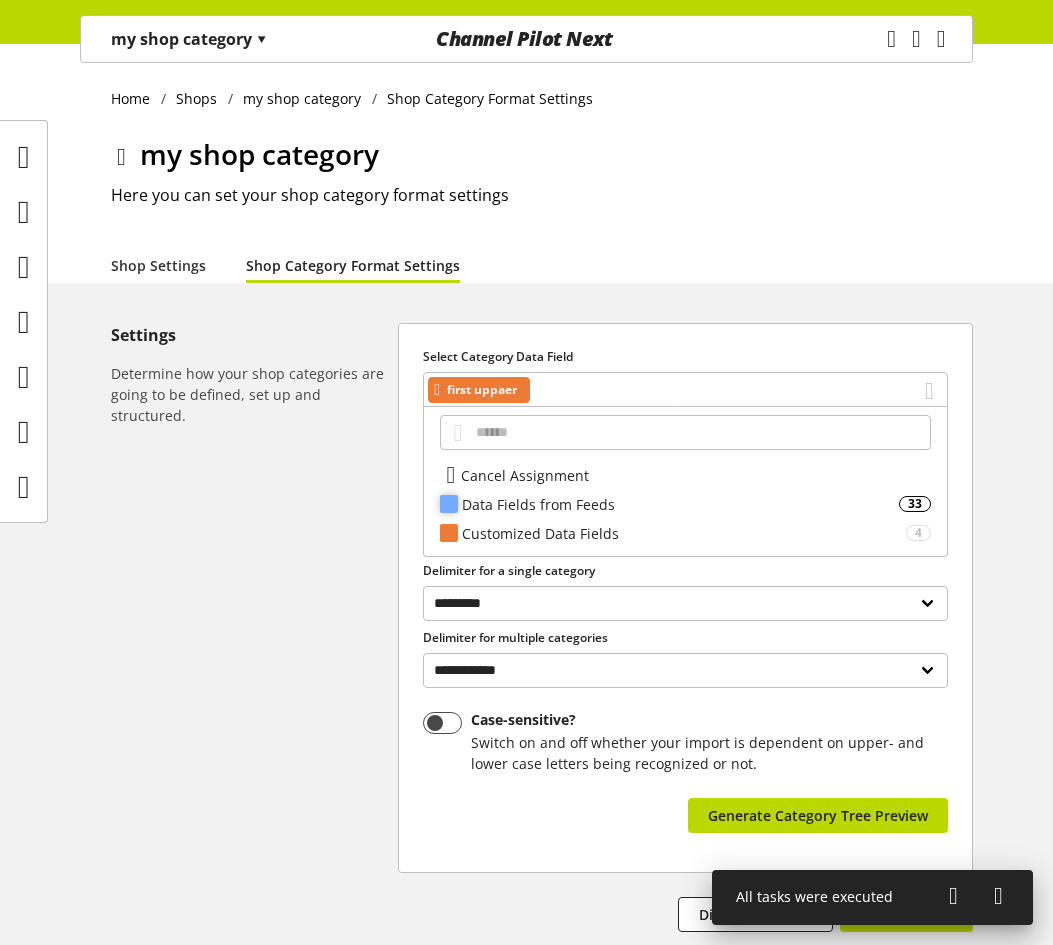 click on "Data Fields from Feeds" at bounding box center (680, 504) 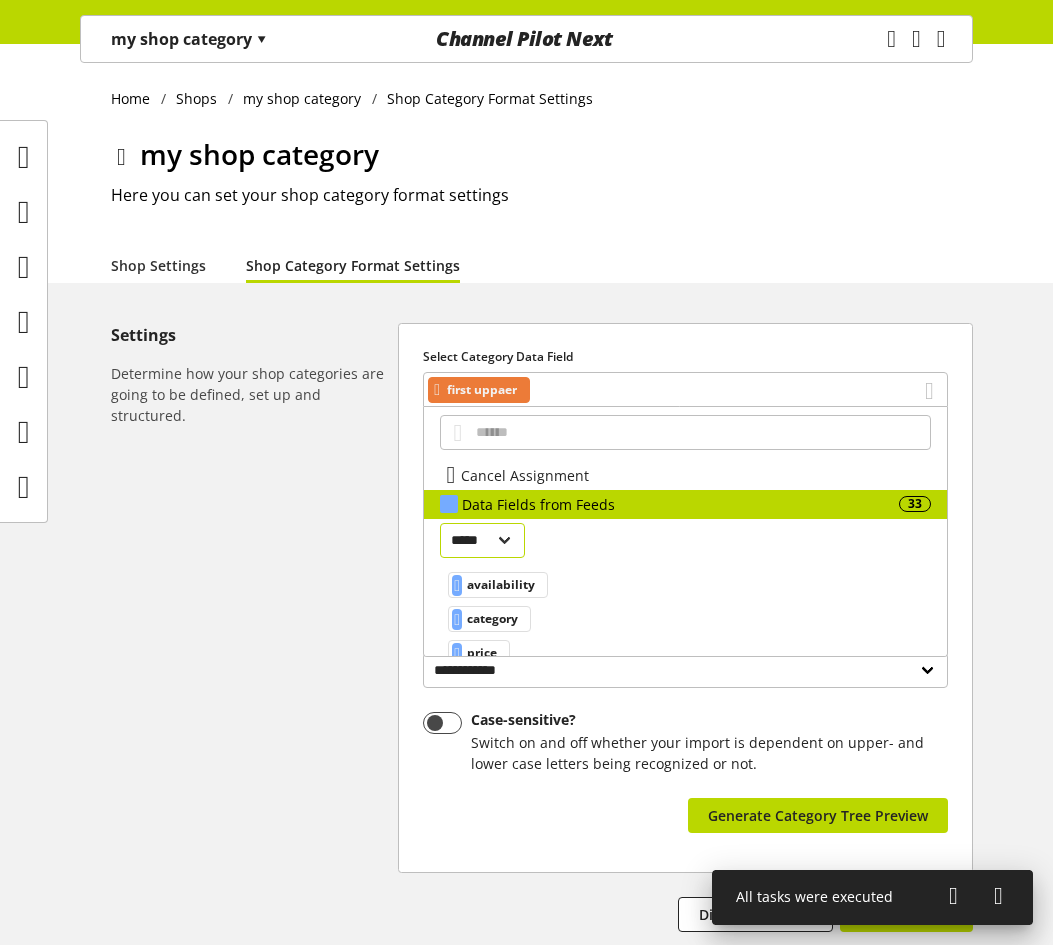 click on "***** ******" at bounding box center (482, 540) 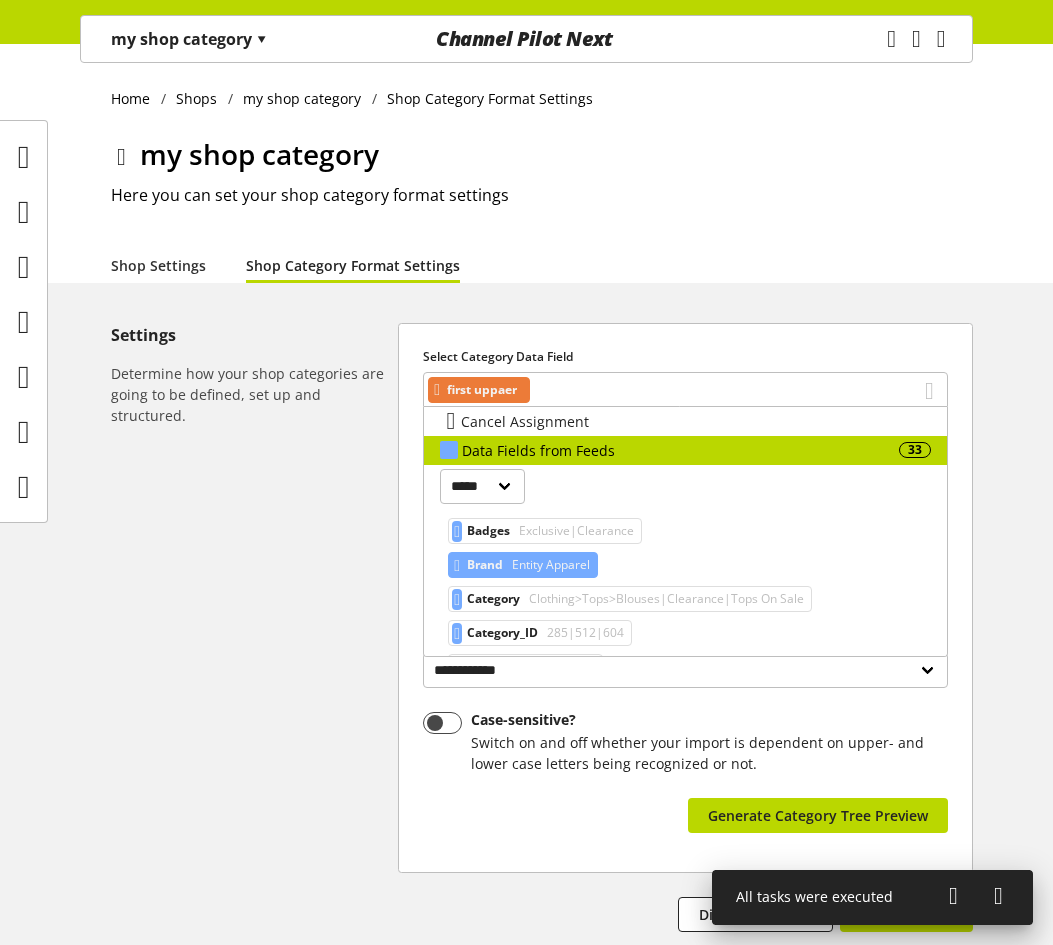 scroll, scrollTop: 100, scrollLeft: 0, axis: vertical 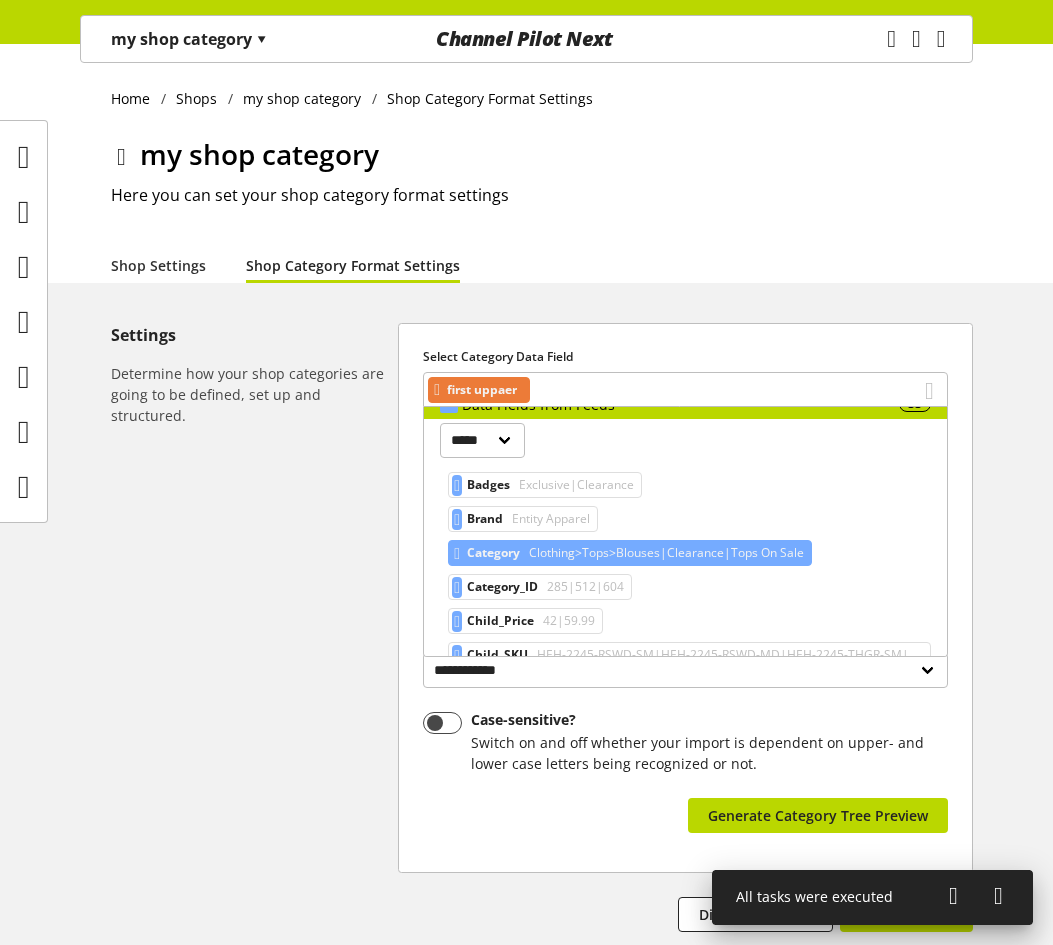 click on "Category Clothing>Tops>Blouses|Clearance|Tops On Sale" at bounding box center [545, 485] 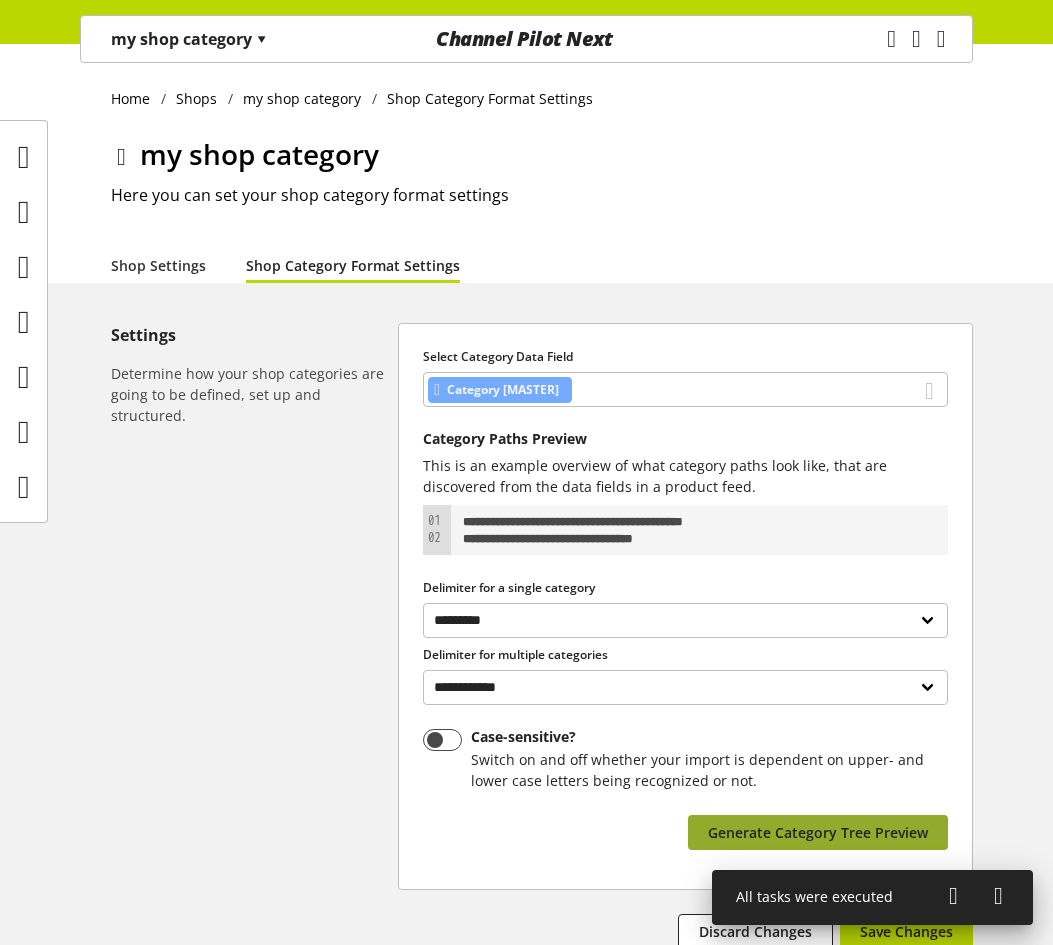 click on "Generate Category Tree Preview" at bounding box center [818, 832] 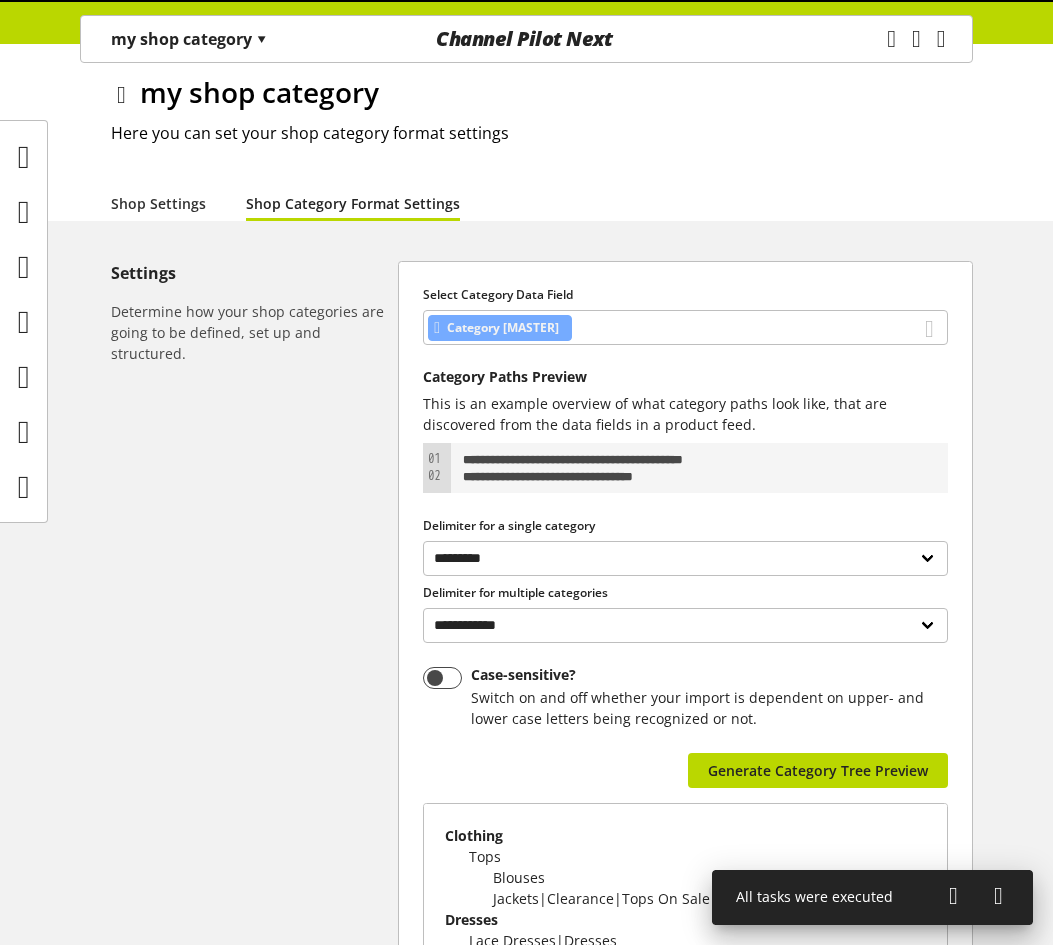 scroll, scrollTop: 300, scrollLeft: 0, axis: vertical 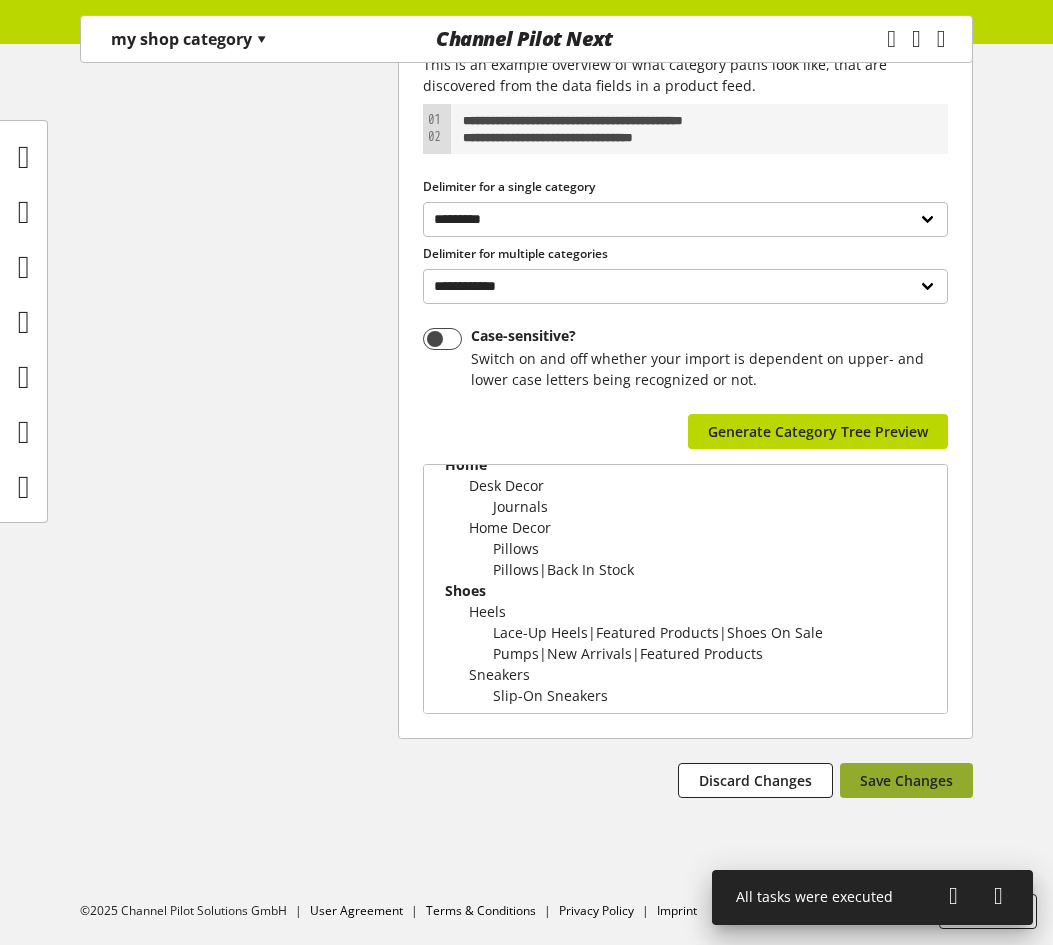 click on "Save Changes" at bounding box center (906, 780) 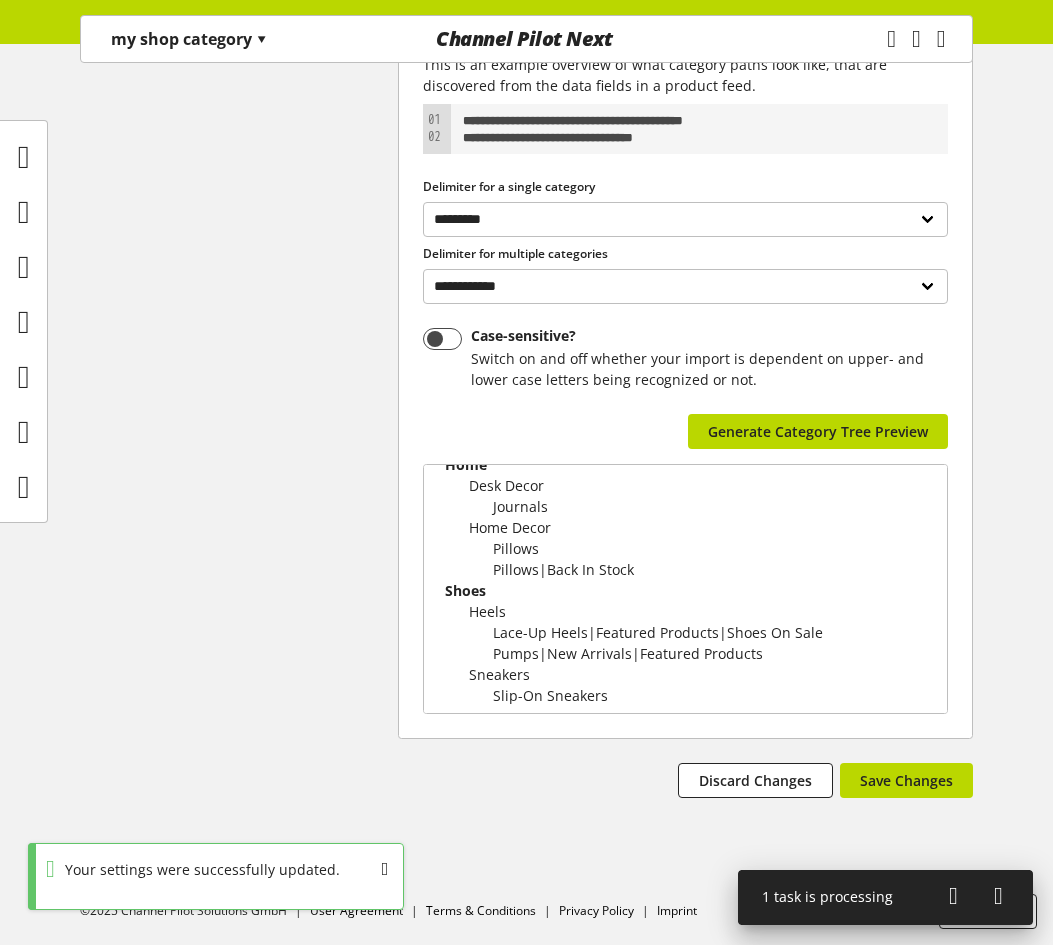 click on "**********" at bounding box center (526, 400) 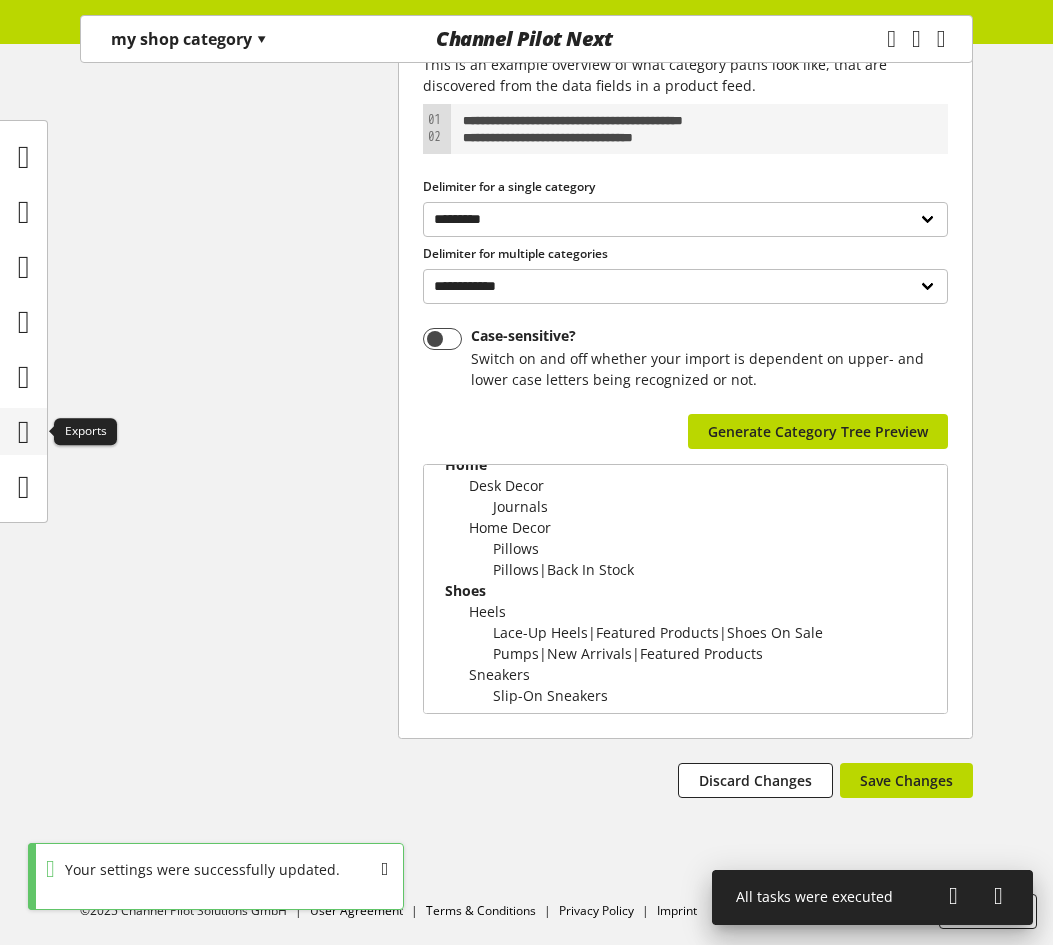 click at bounding box center (24, 432) 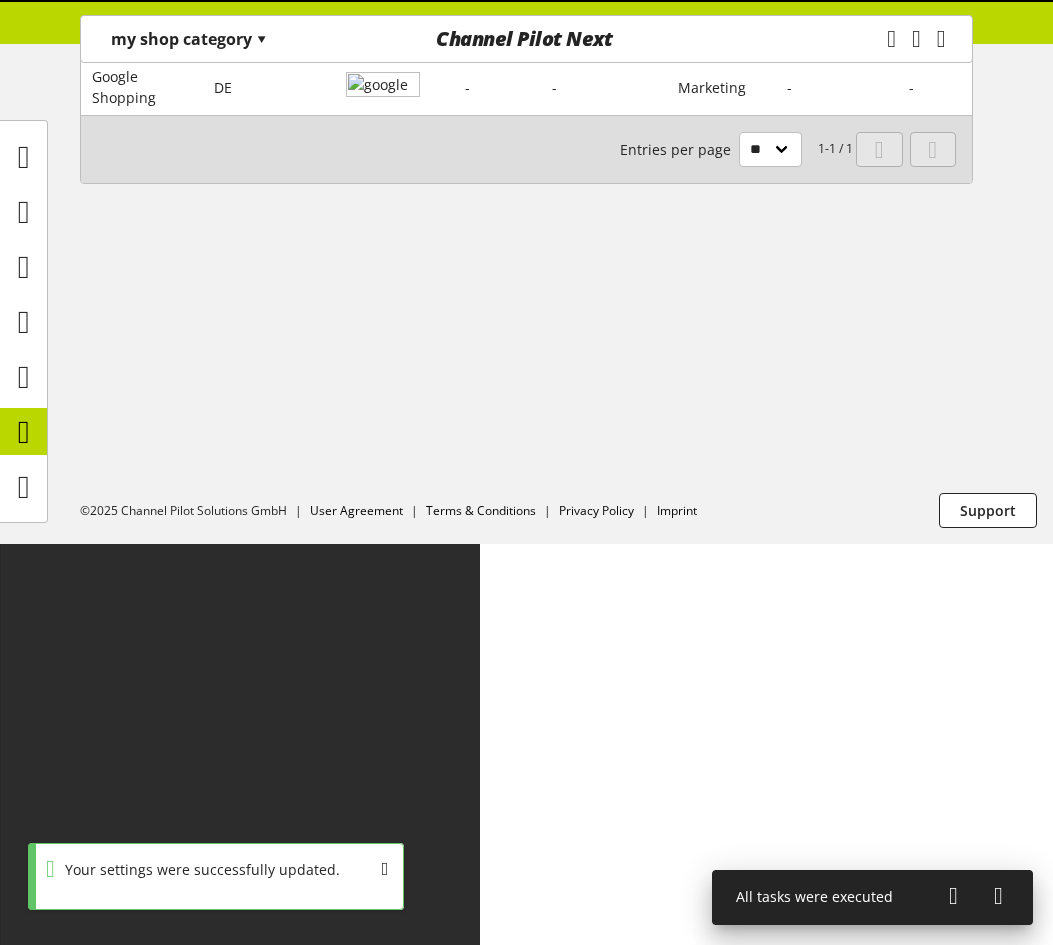 scroll, scrollTop: 0, scrollLeft: 0, axis: both 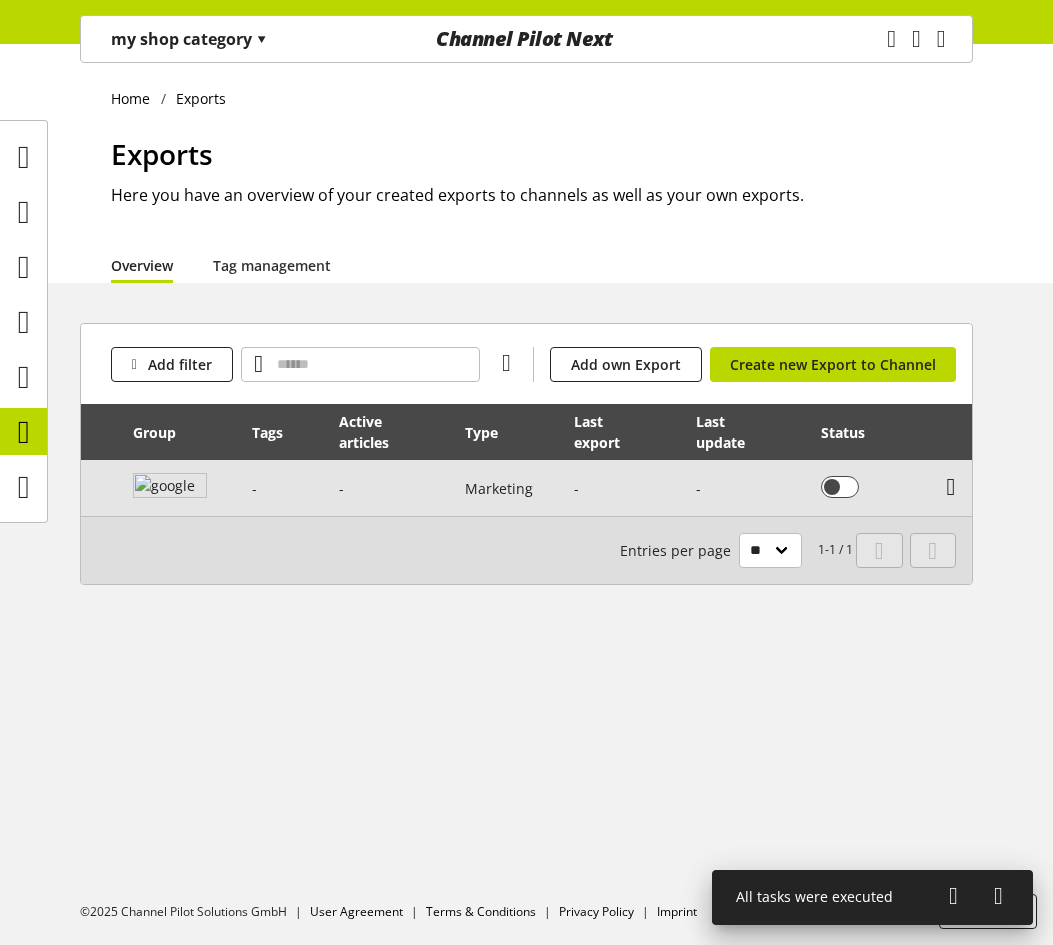 click at bounding box center (951, 487) 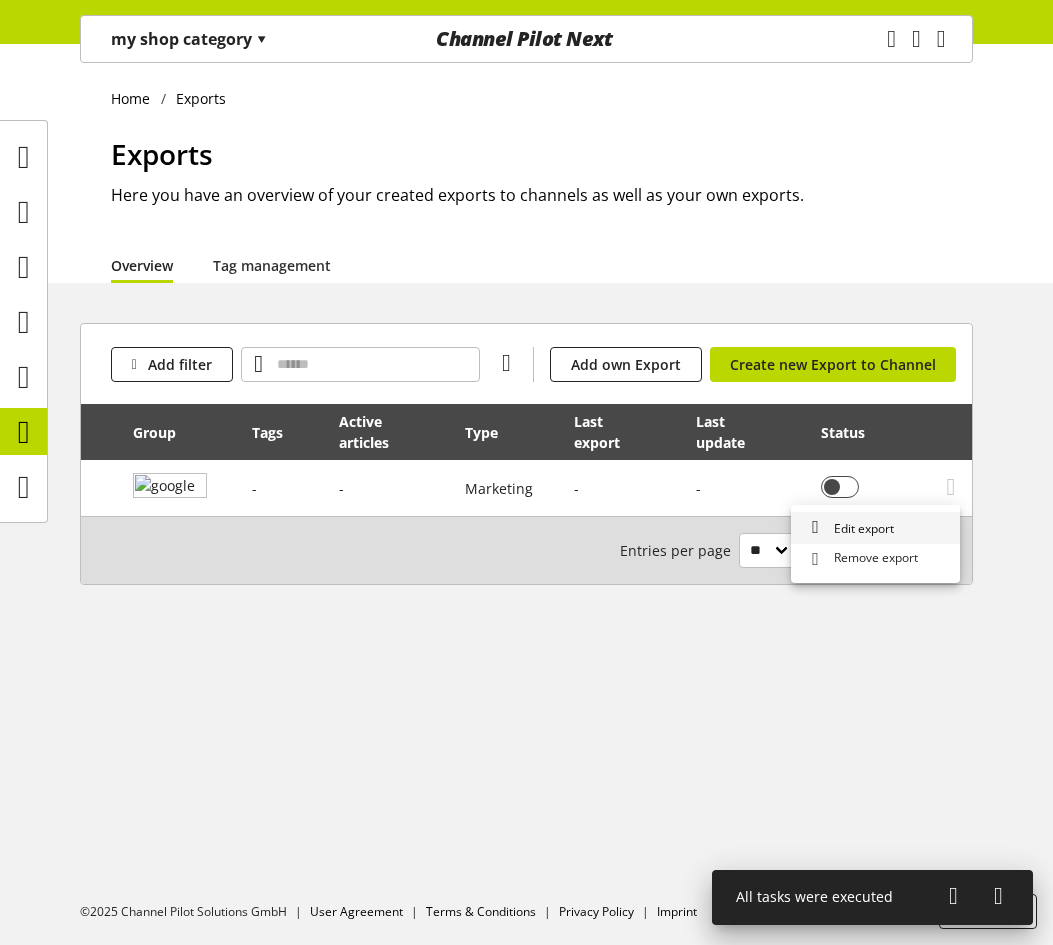 click on "Edit export" at bounding box center [875, 528] 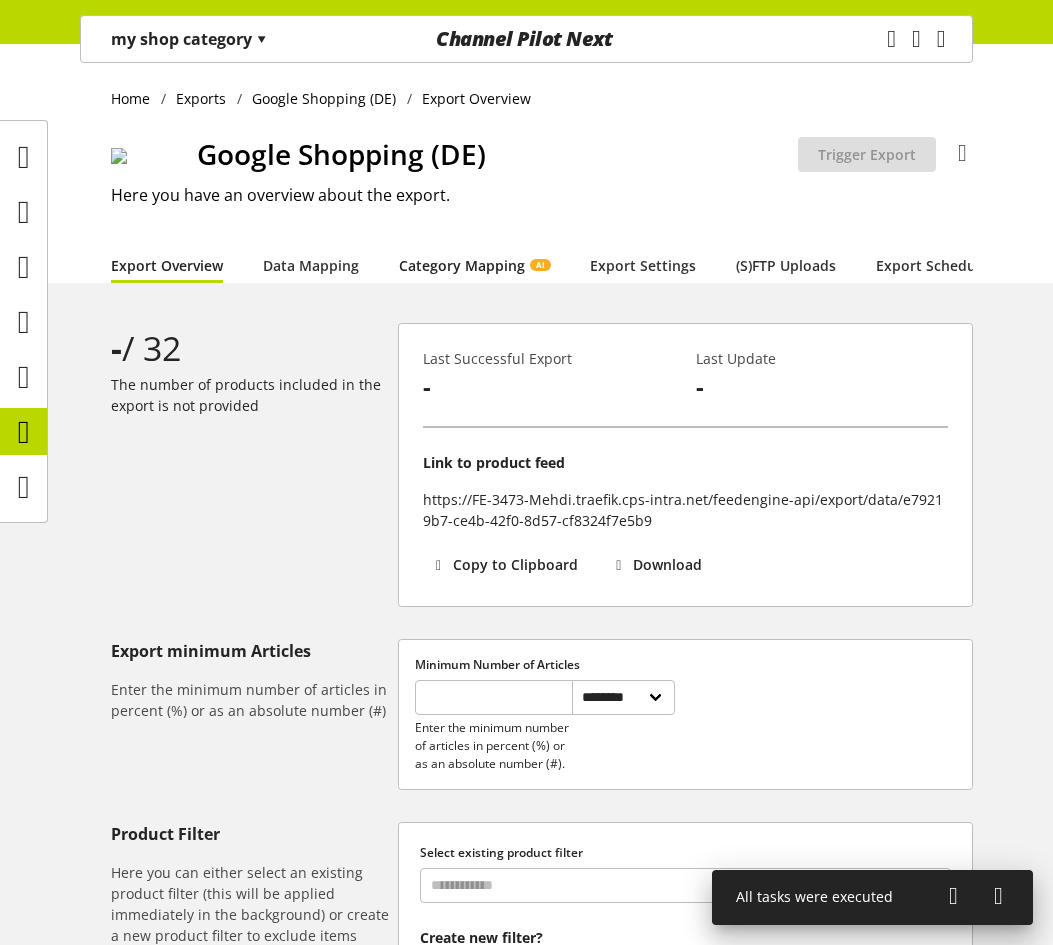 click on "Category Mapping AI" at bounding box center [474, 265] 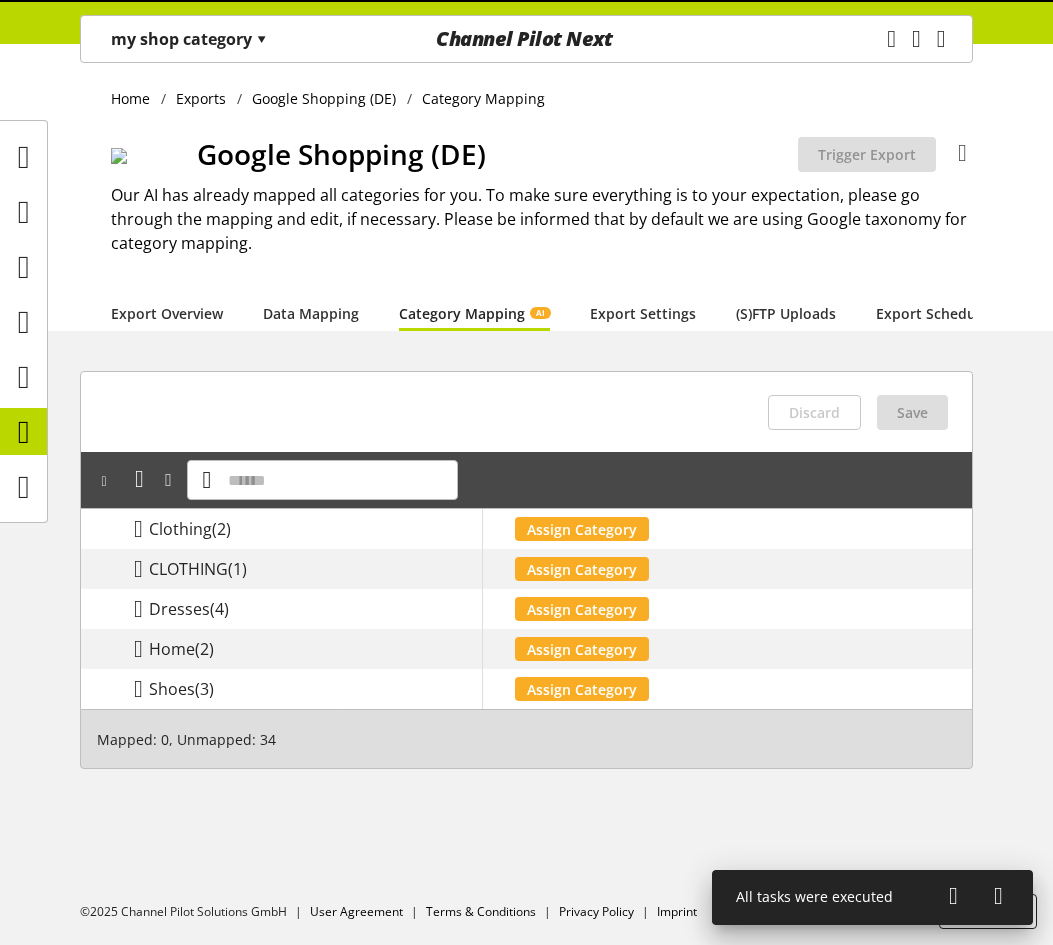 scroll, scrollTop: 0, scrollLeft: 0, axis: both 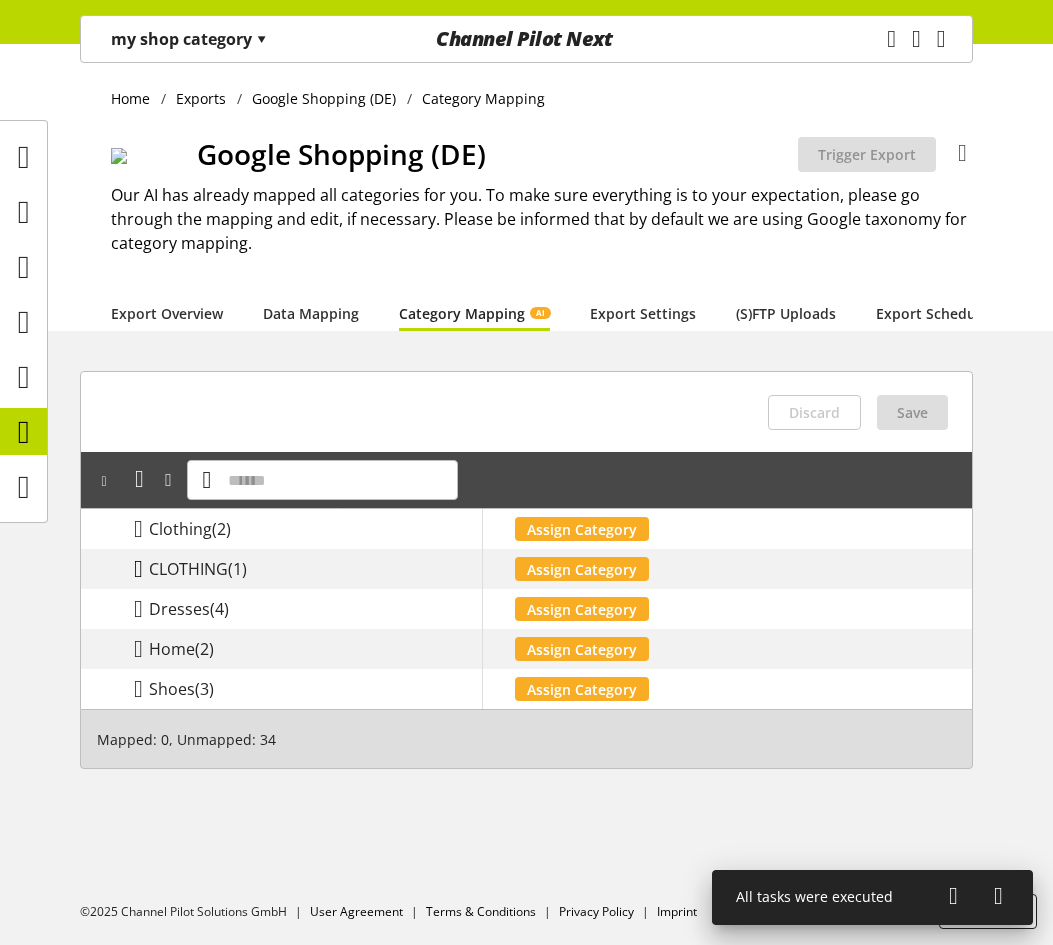 click at bounding box center [138, 529] 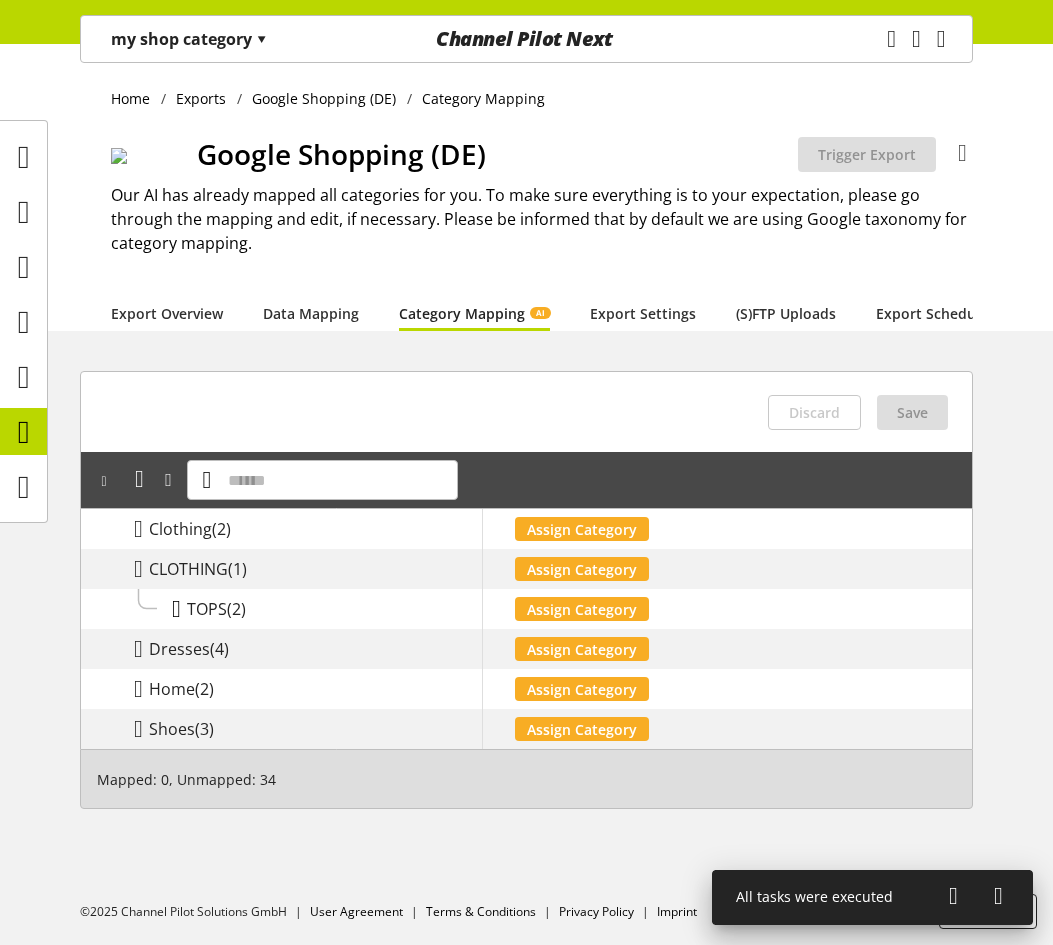 click at bounding box center [138, 529] 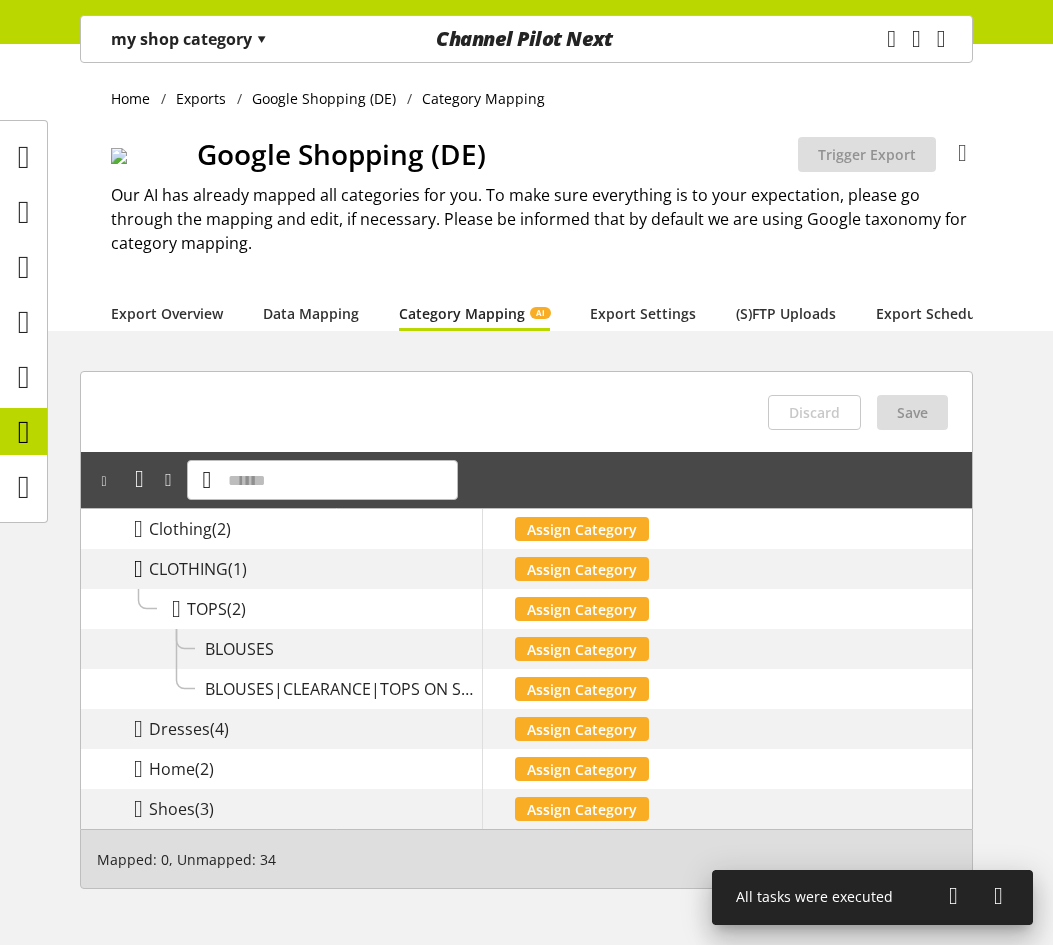 click at bounding box center [138, 569] 